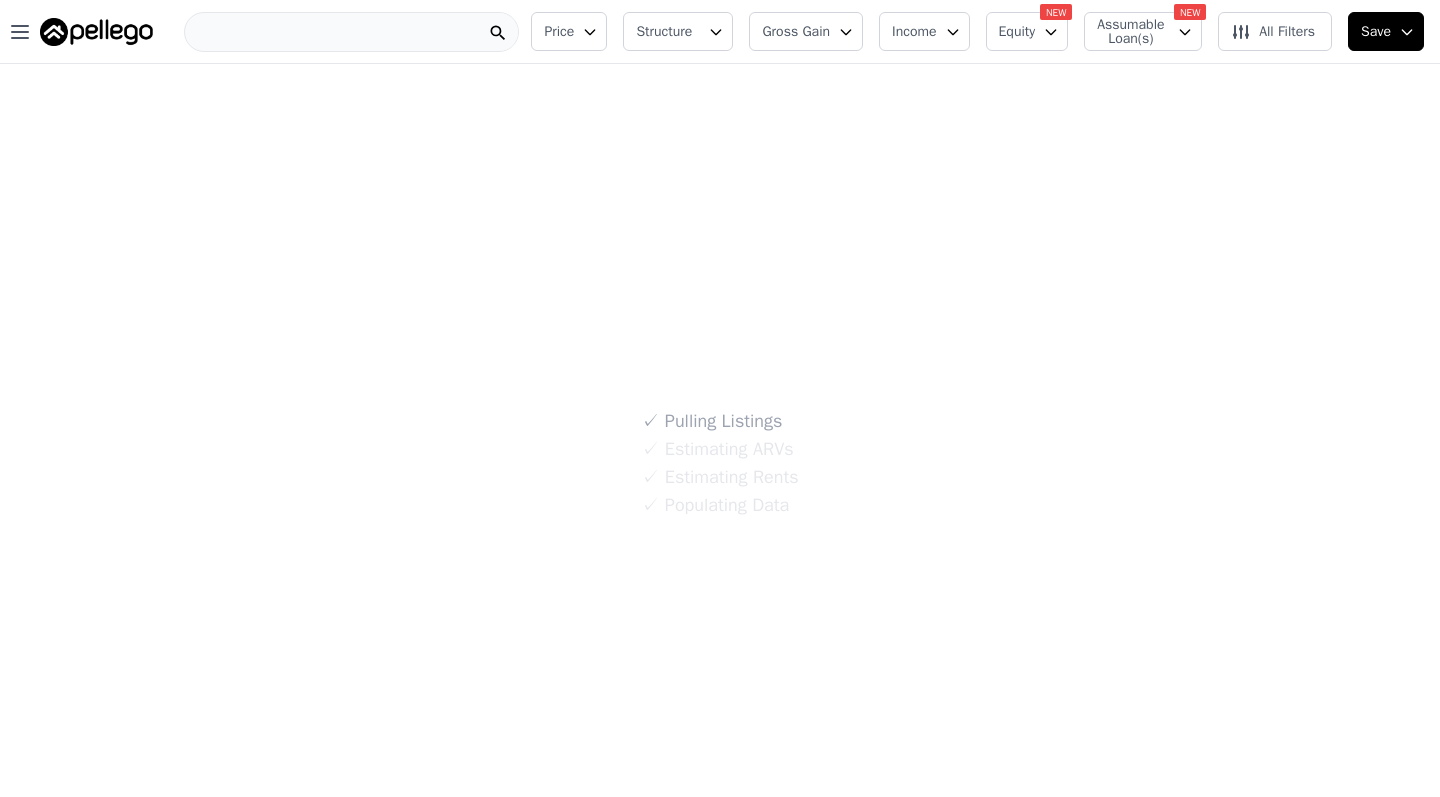 scroll, scrollTop: 0, scrollLeft: 0, axis: both 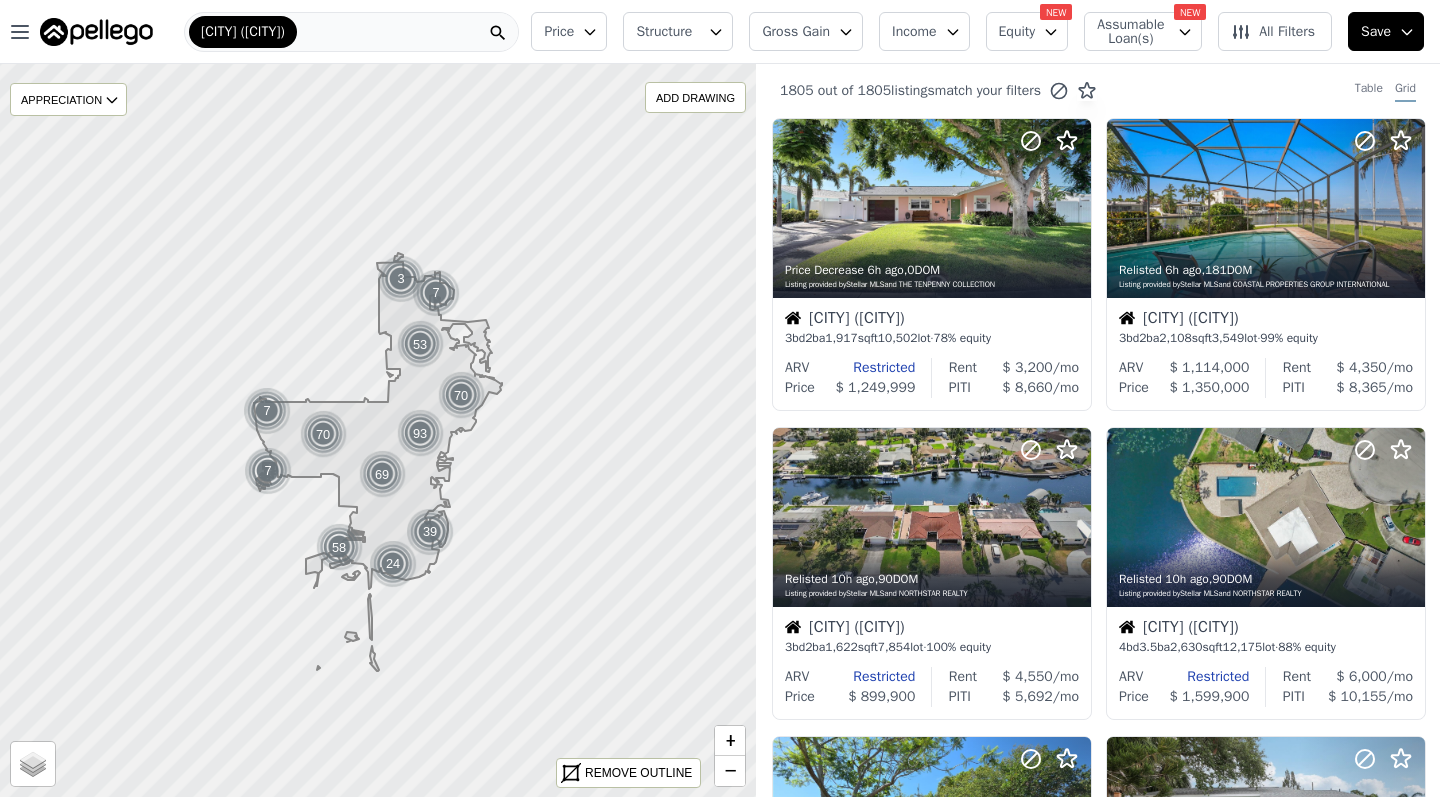 click on "Equity" at bounding box center [1027, 31] 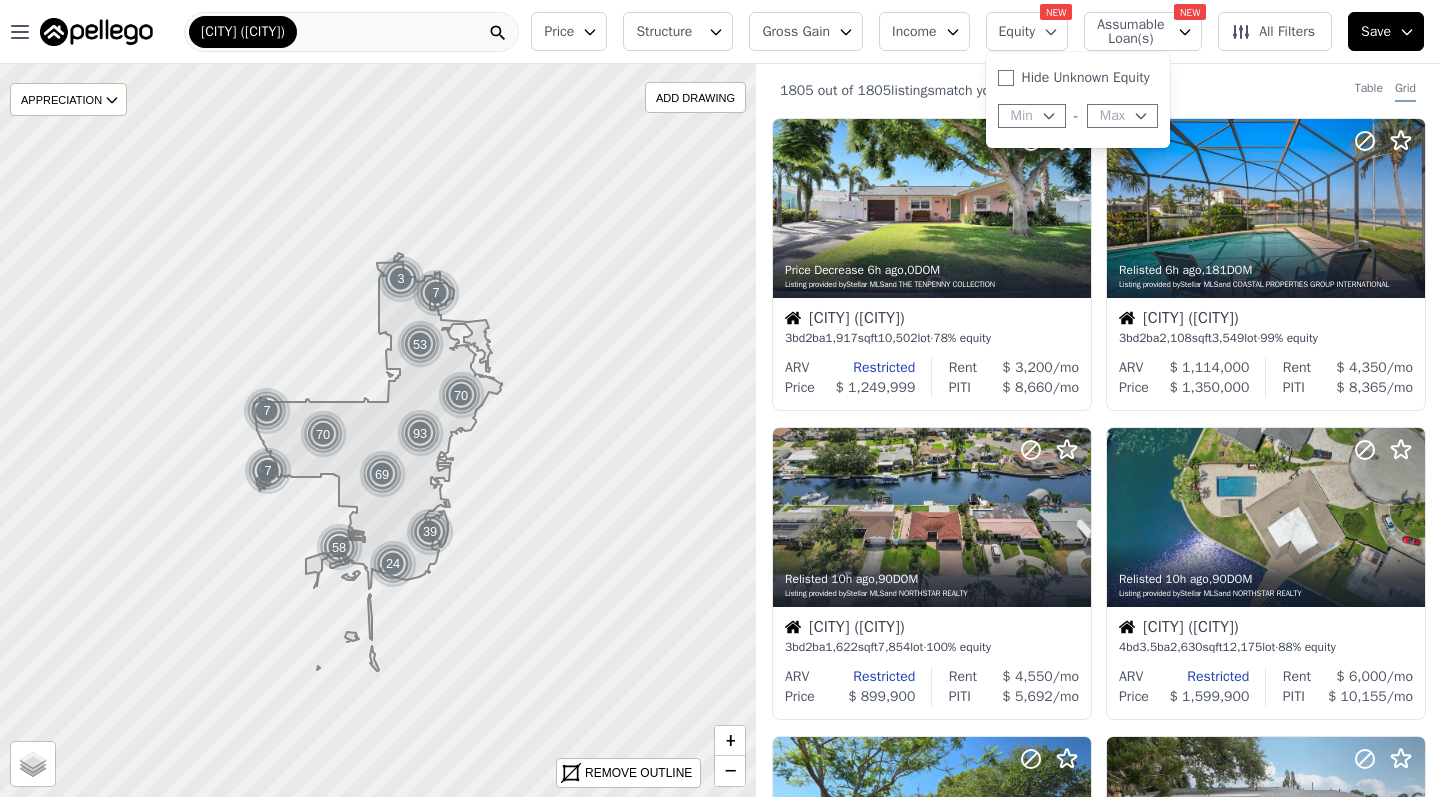 click on "Min" at bounding box center (1032, 116) 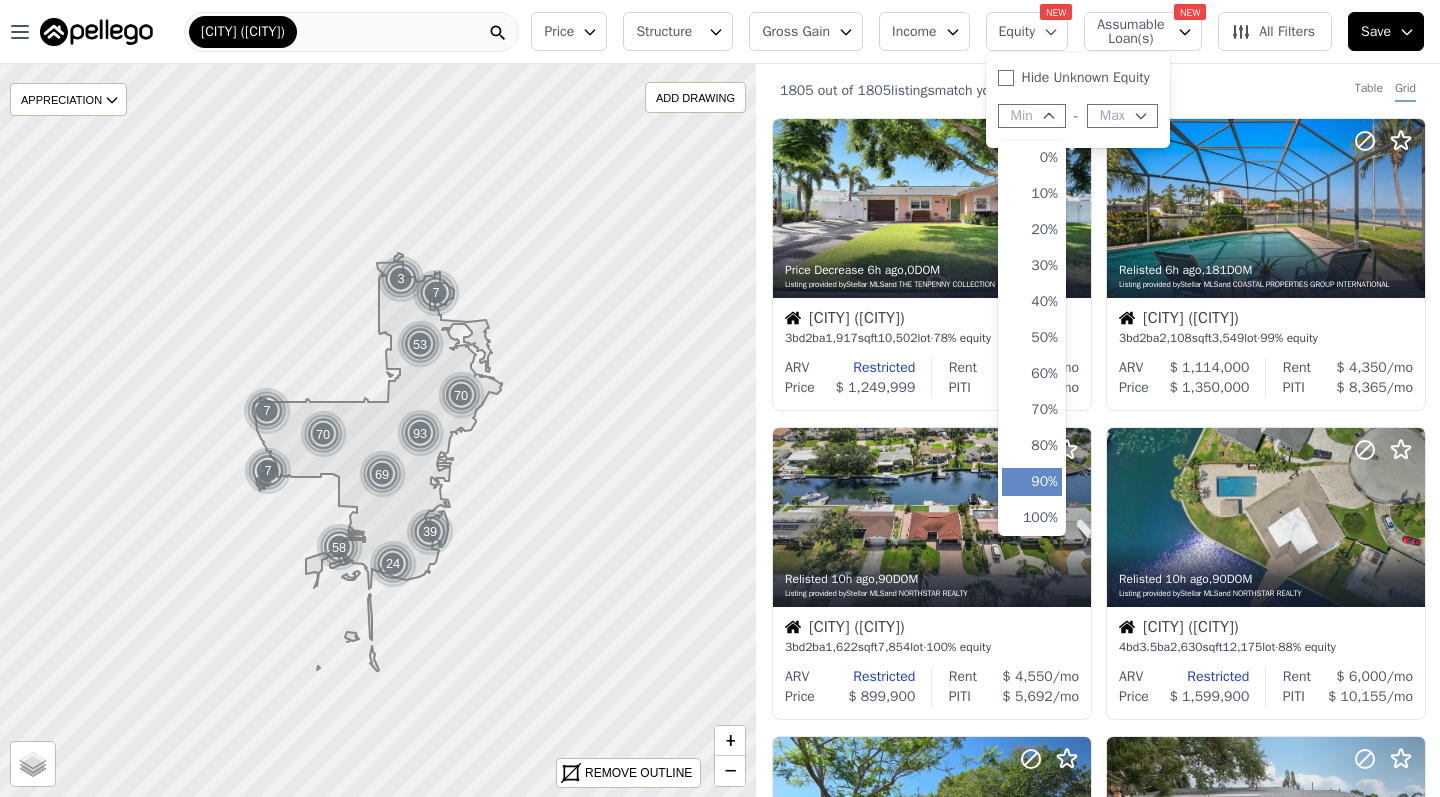 click on "90%" at bounding box center (1032, 482) 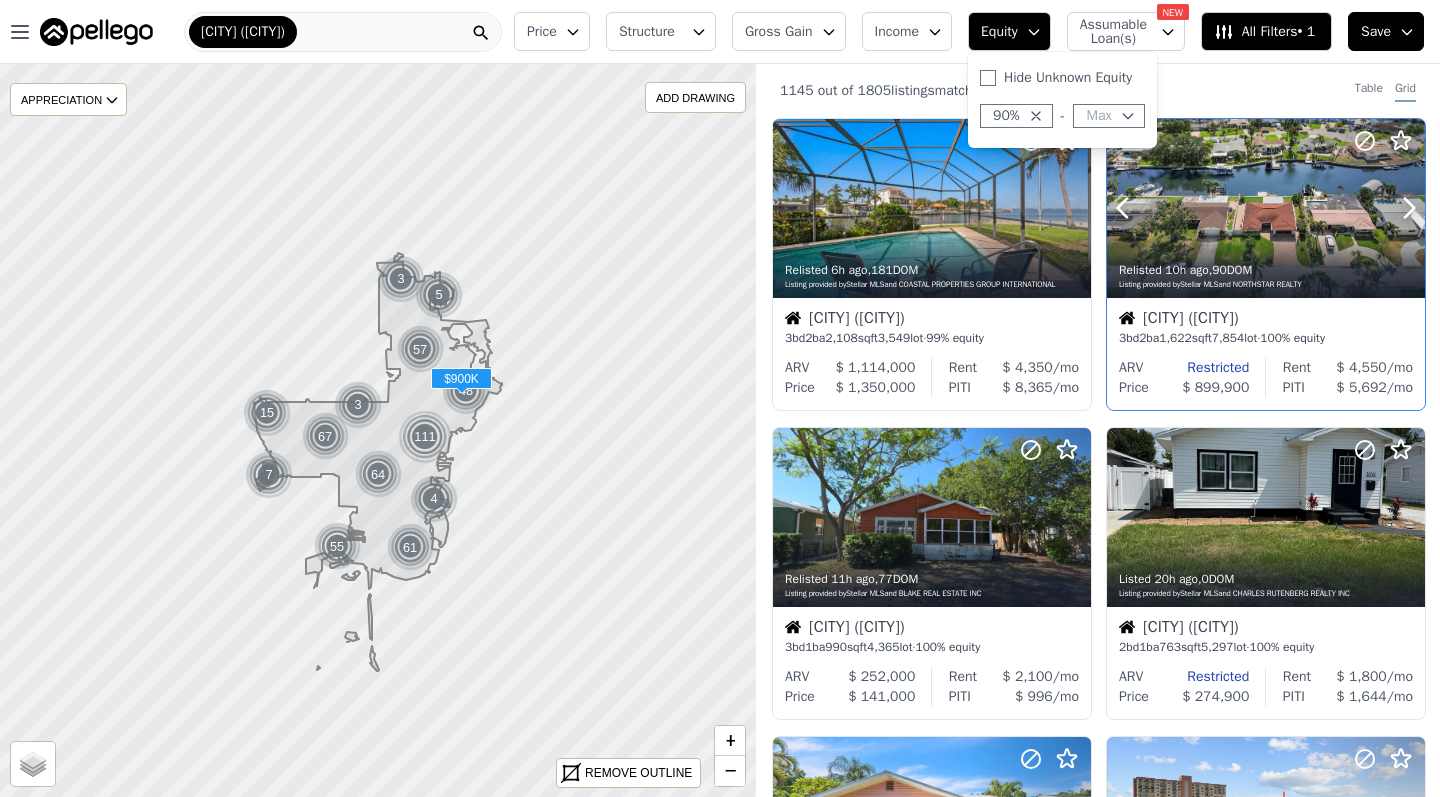 click at bounding box center [1266, 208] 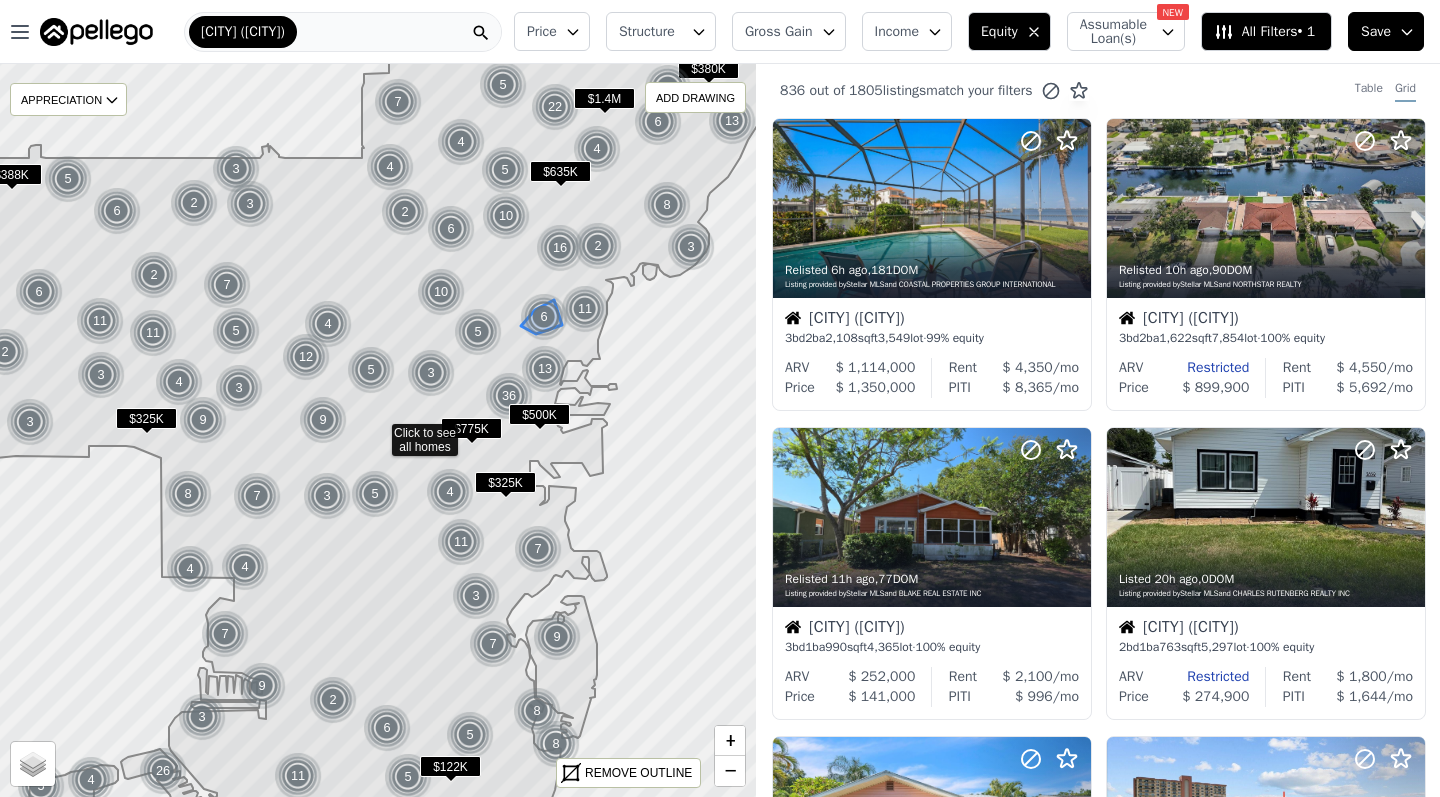 click on "6" at bounding box center [544, 317] 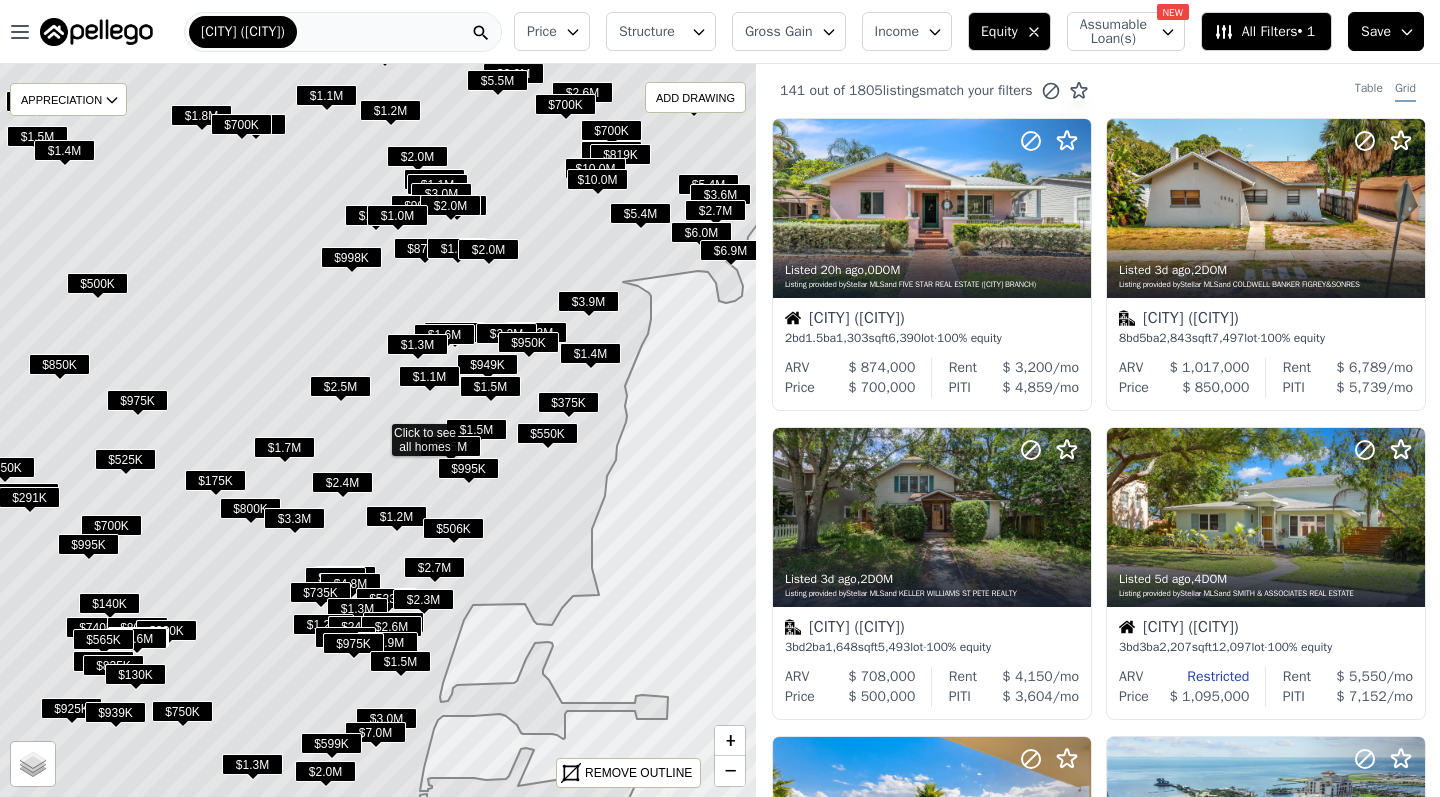 click on "$1.3M" at bounding box center [417, 344] 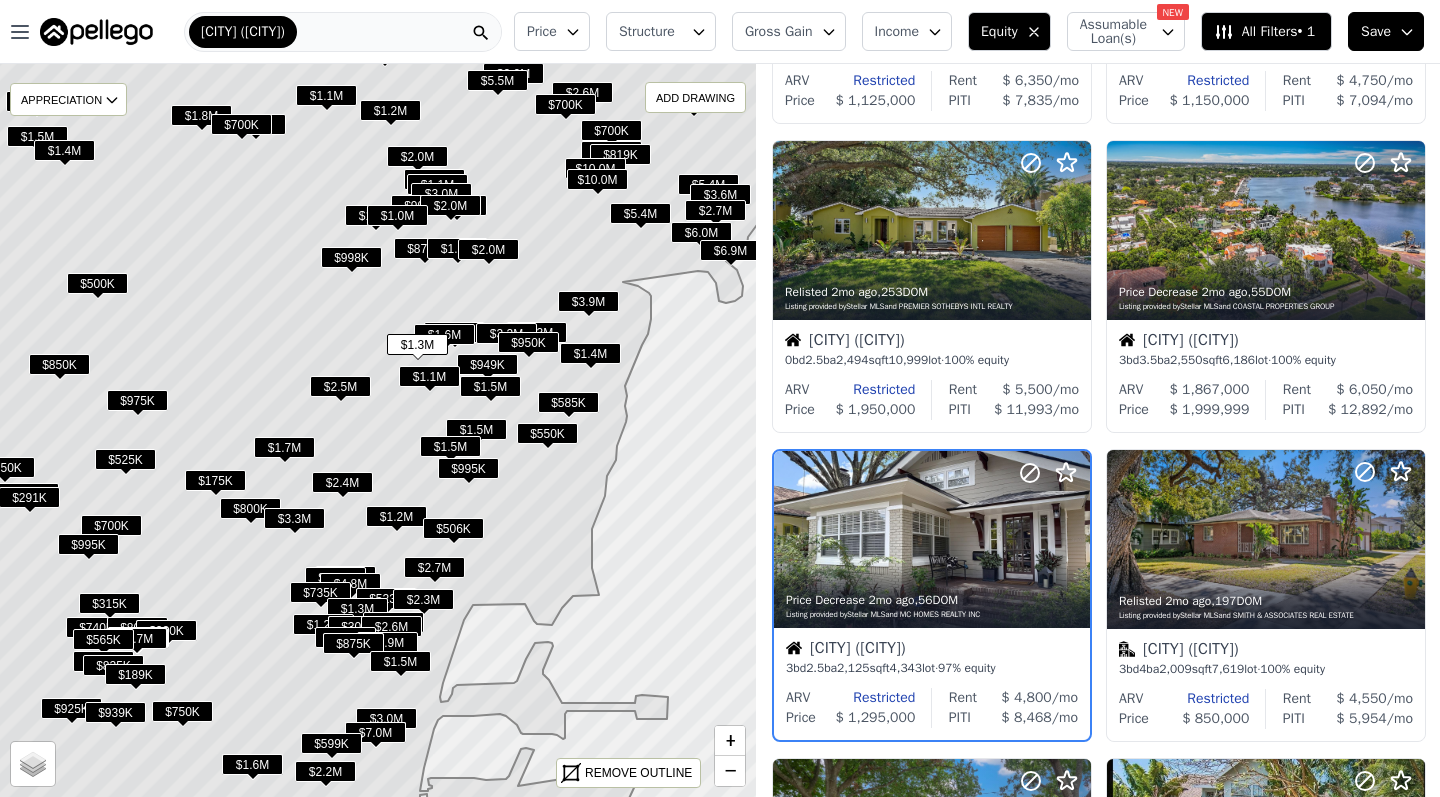 scroll, scrollTop: 733, scrollLeft: 0, axis: vertical 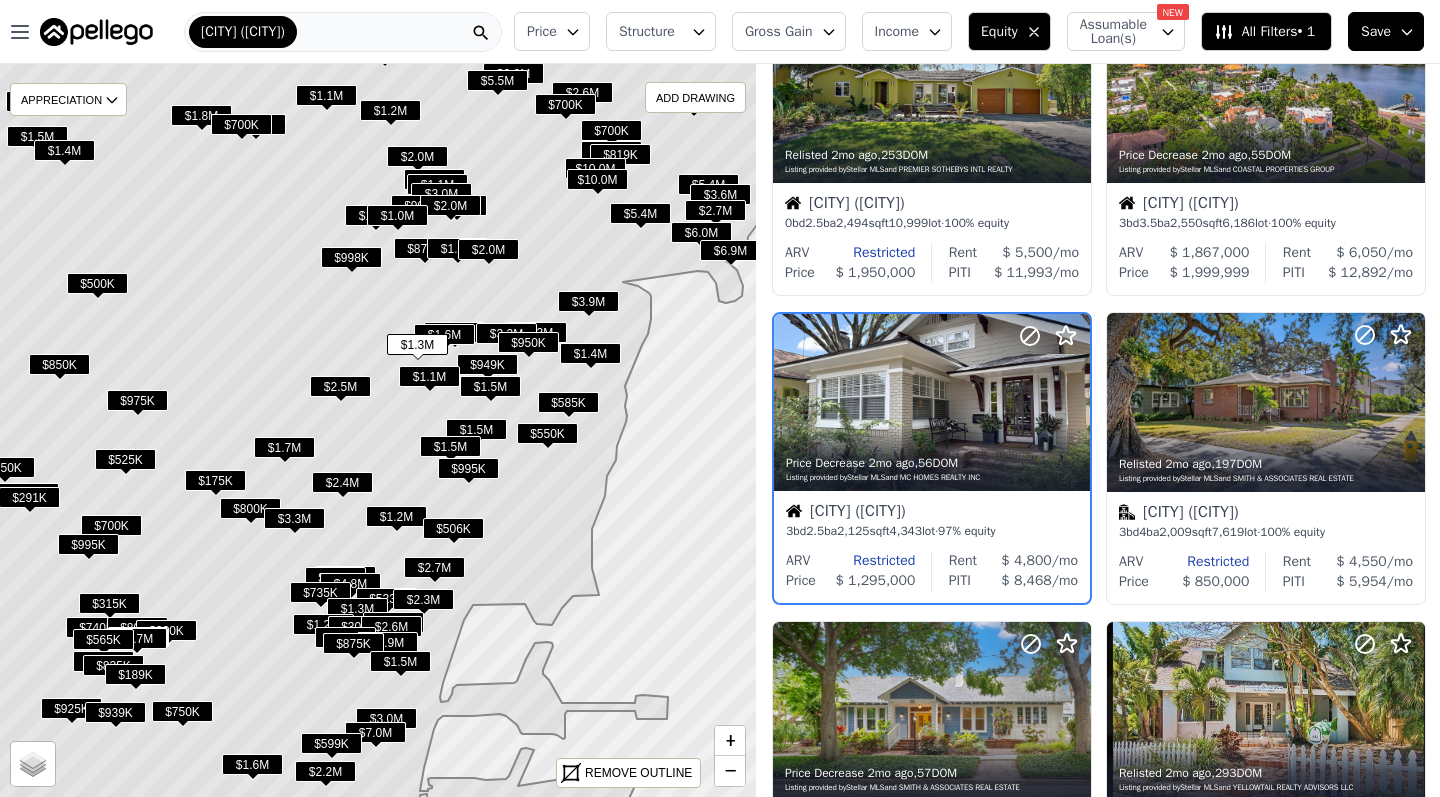click on "$949K" at bounding box center [487, 364] 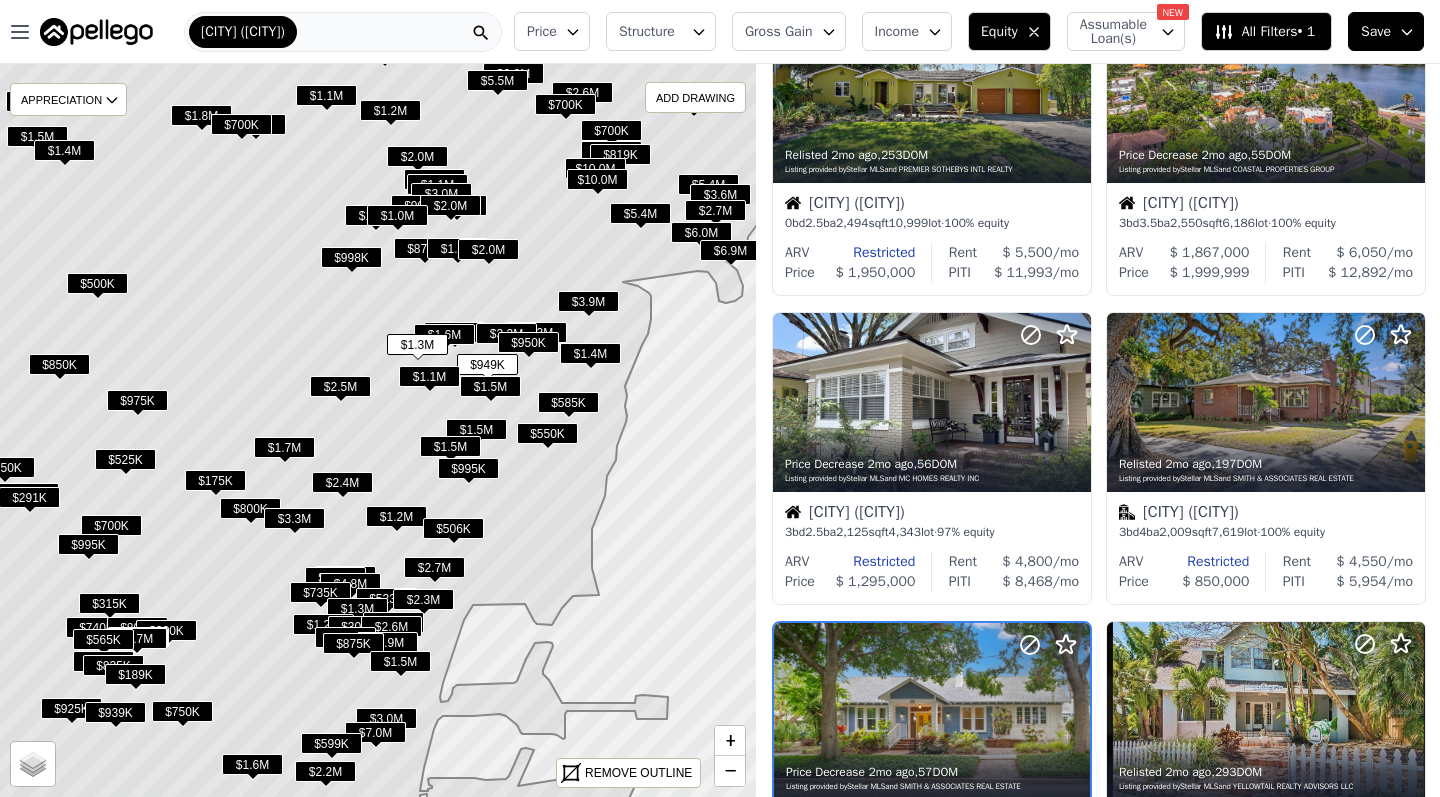 scroll, scrollTop: 1043, scrollLeft: 0, axis: vertical 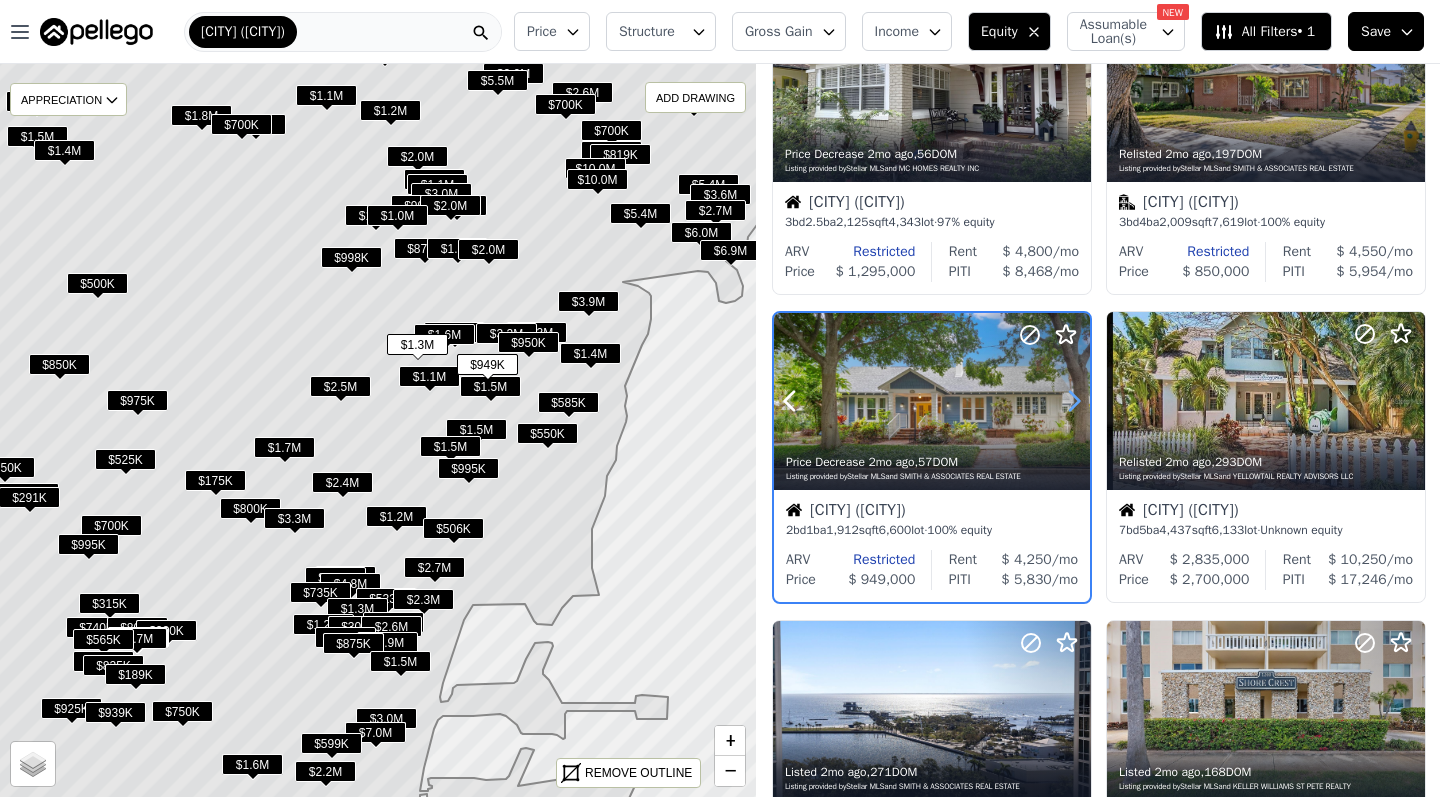 click 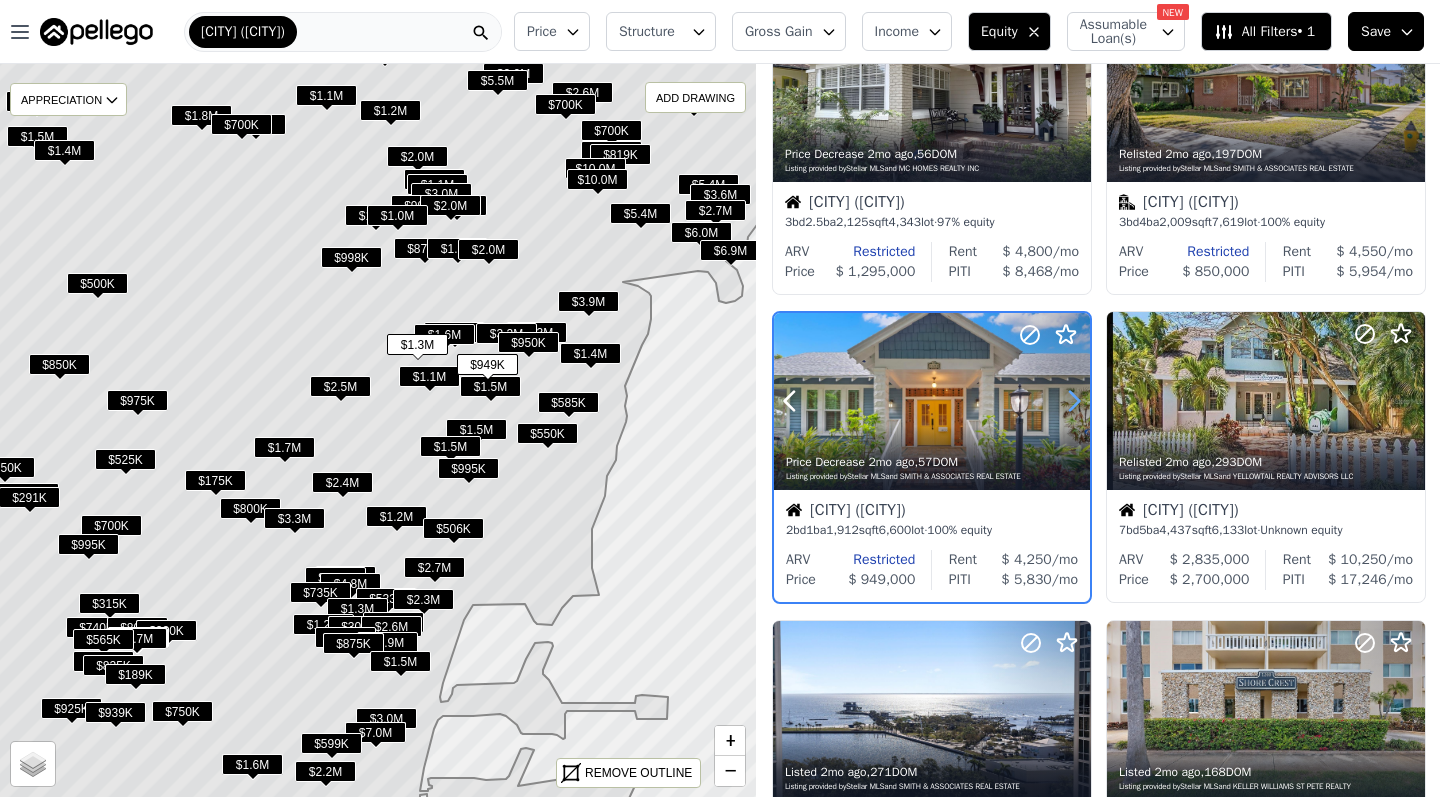 click 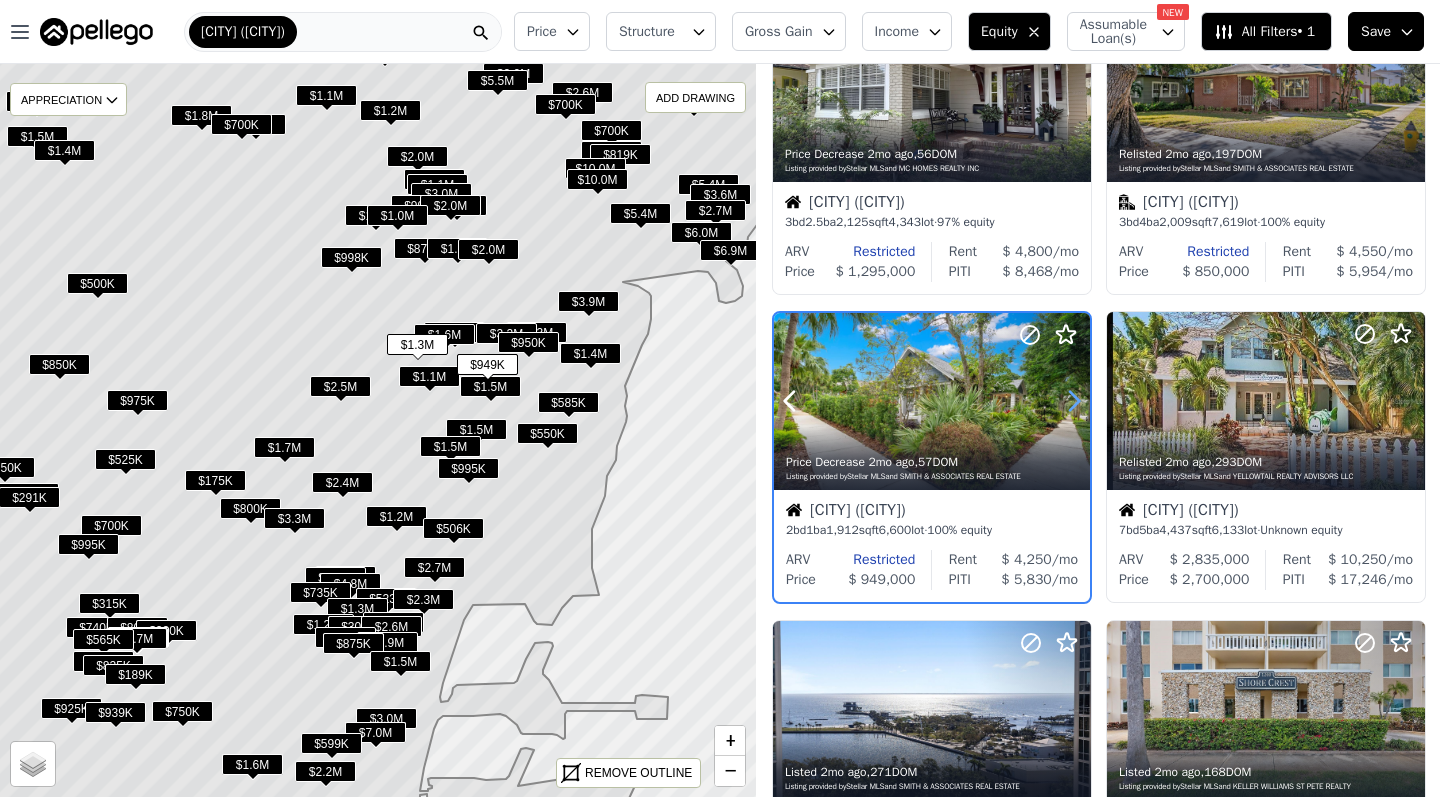 click 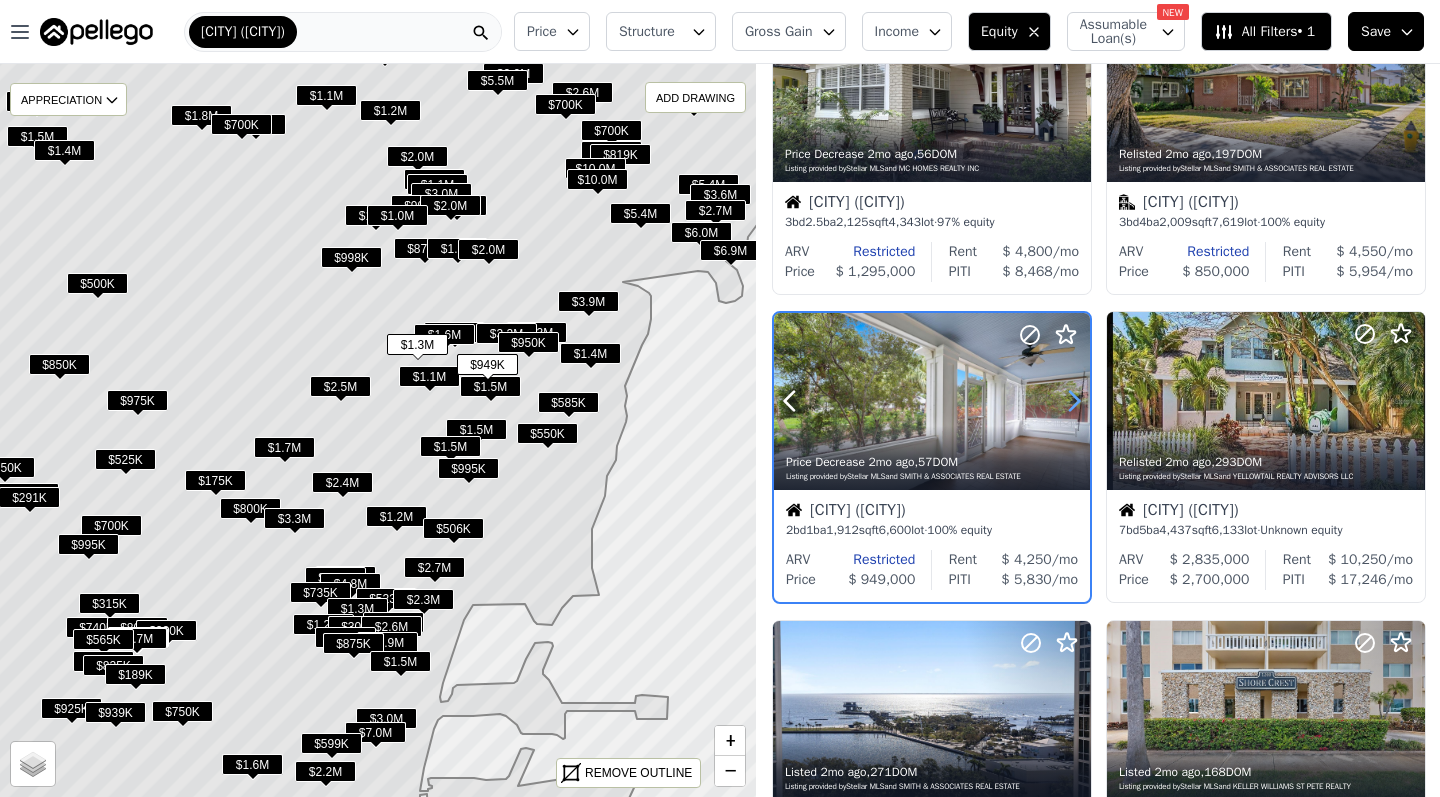 click 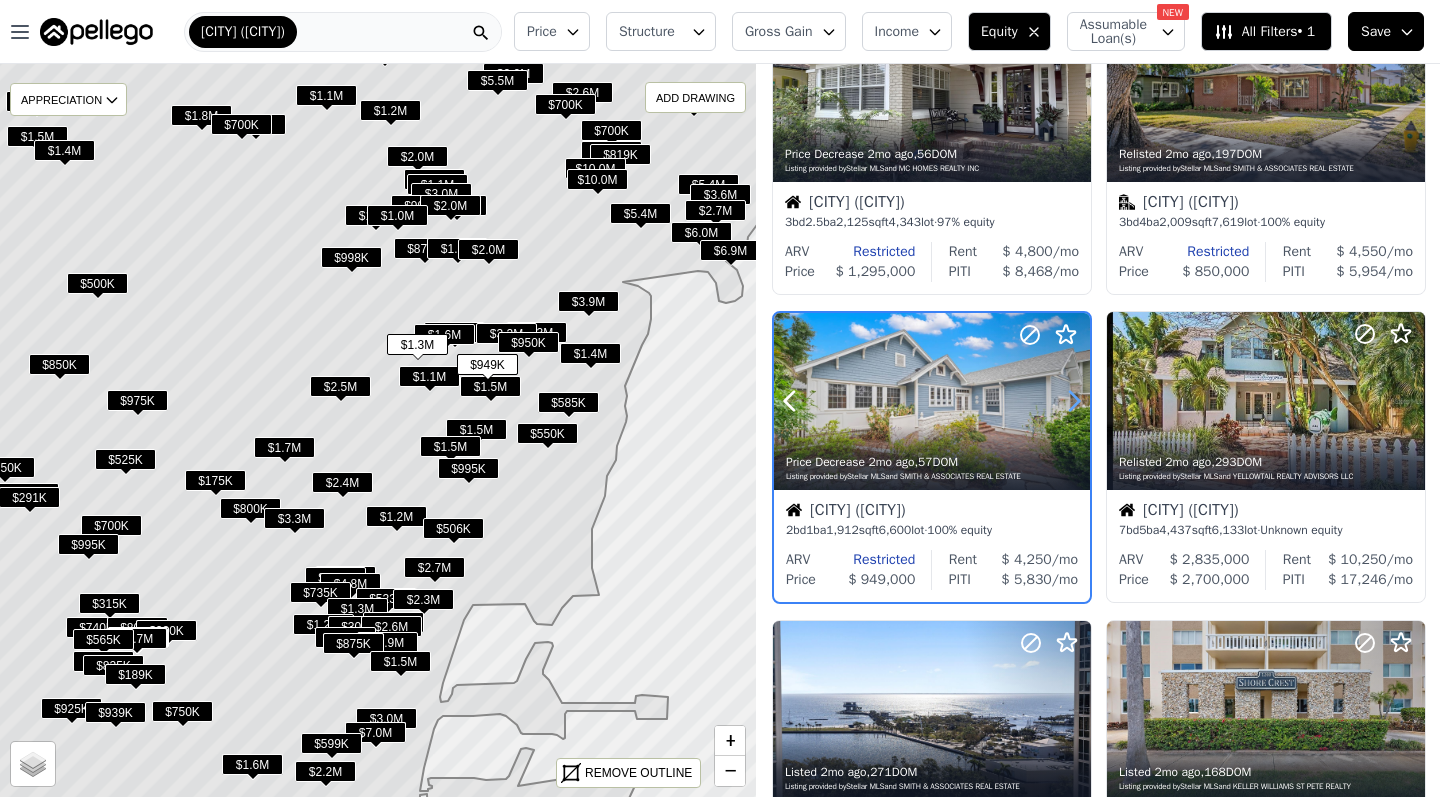 click 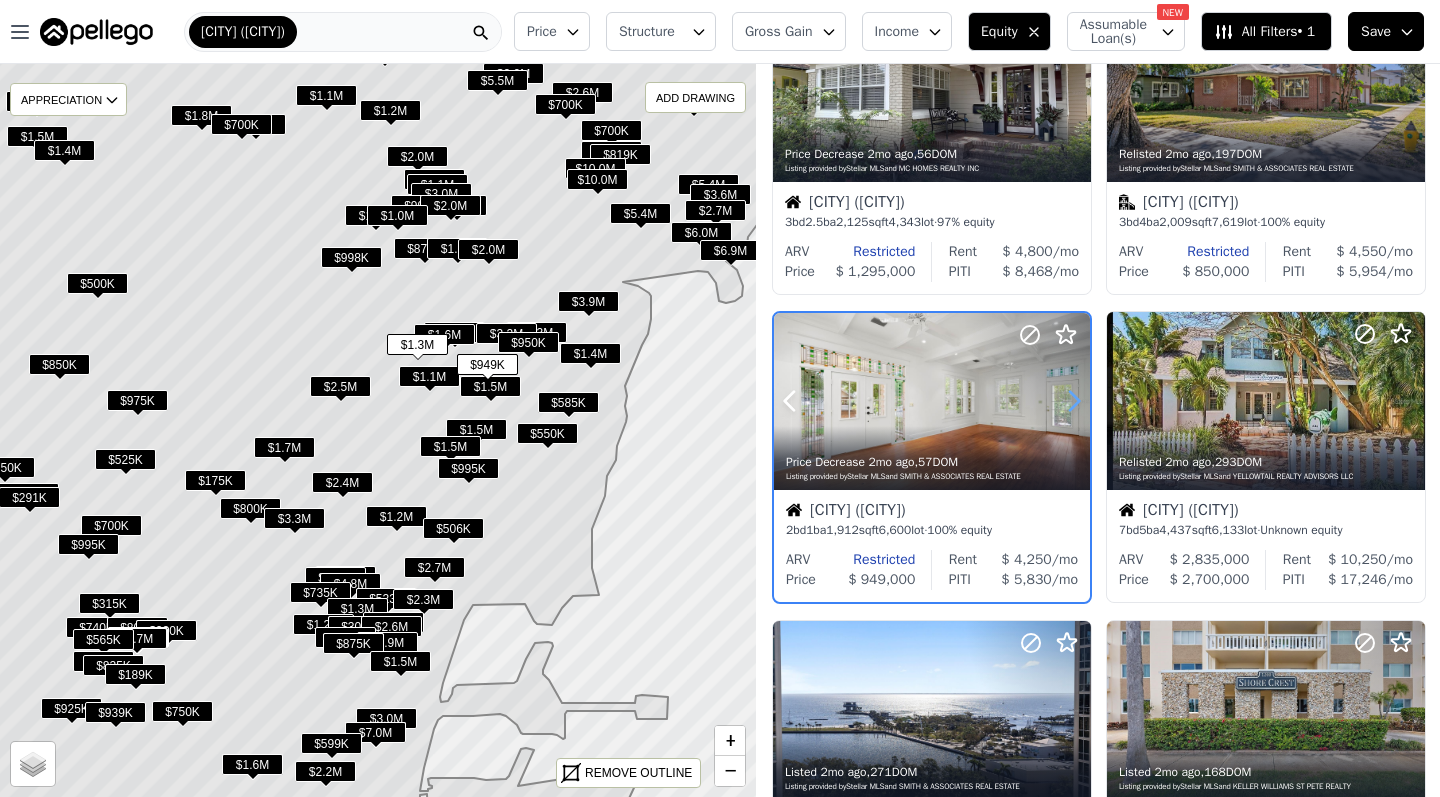 click 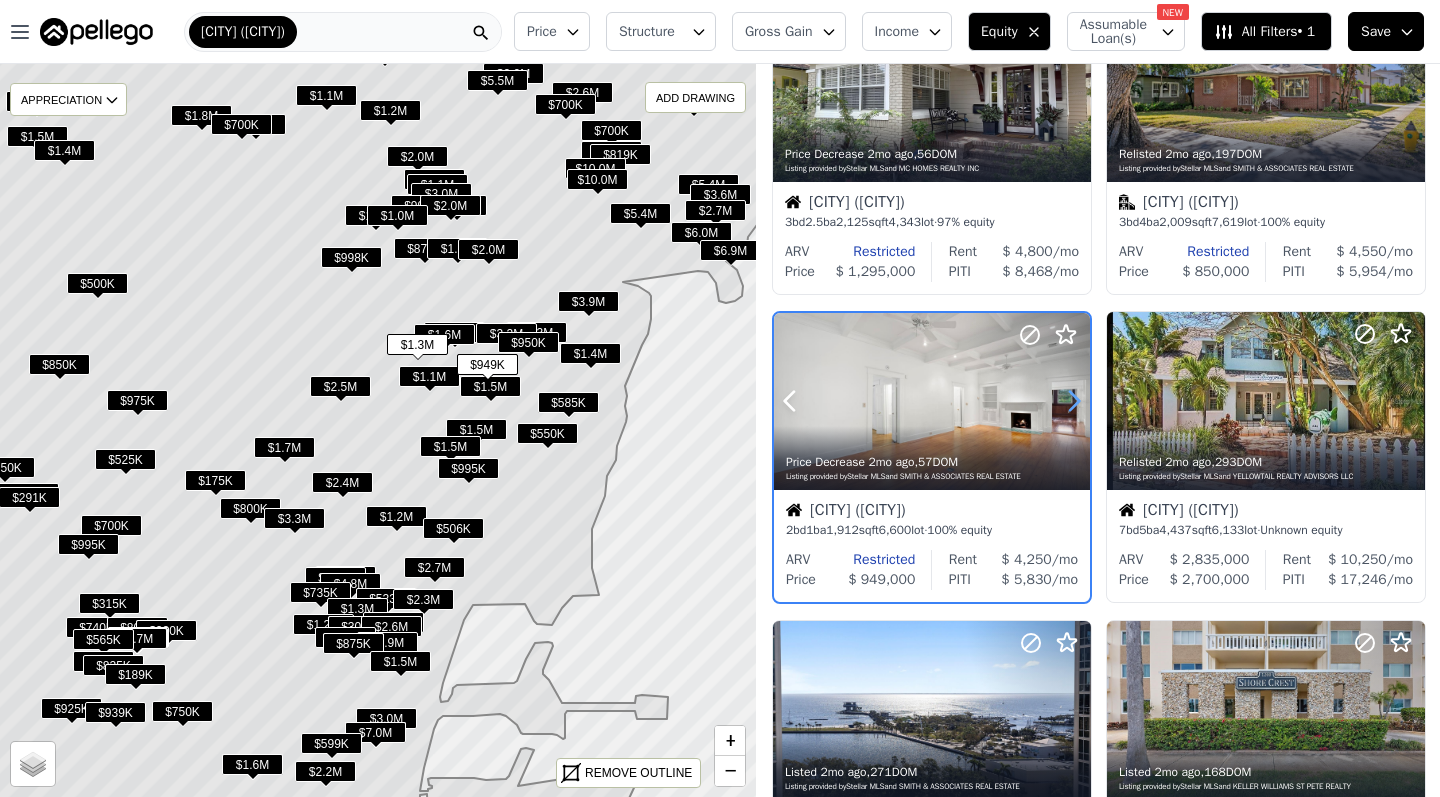 click 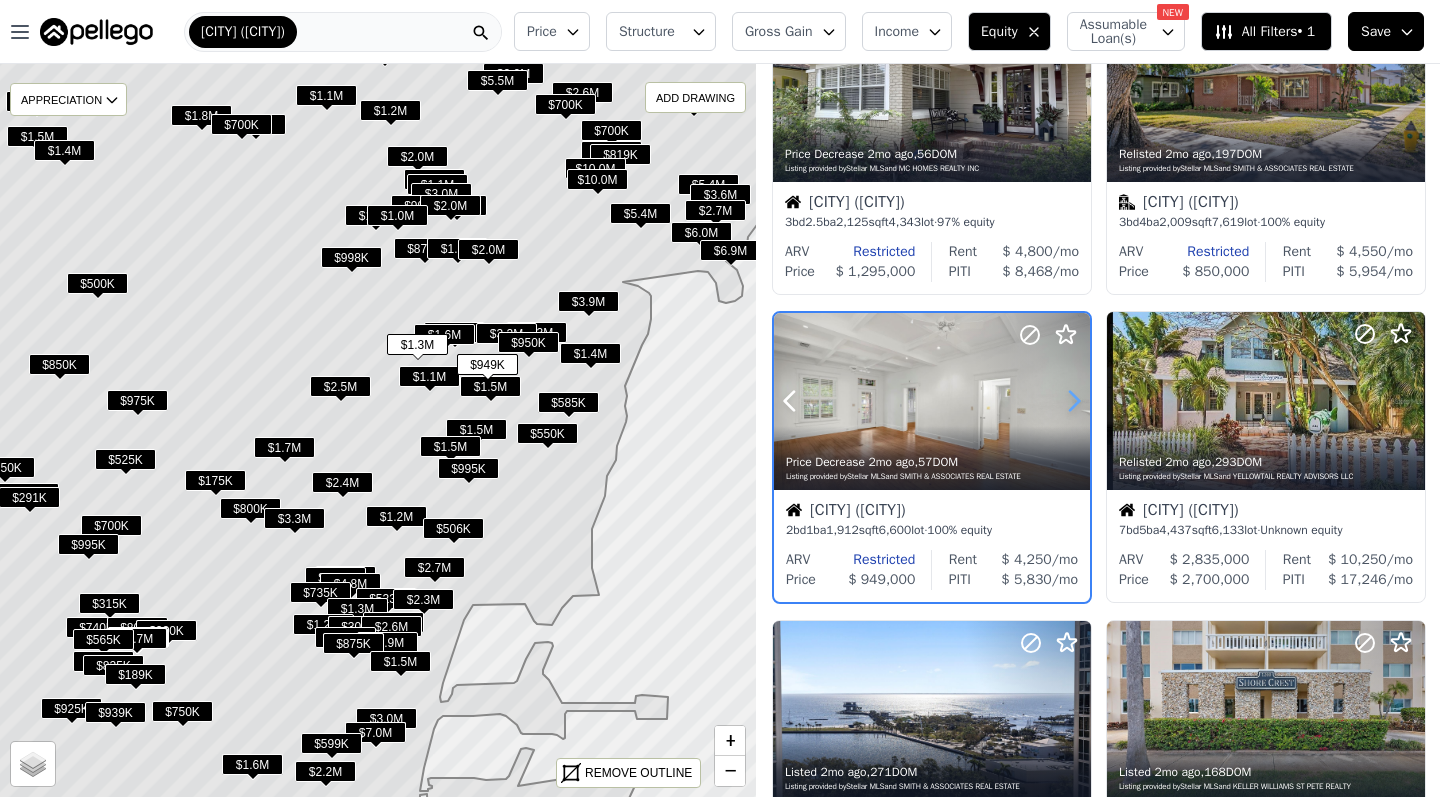 click 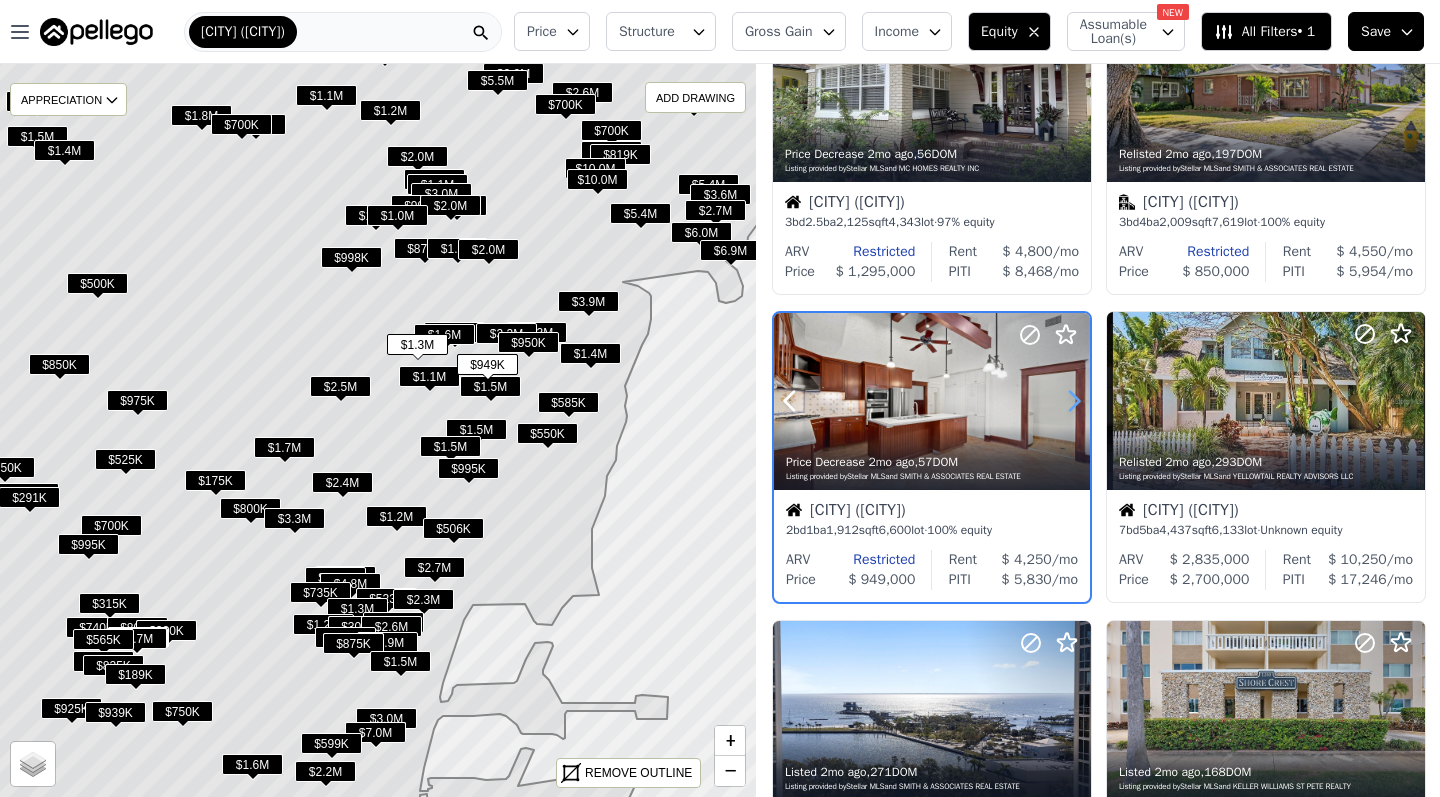 click 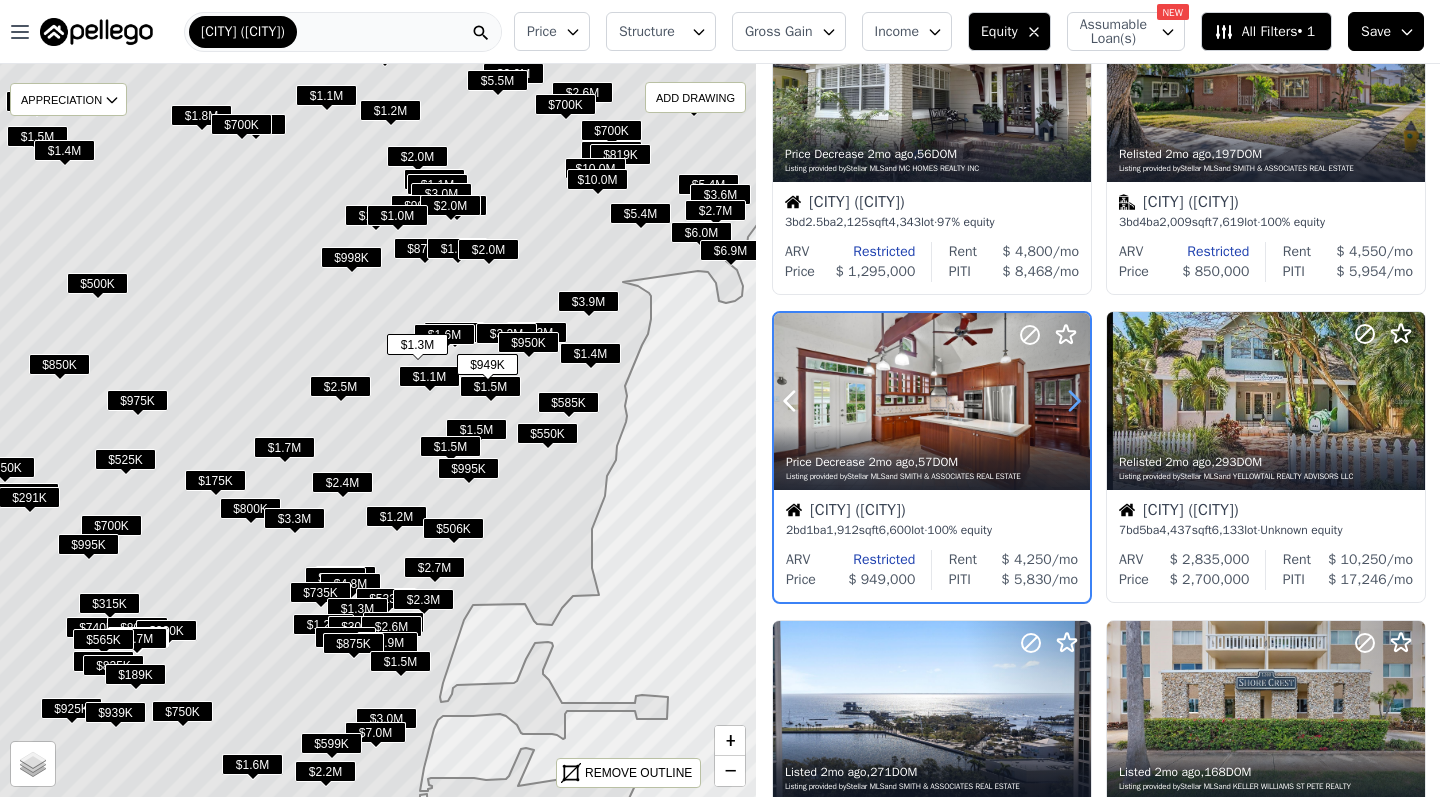 click 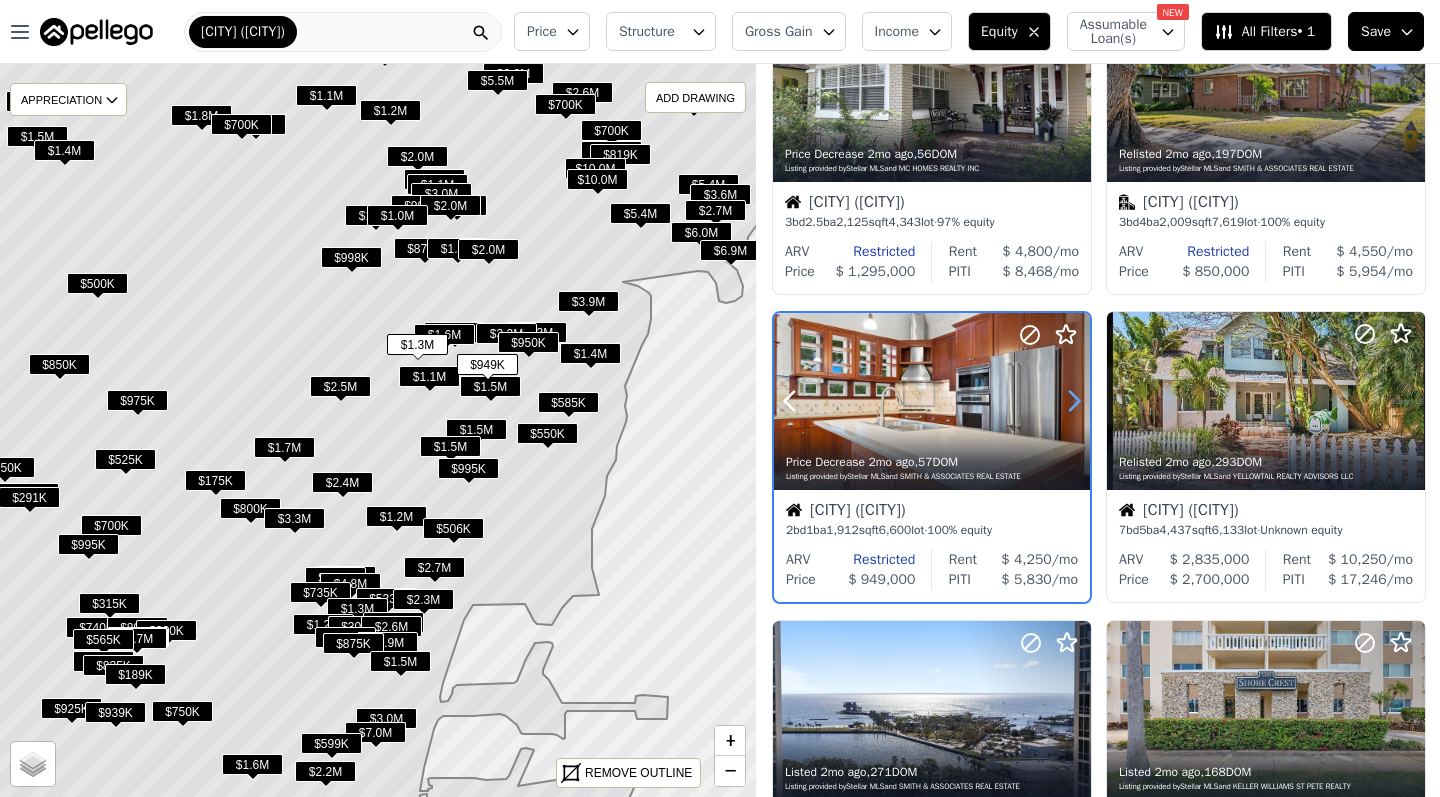 click 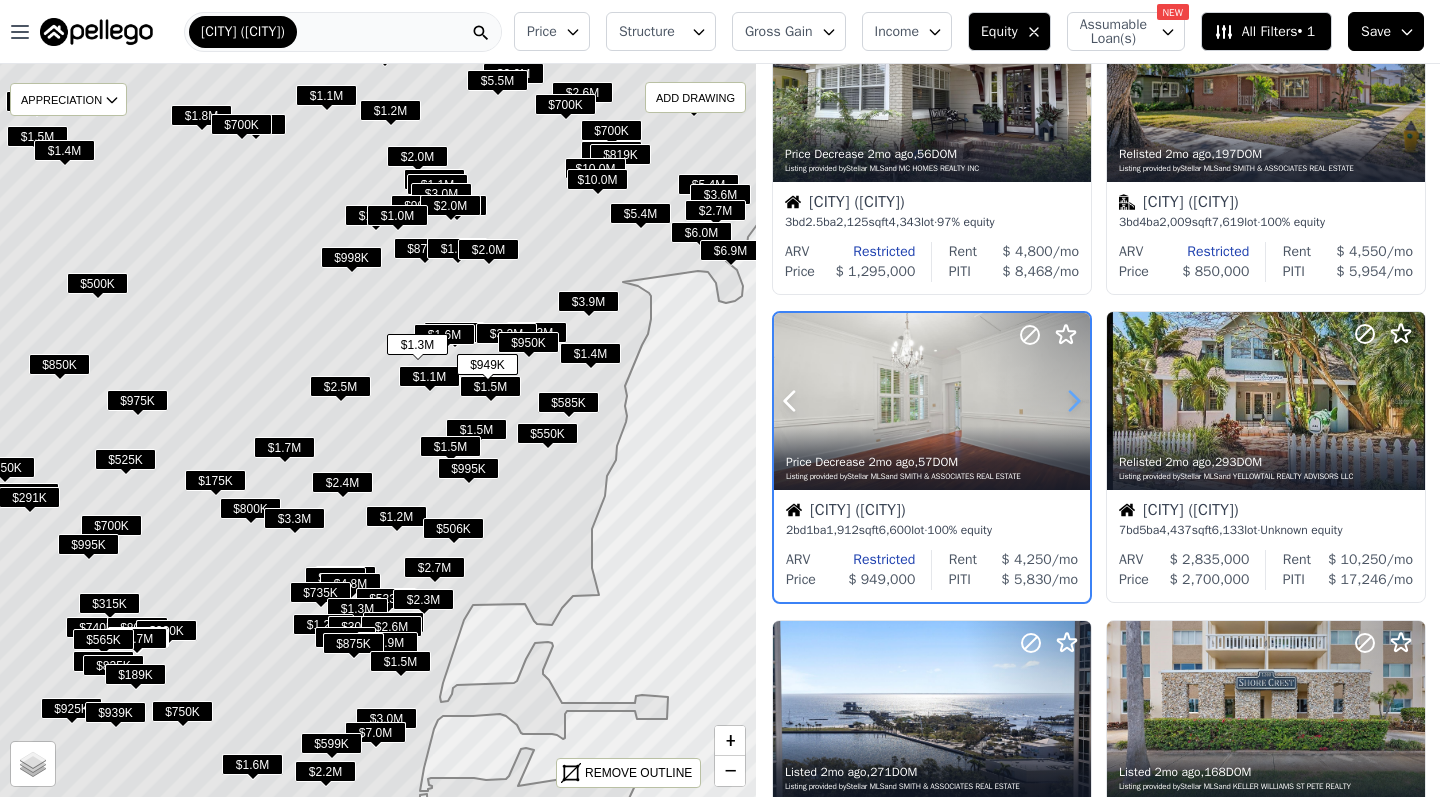 click 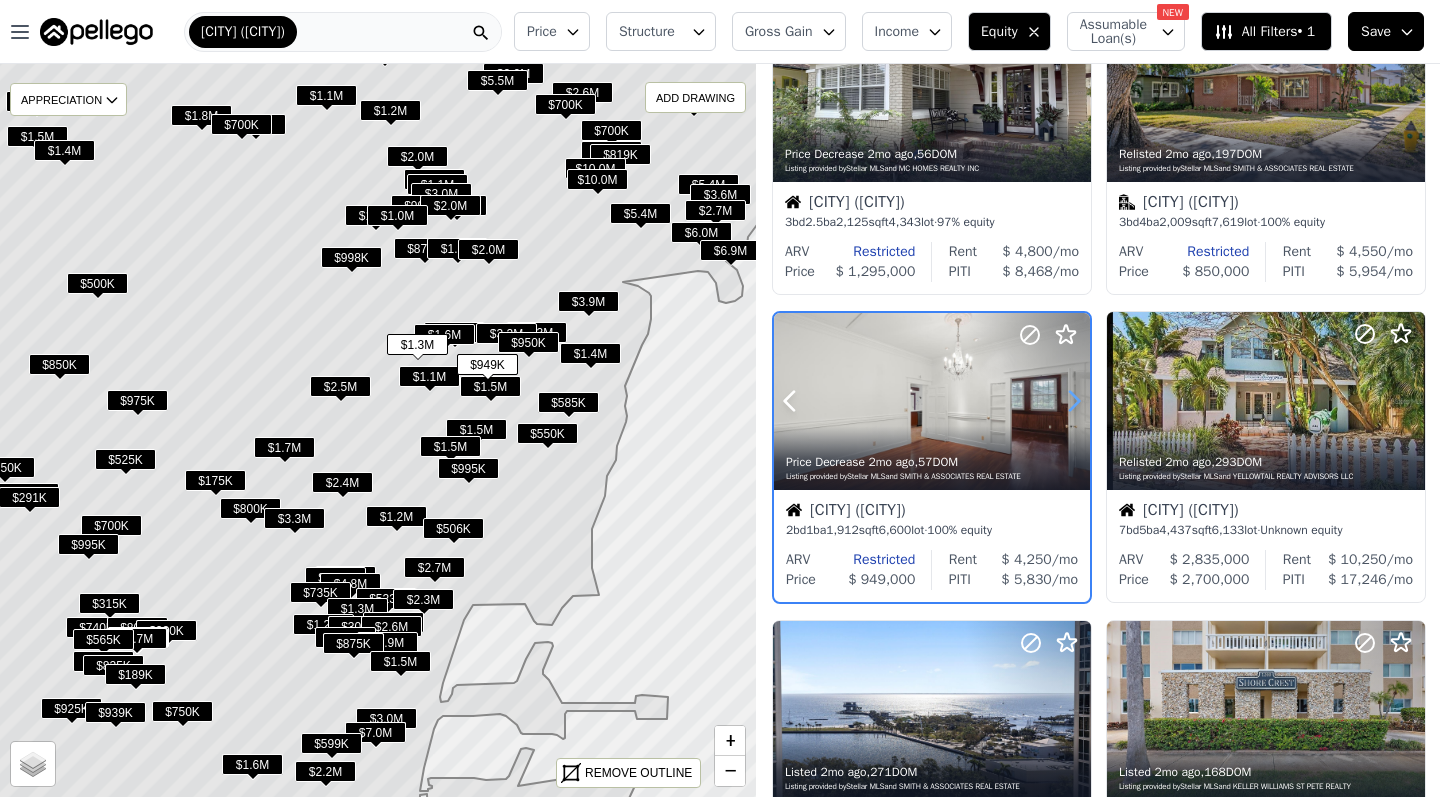 click 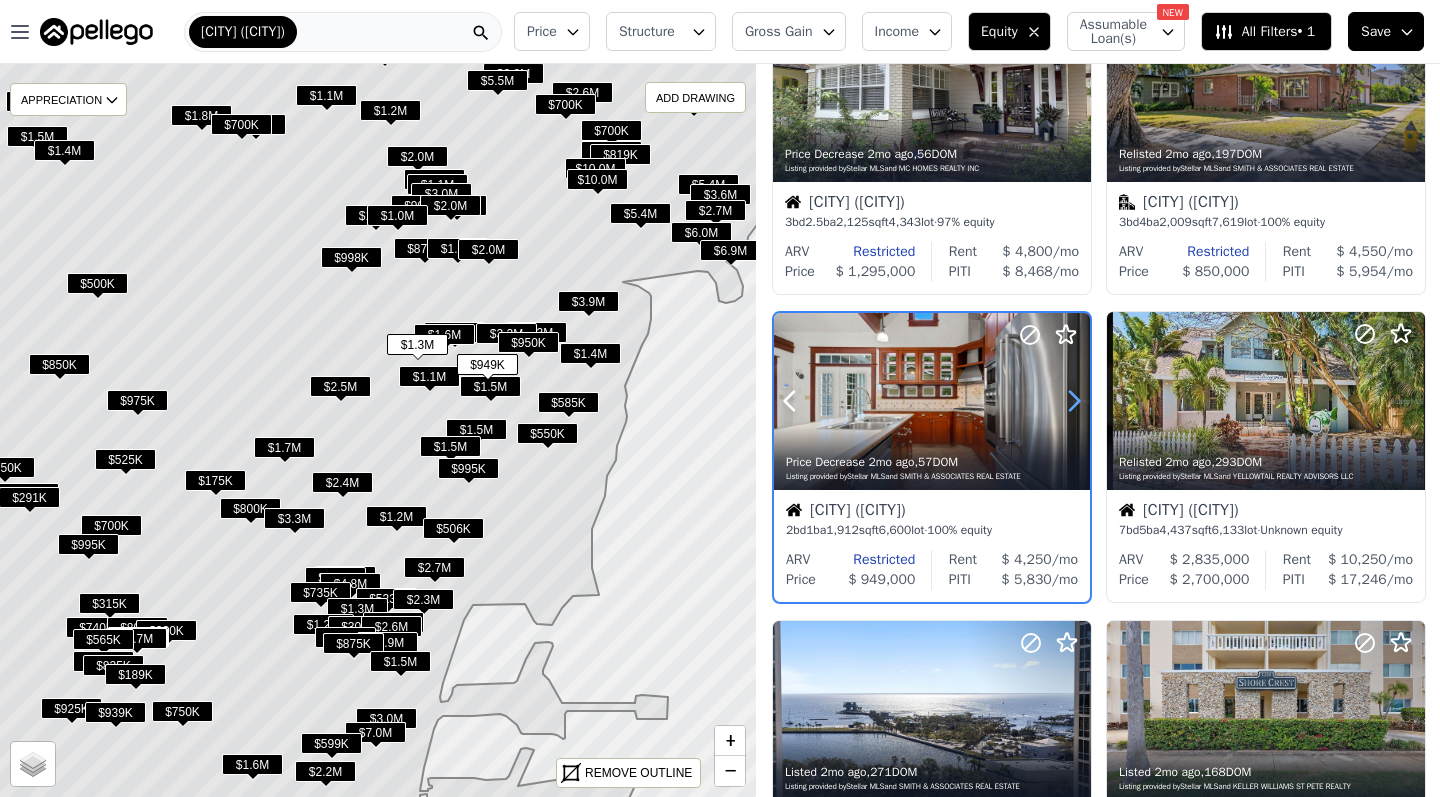 click 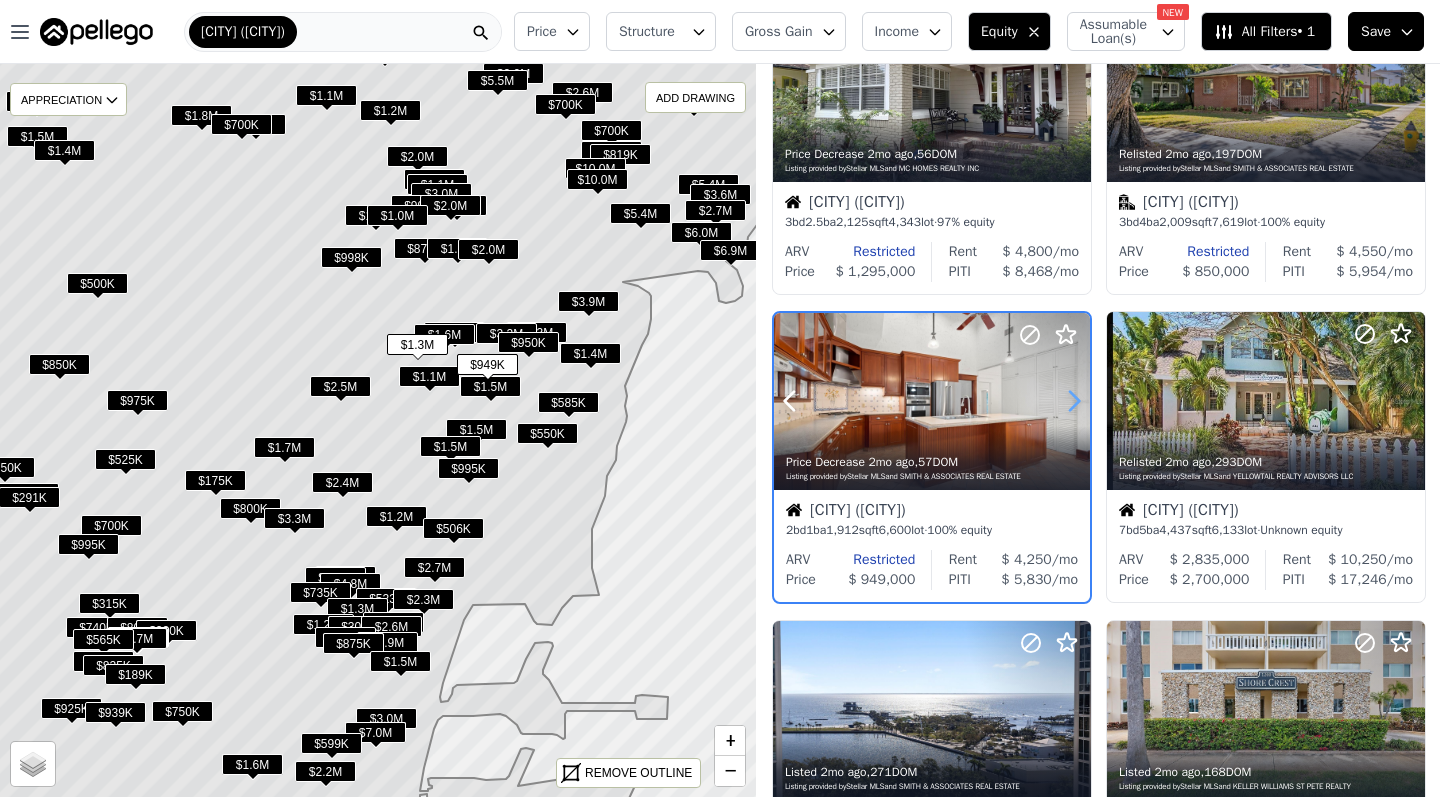 click 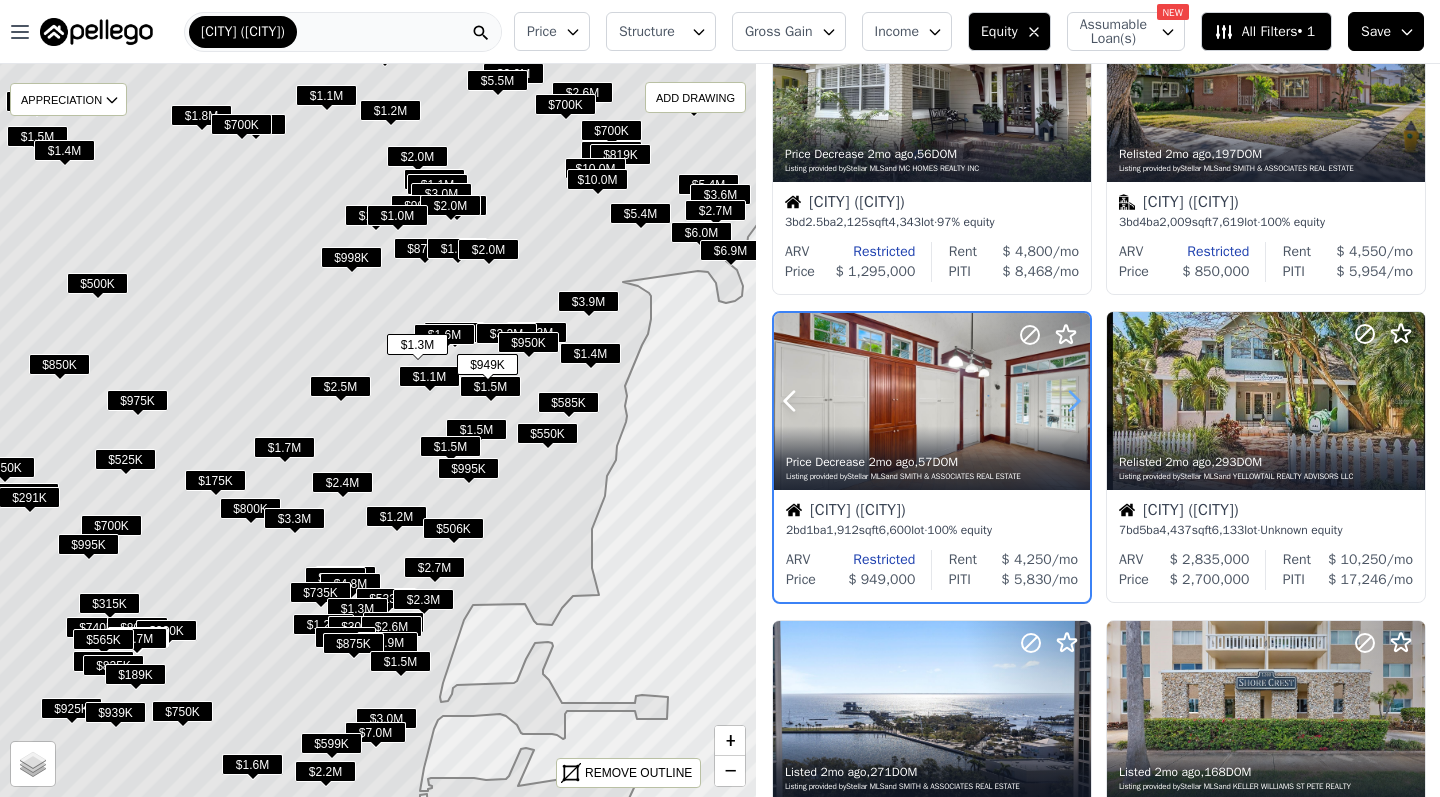 click 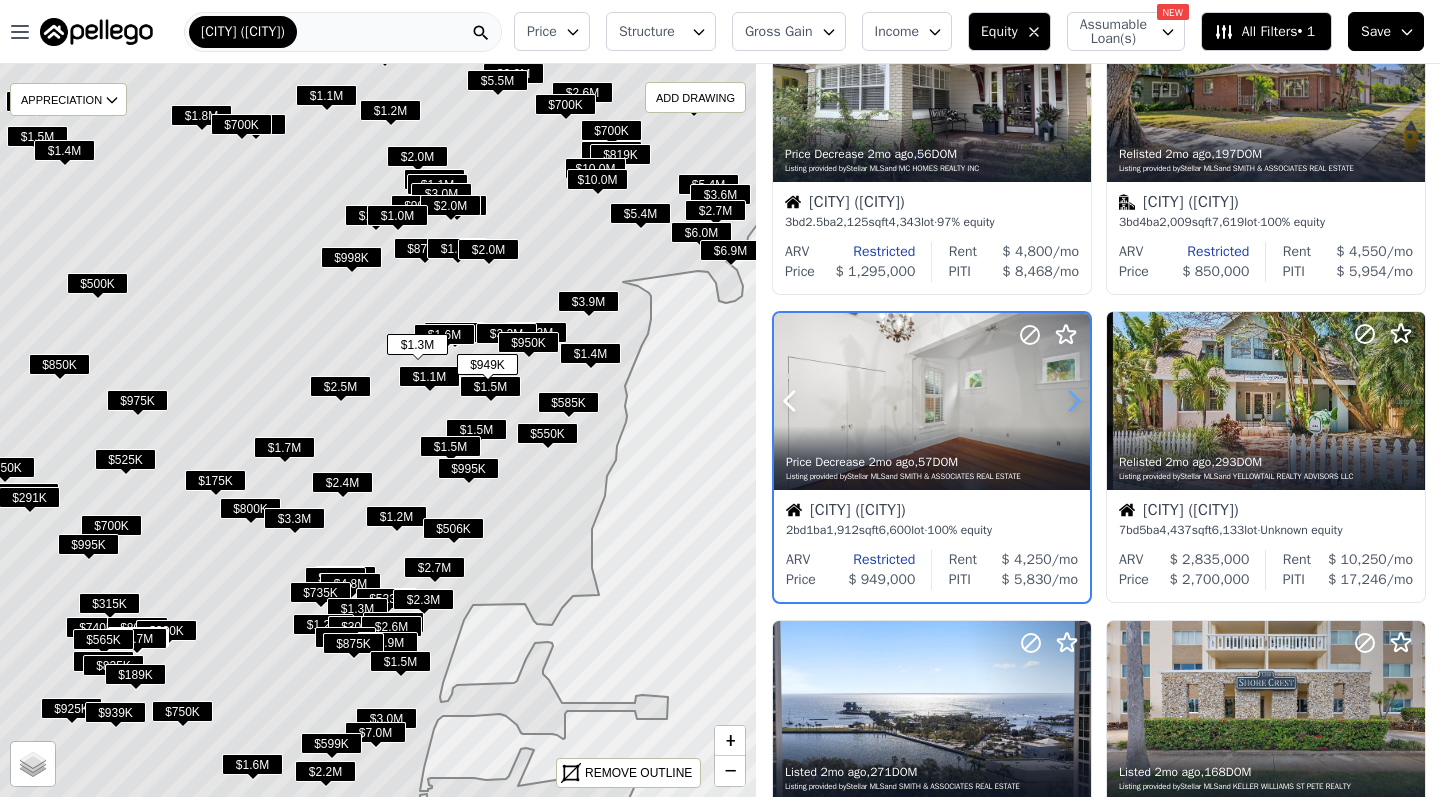 click 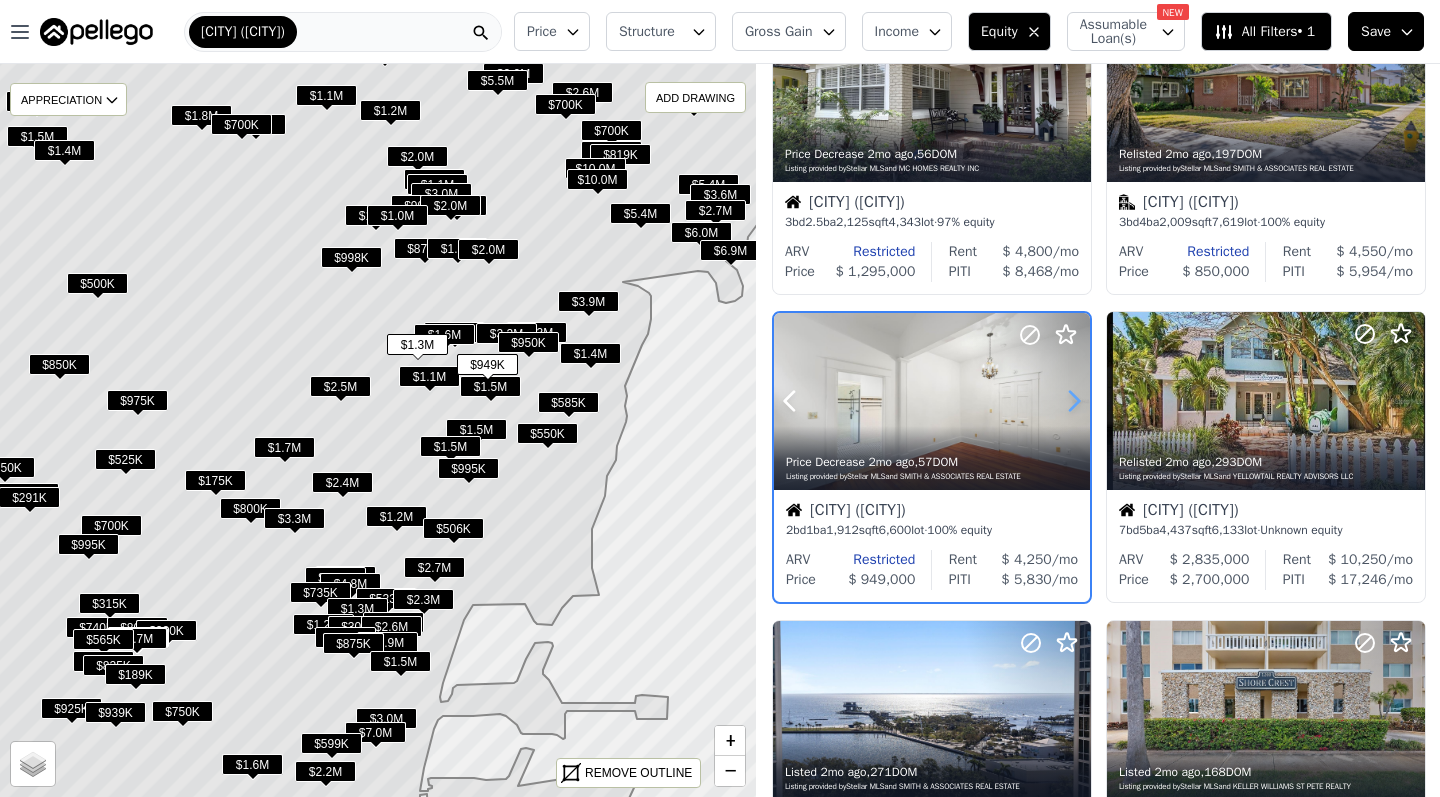 click 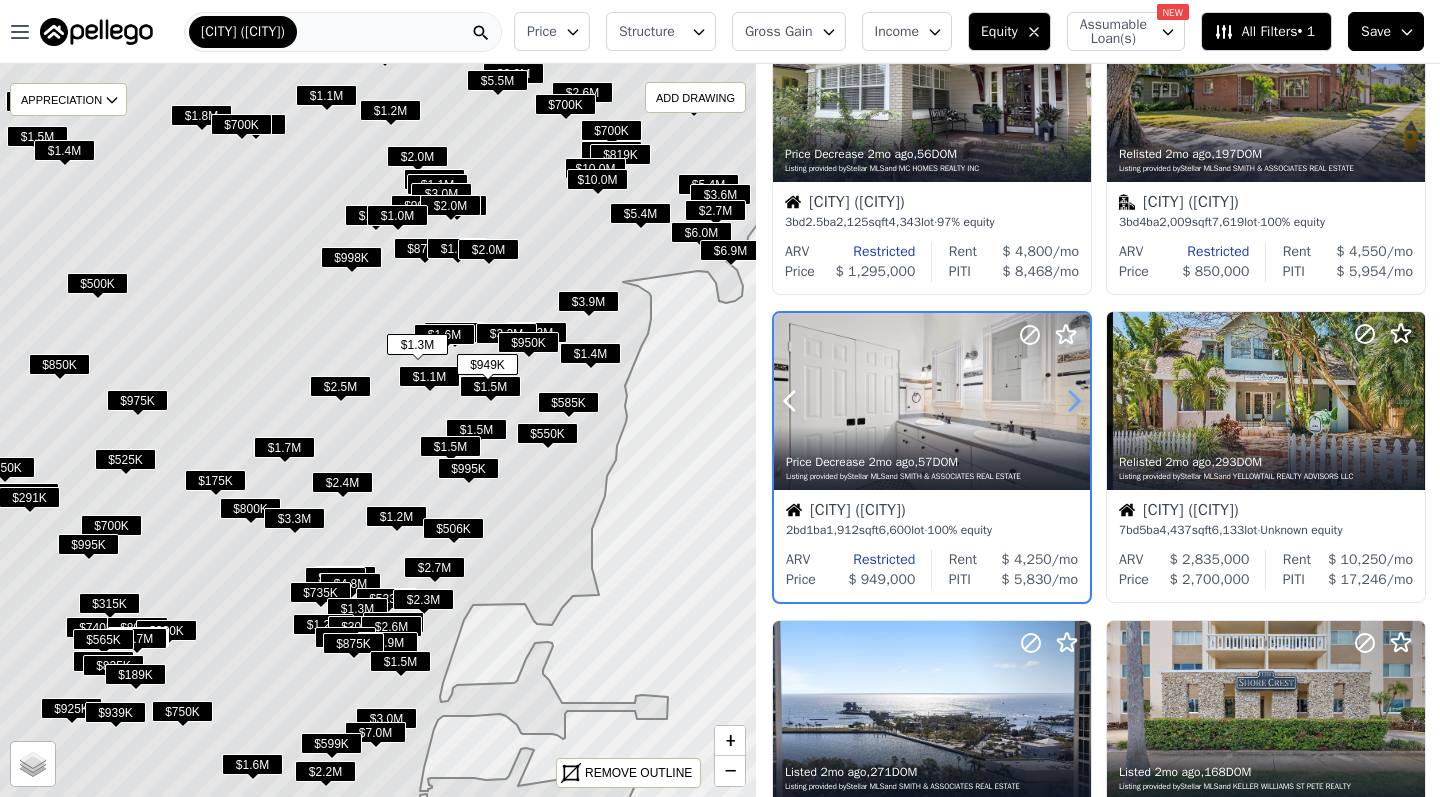 click 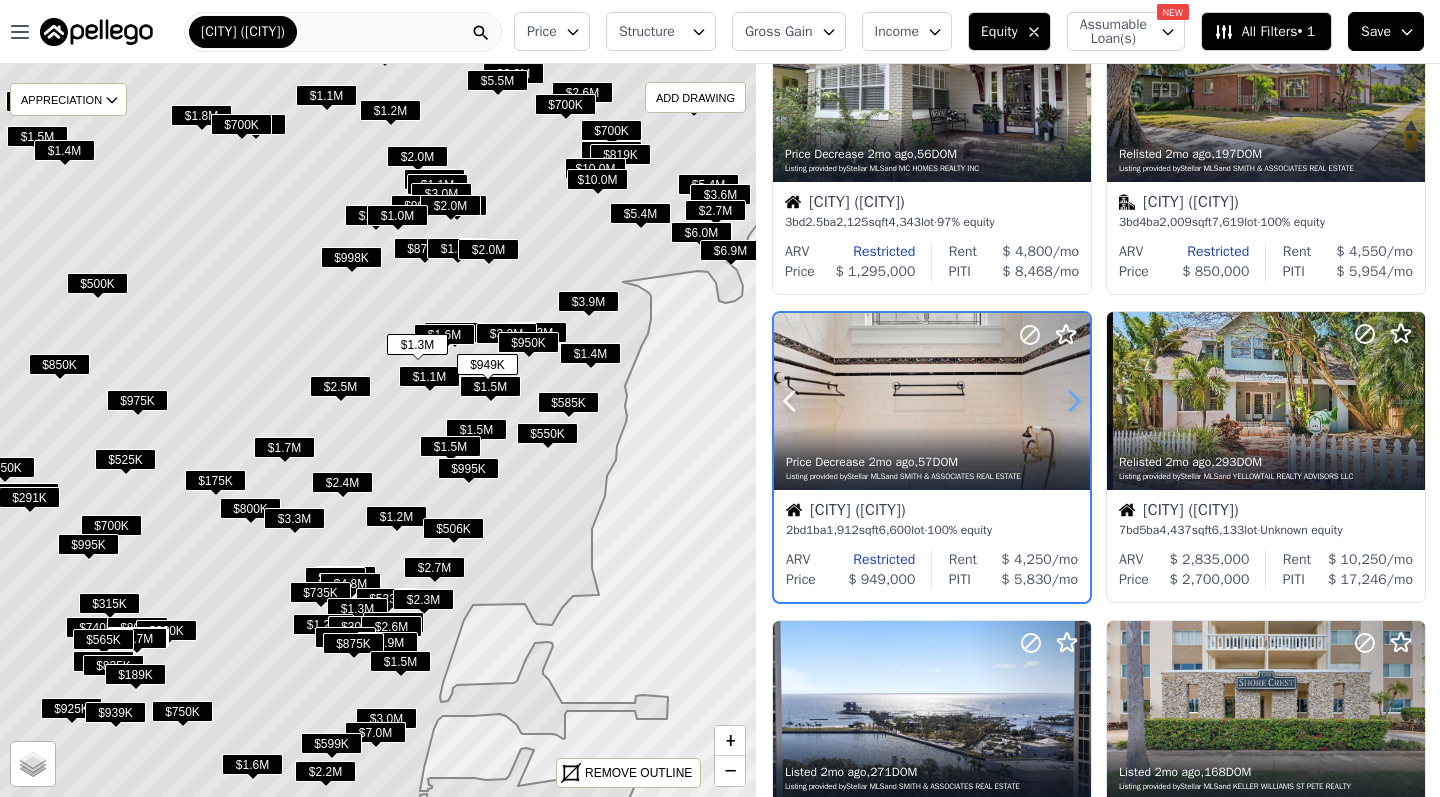 click 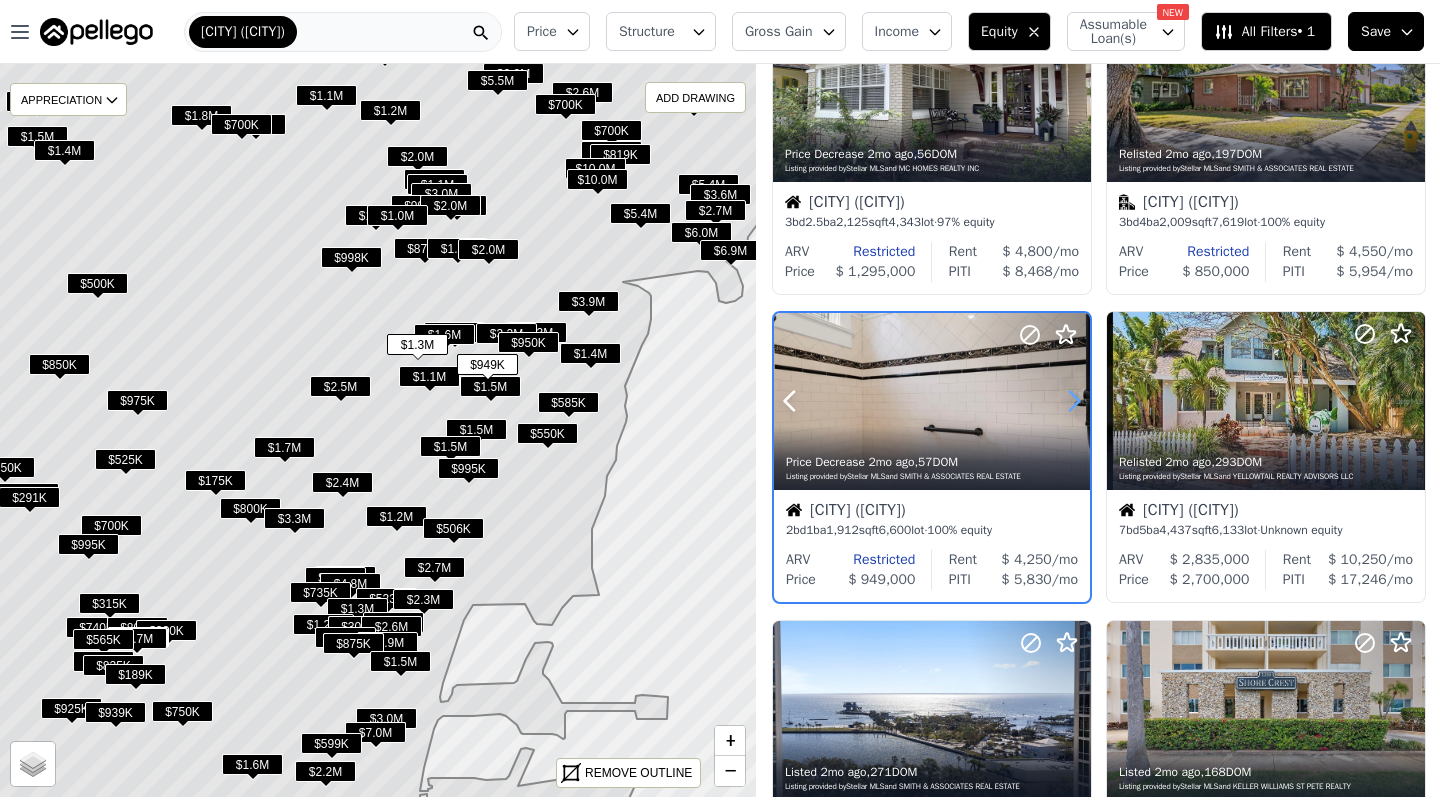 click 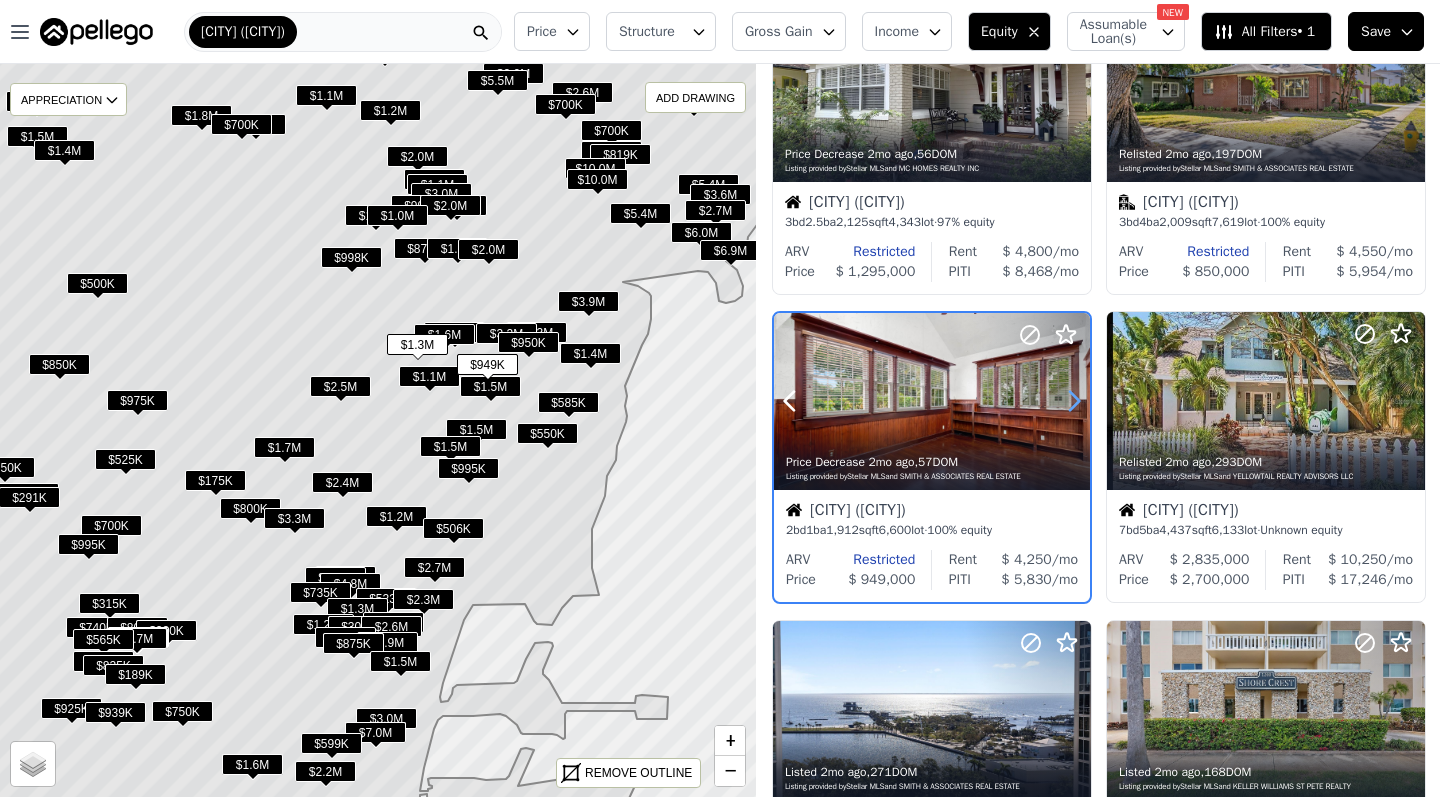 click 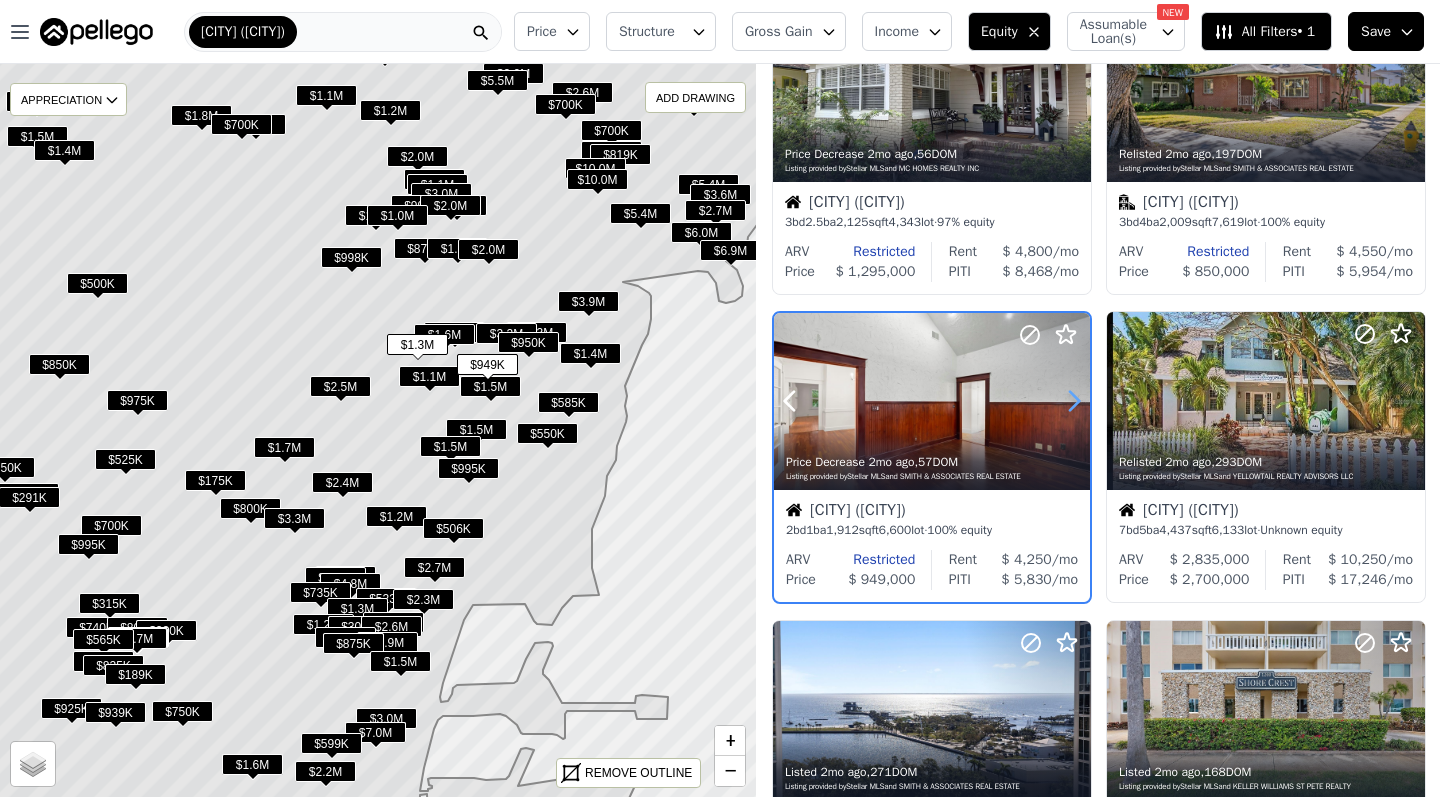 click 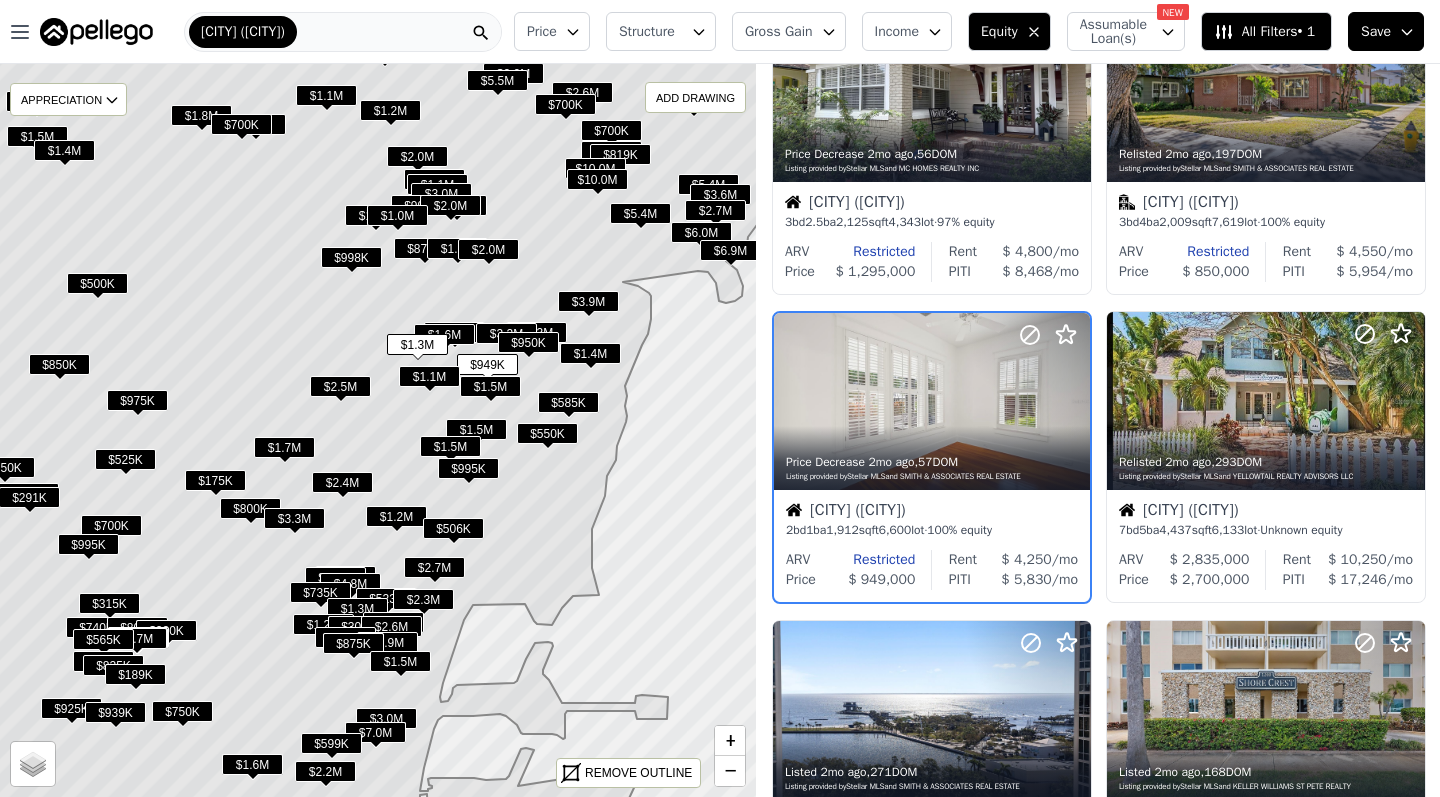 click on "$1.1M" at bounding box center [429, 376] 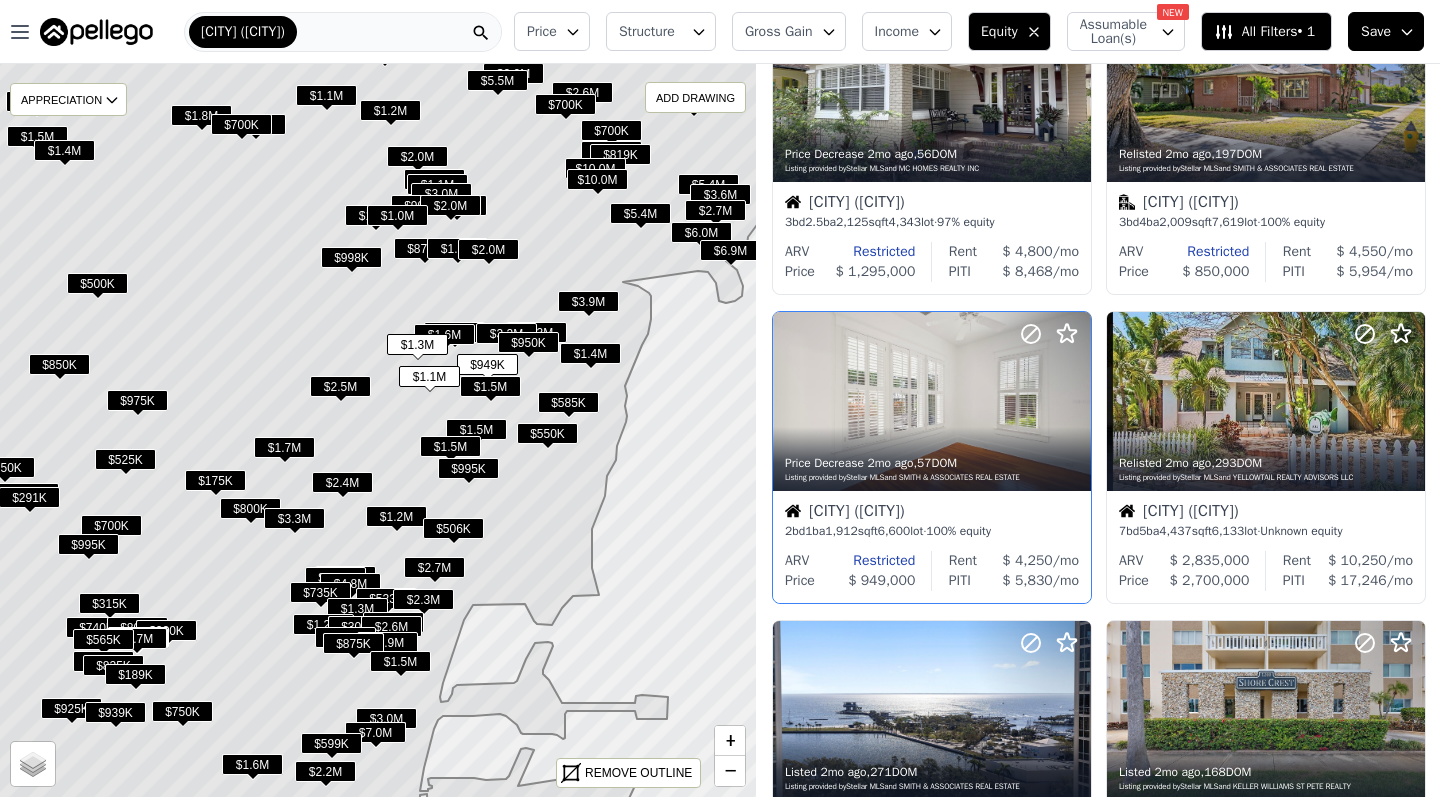 scroll, scrollTop: 113, scrollLeft: 0, axis: vertical 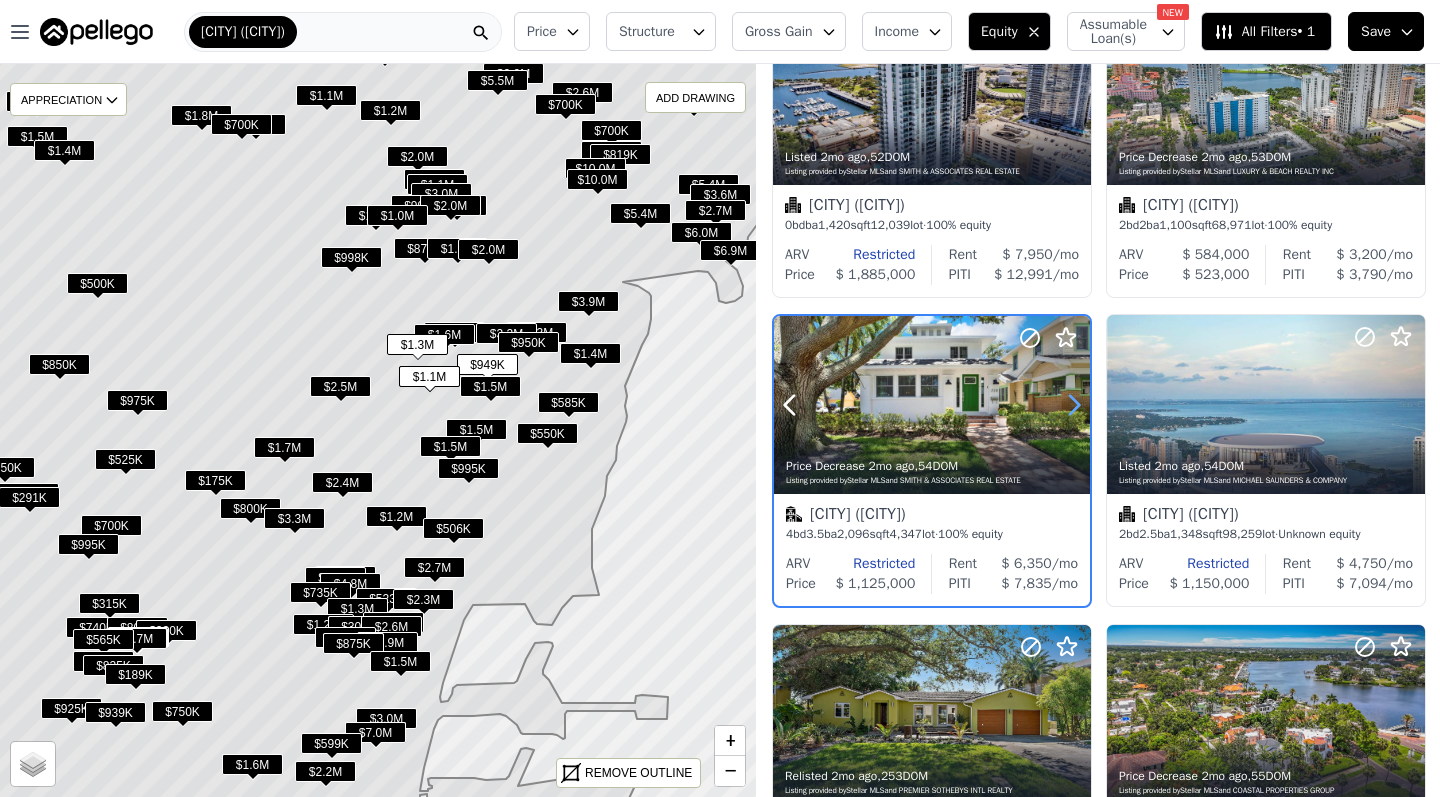 click 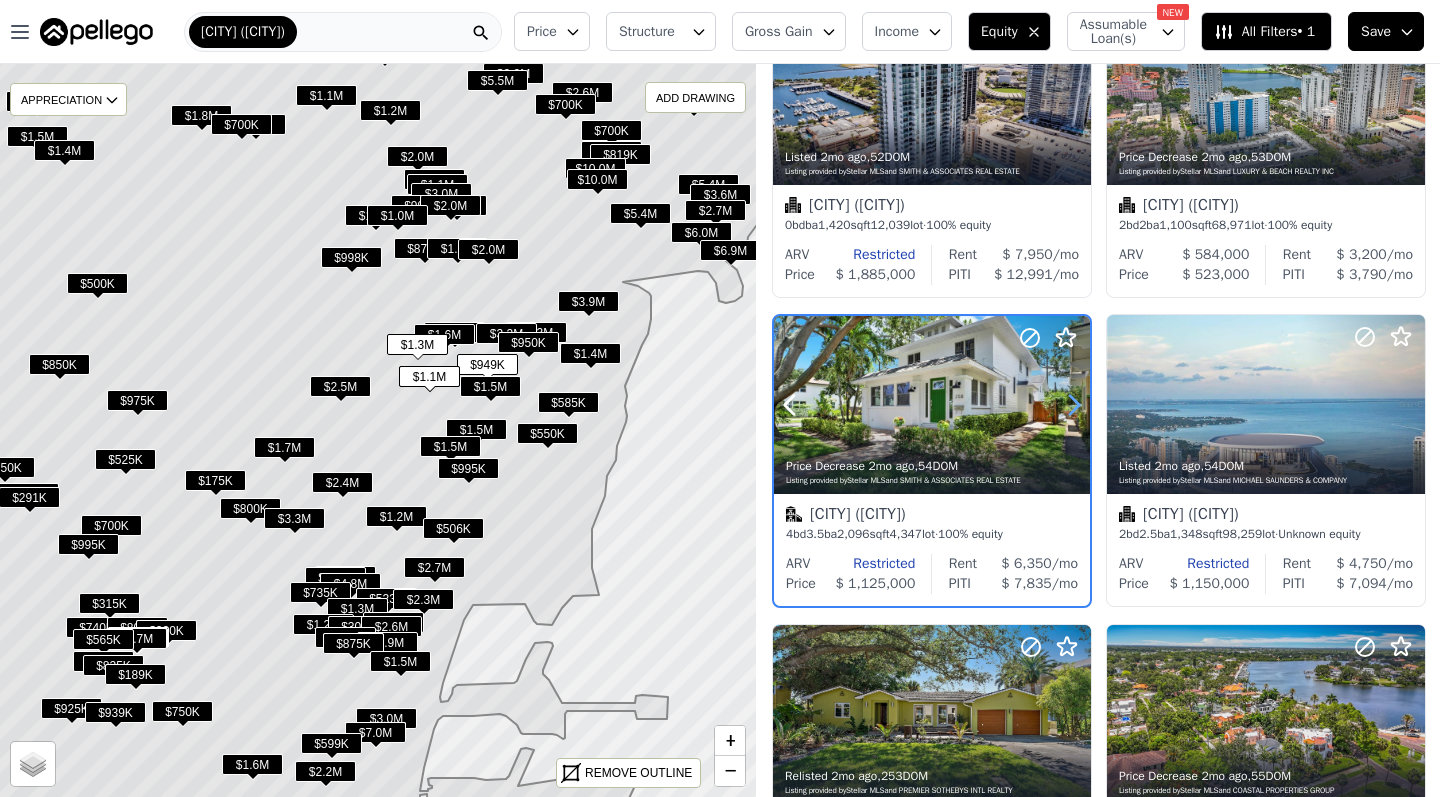 click 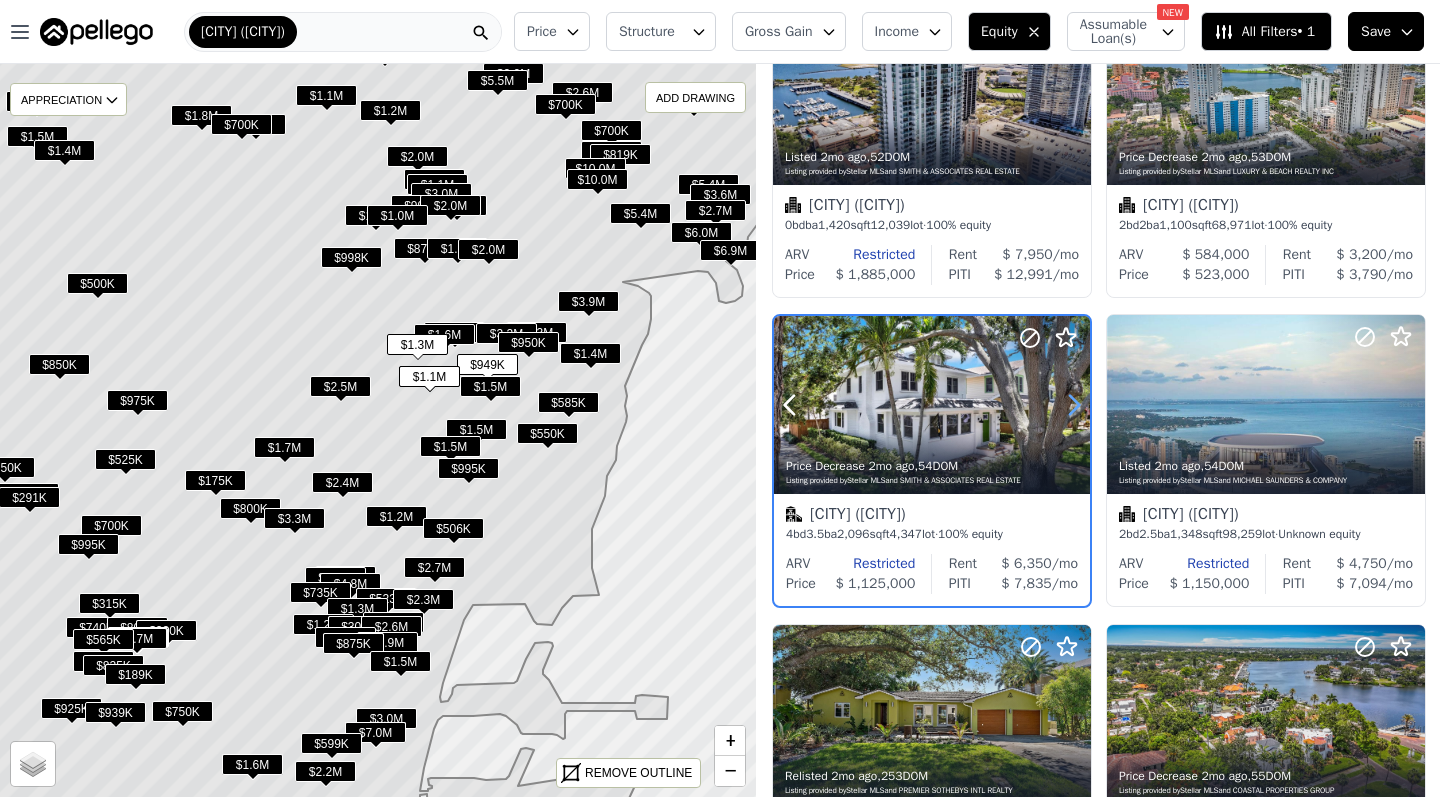 click 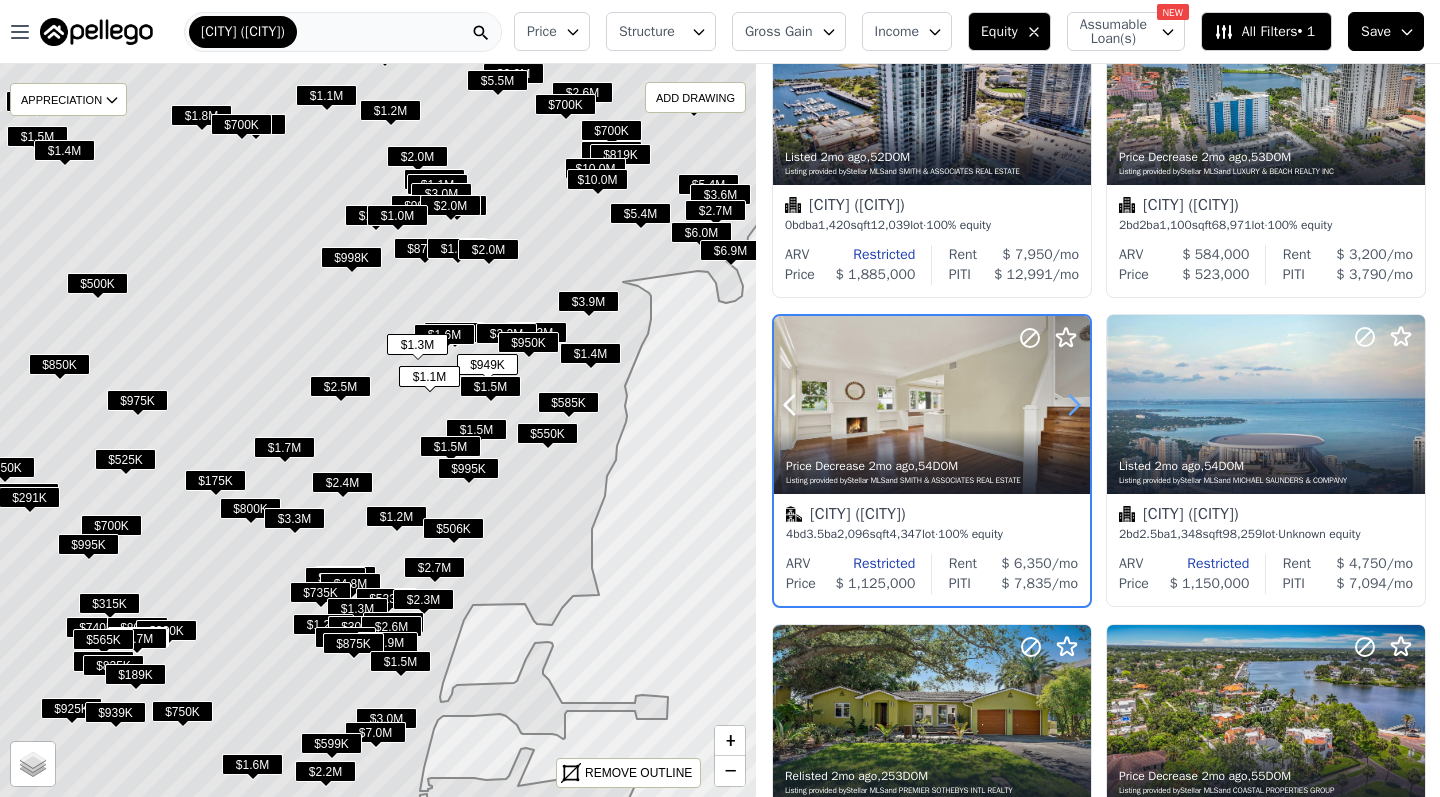 click 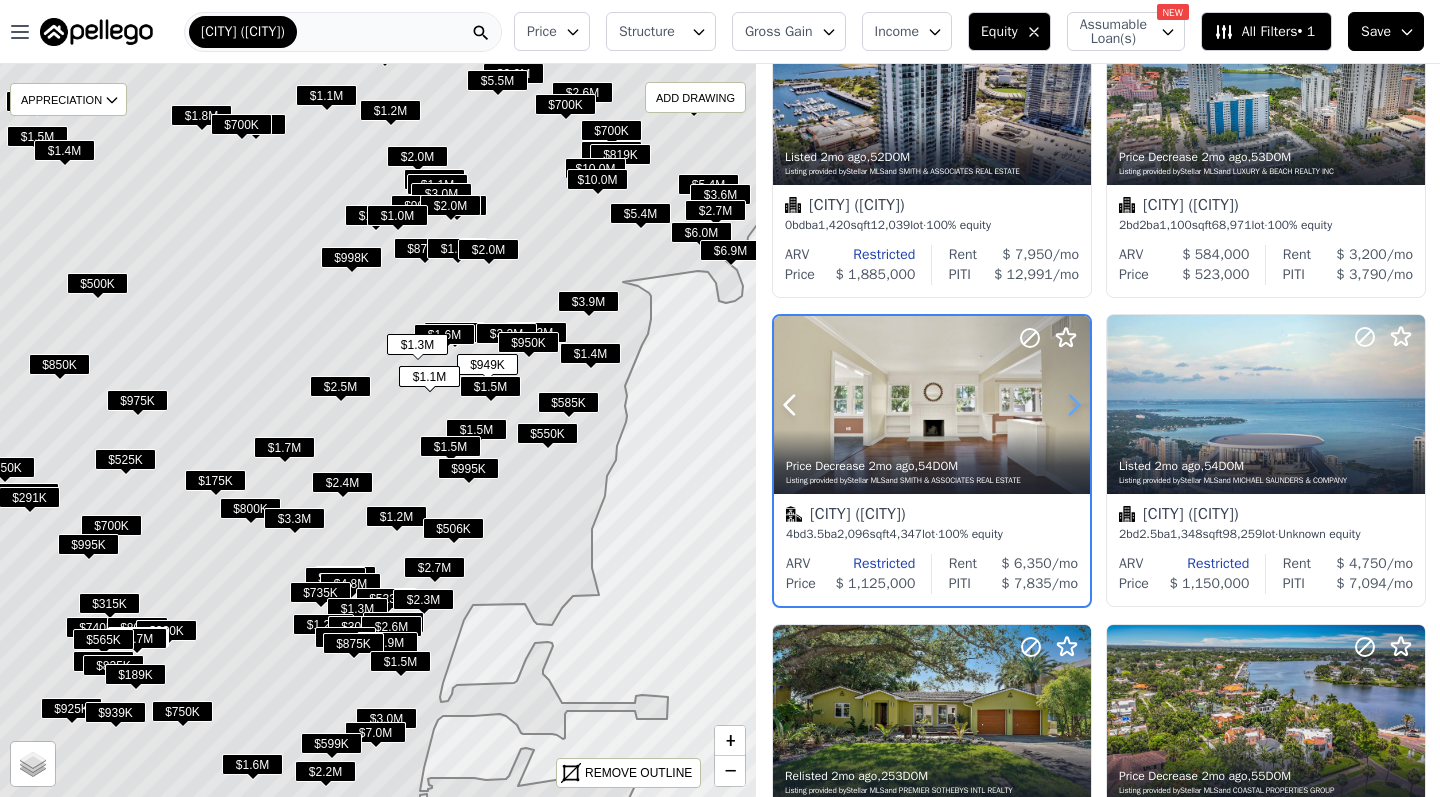 click 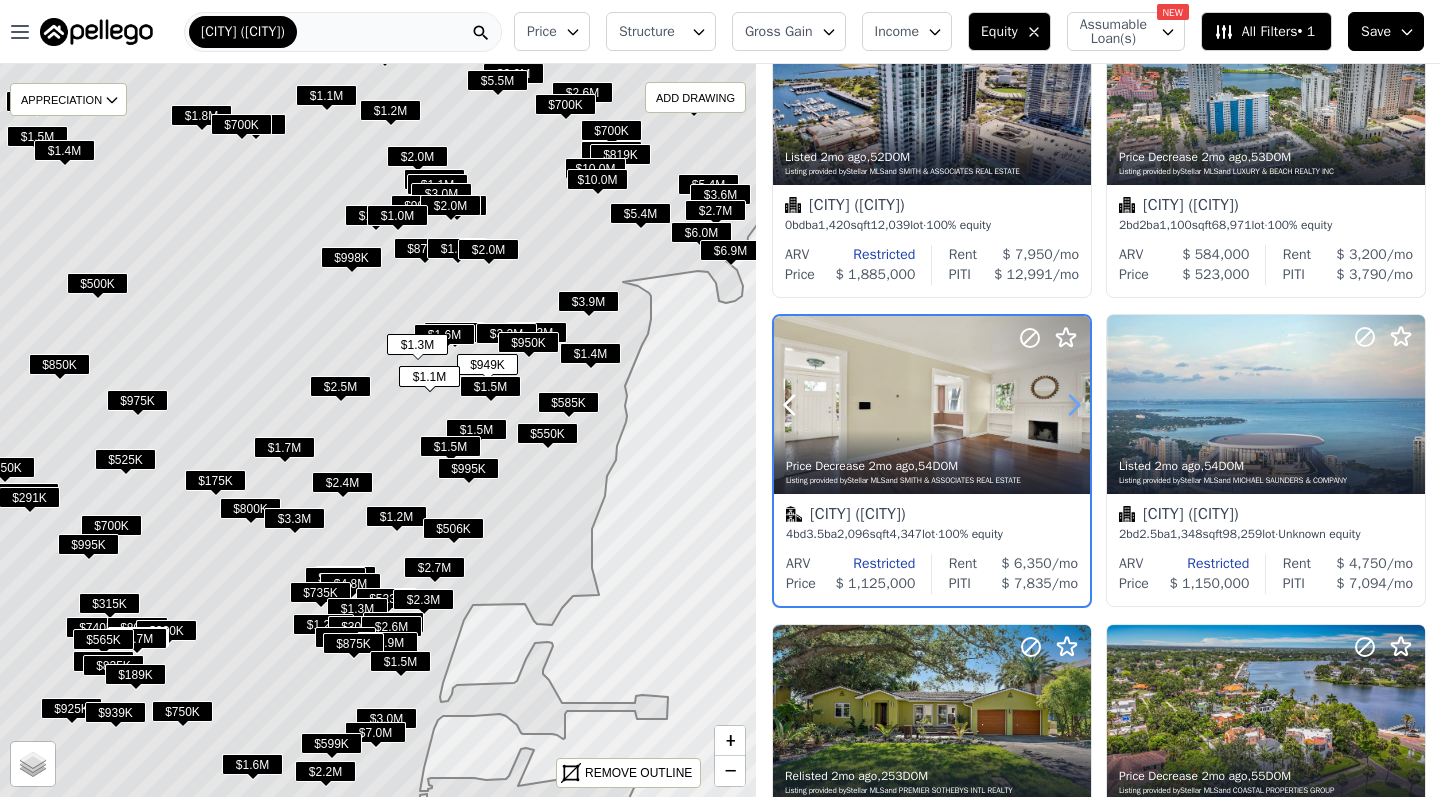 click 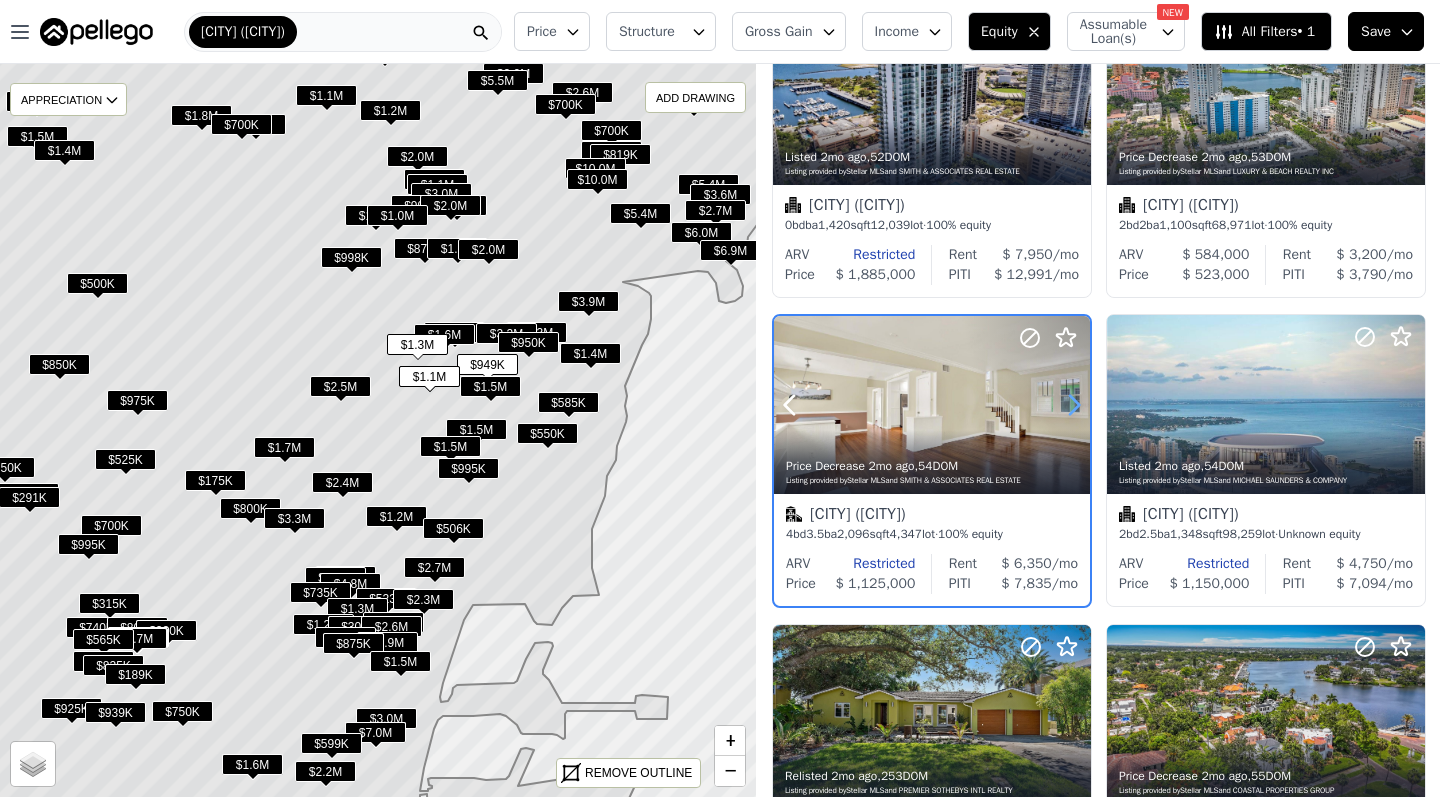 click 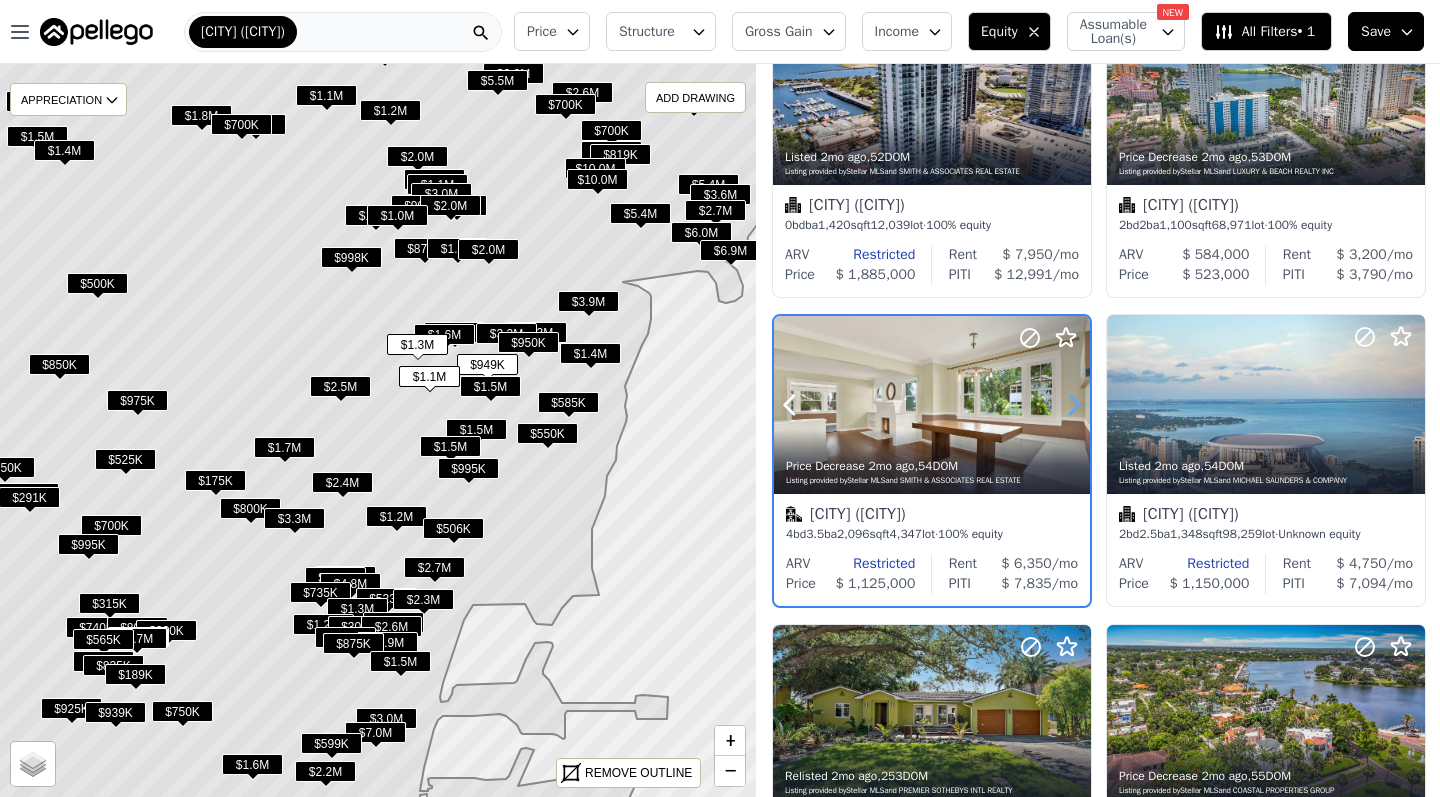click 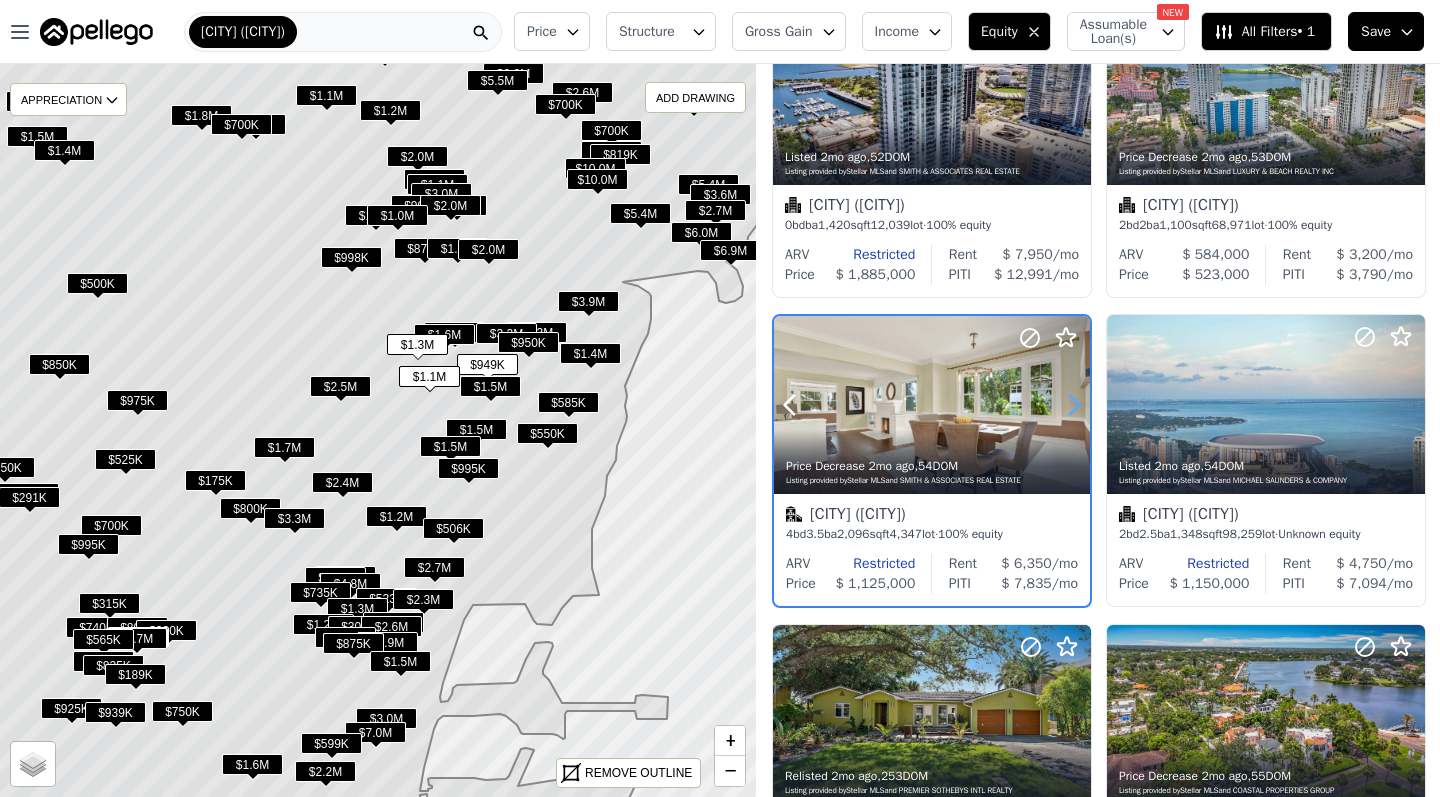 click 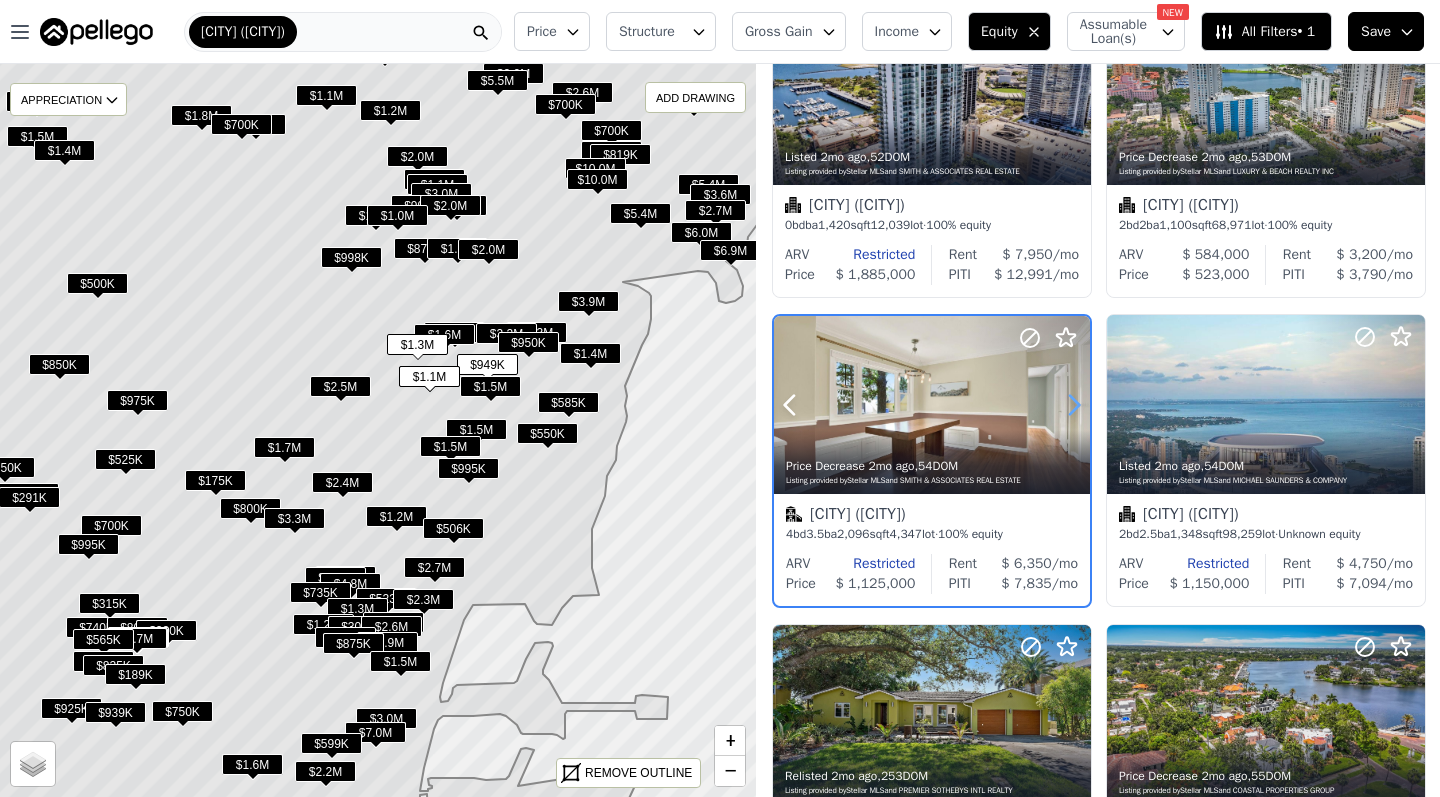 click 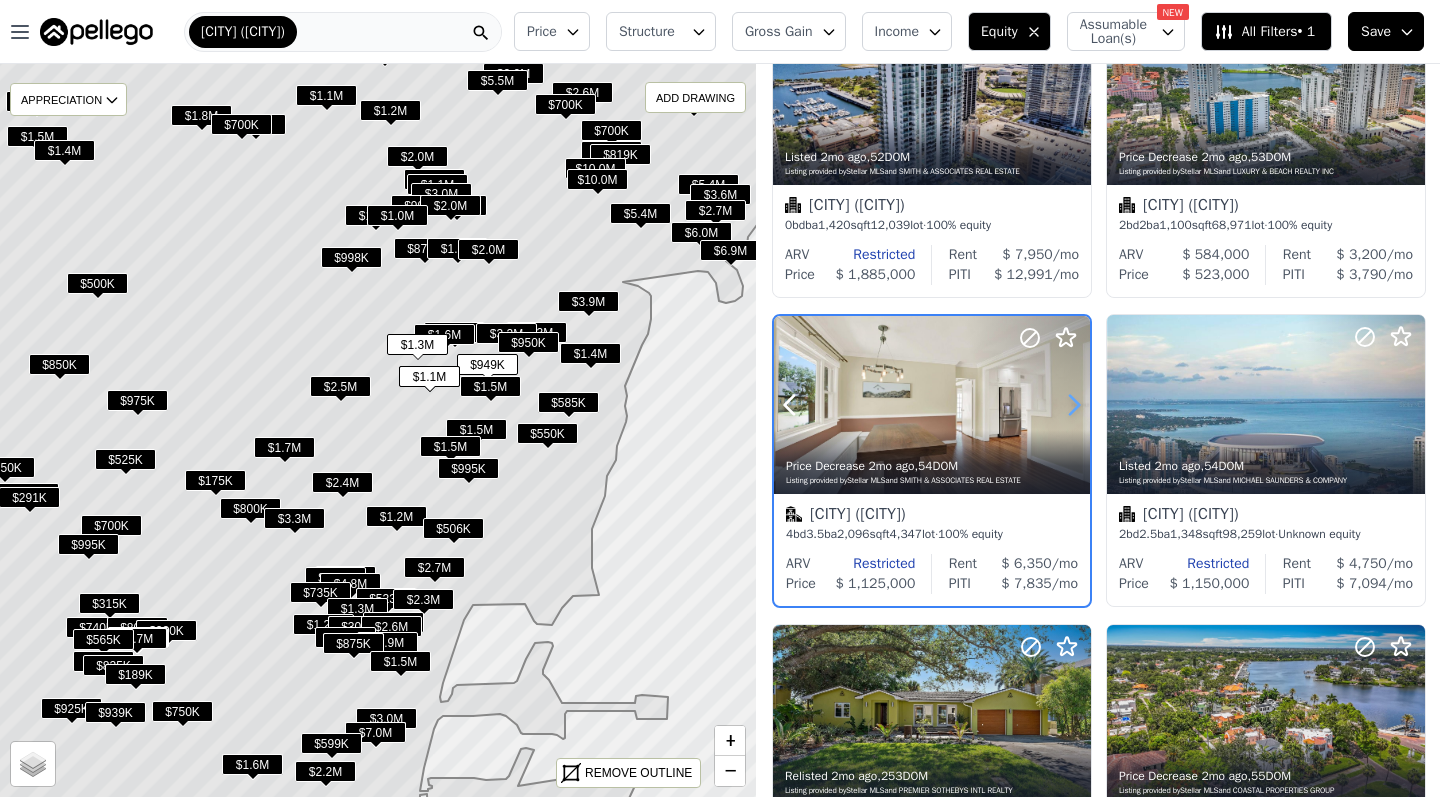 click 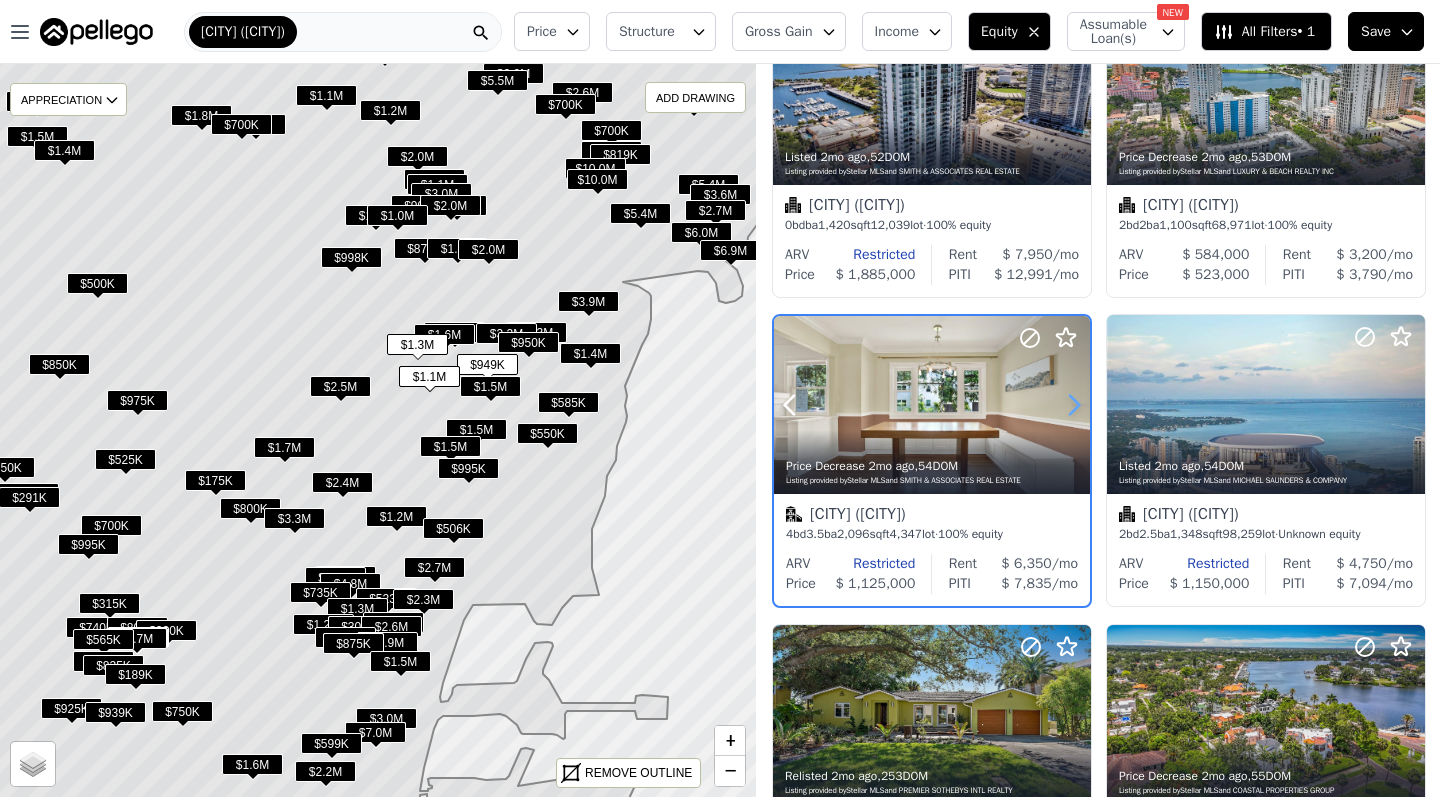 click 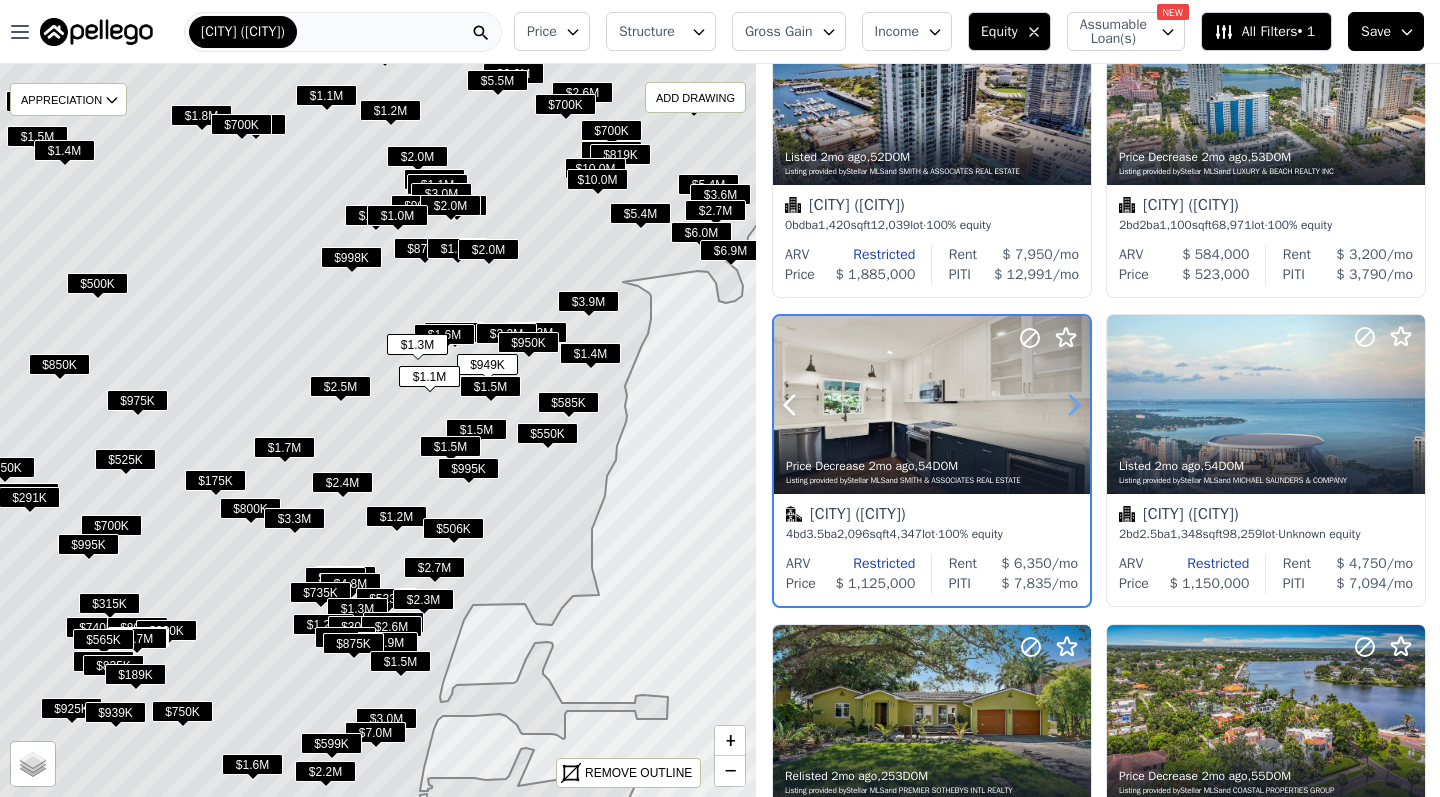 click 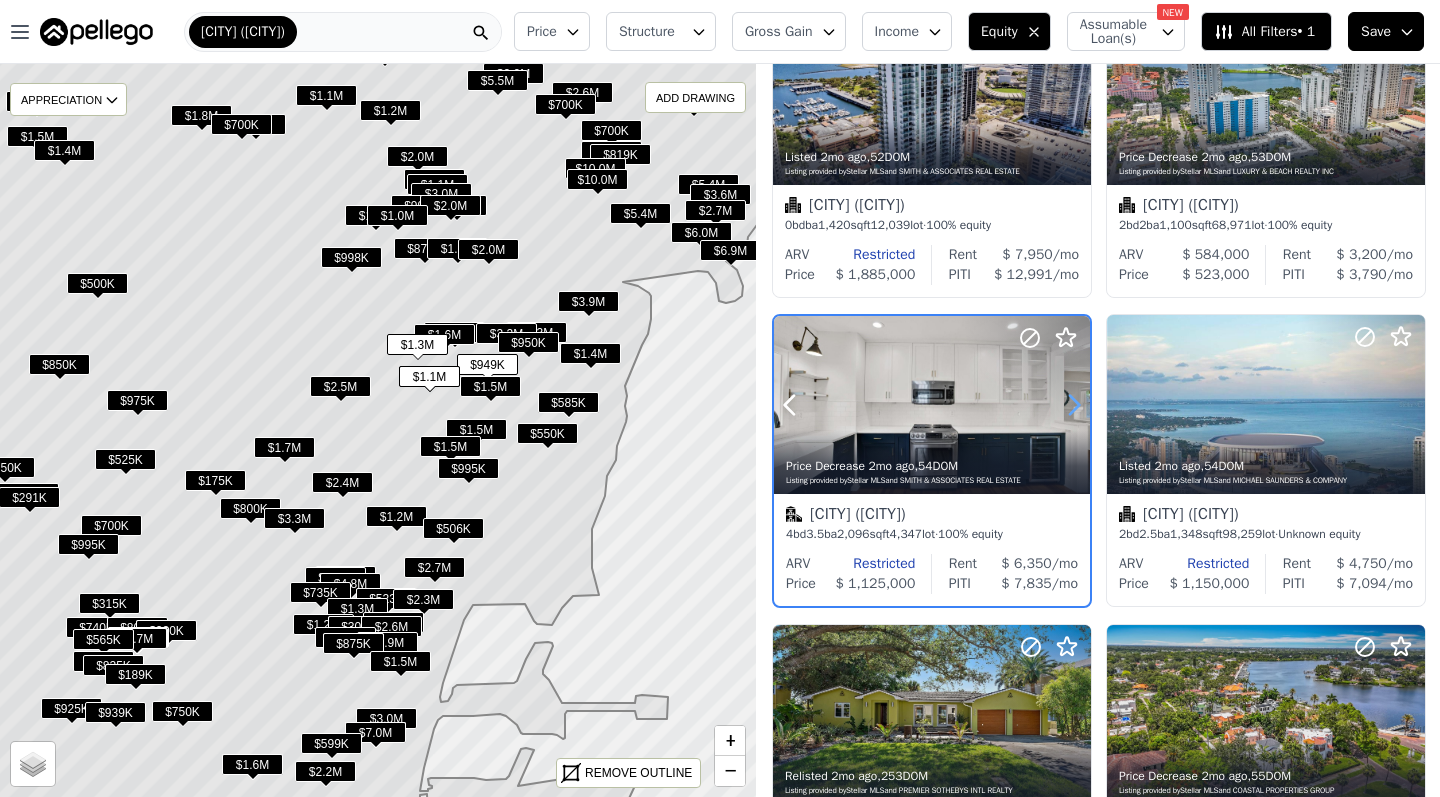 click 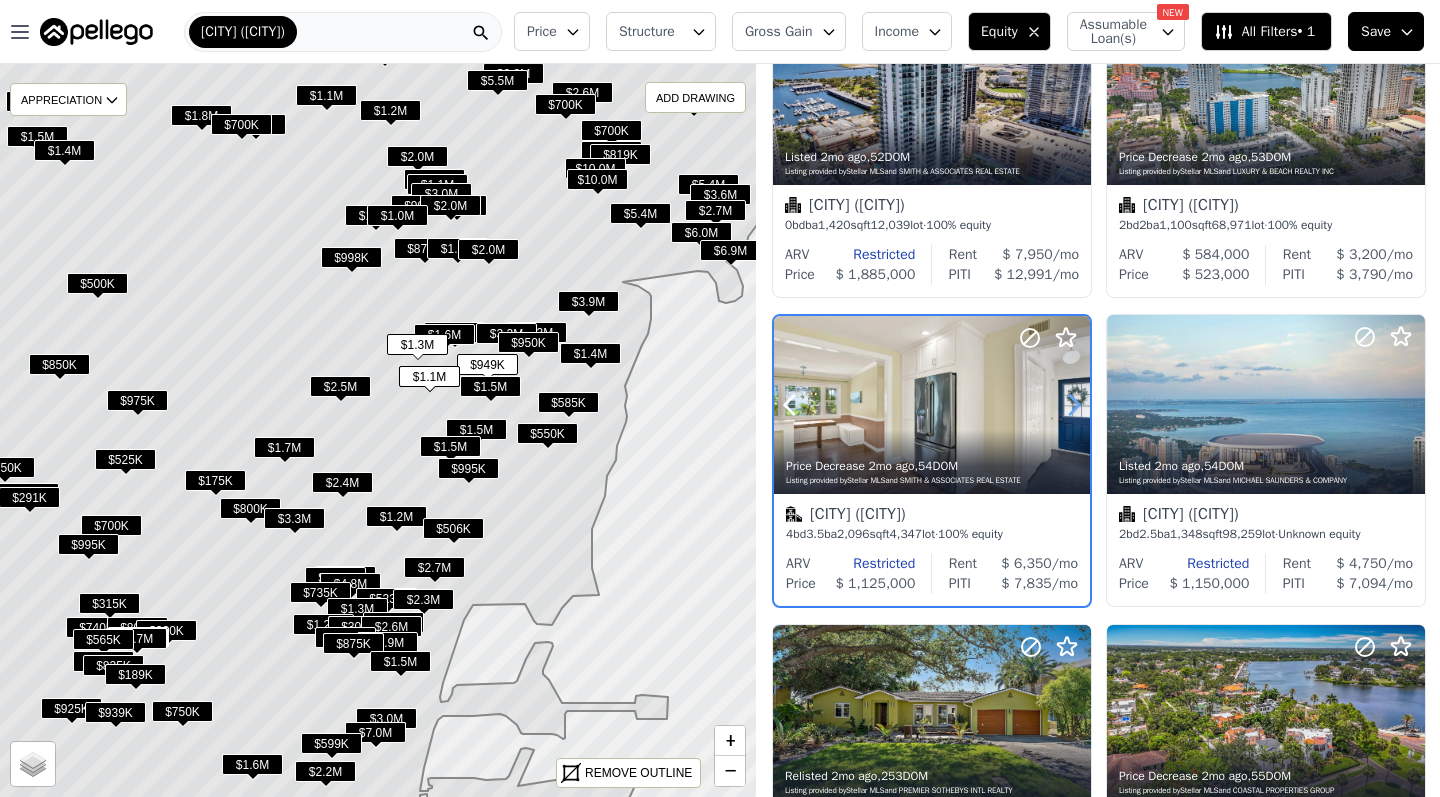 click 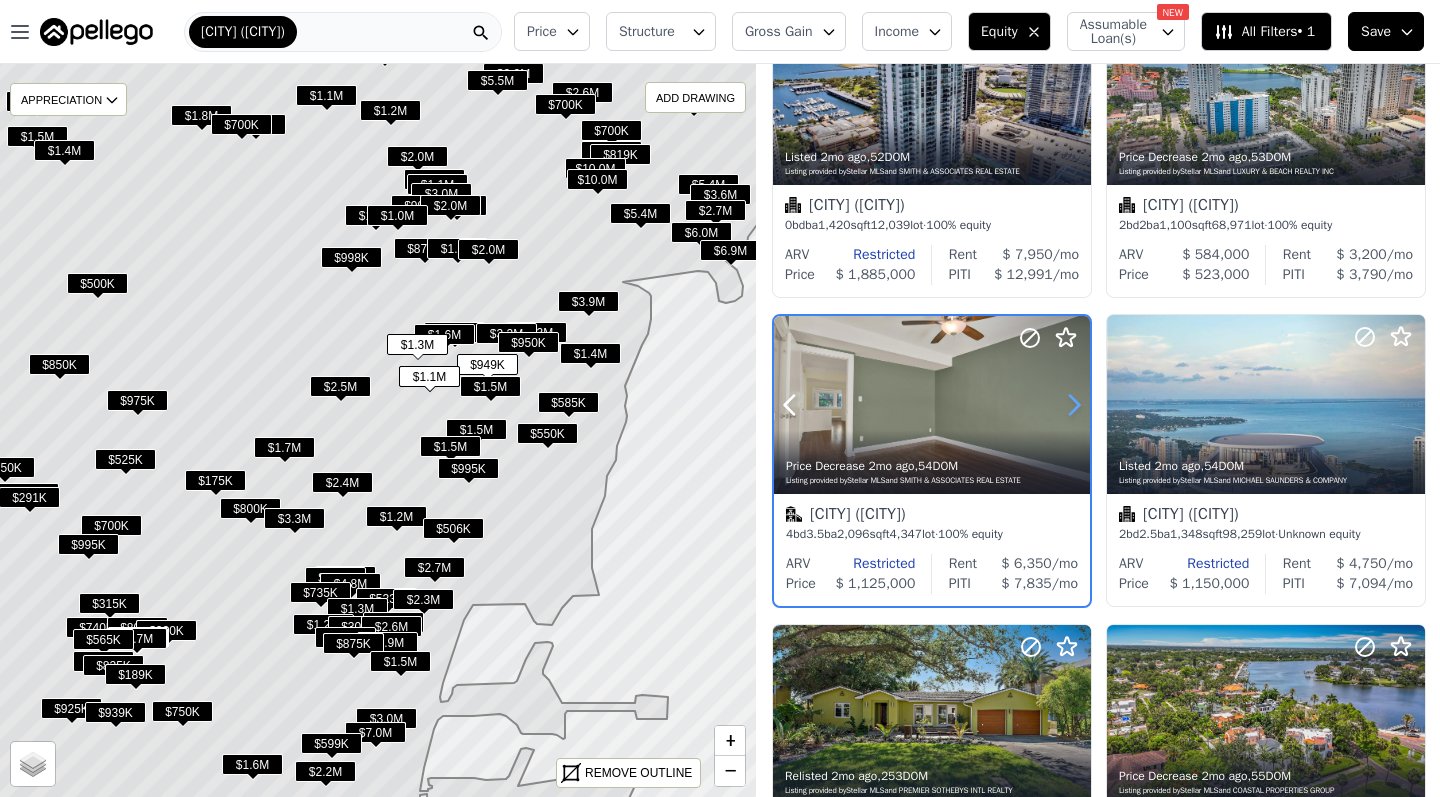 click 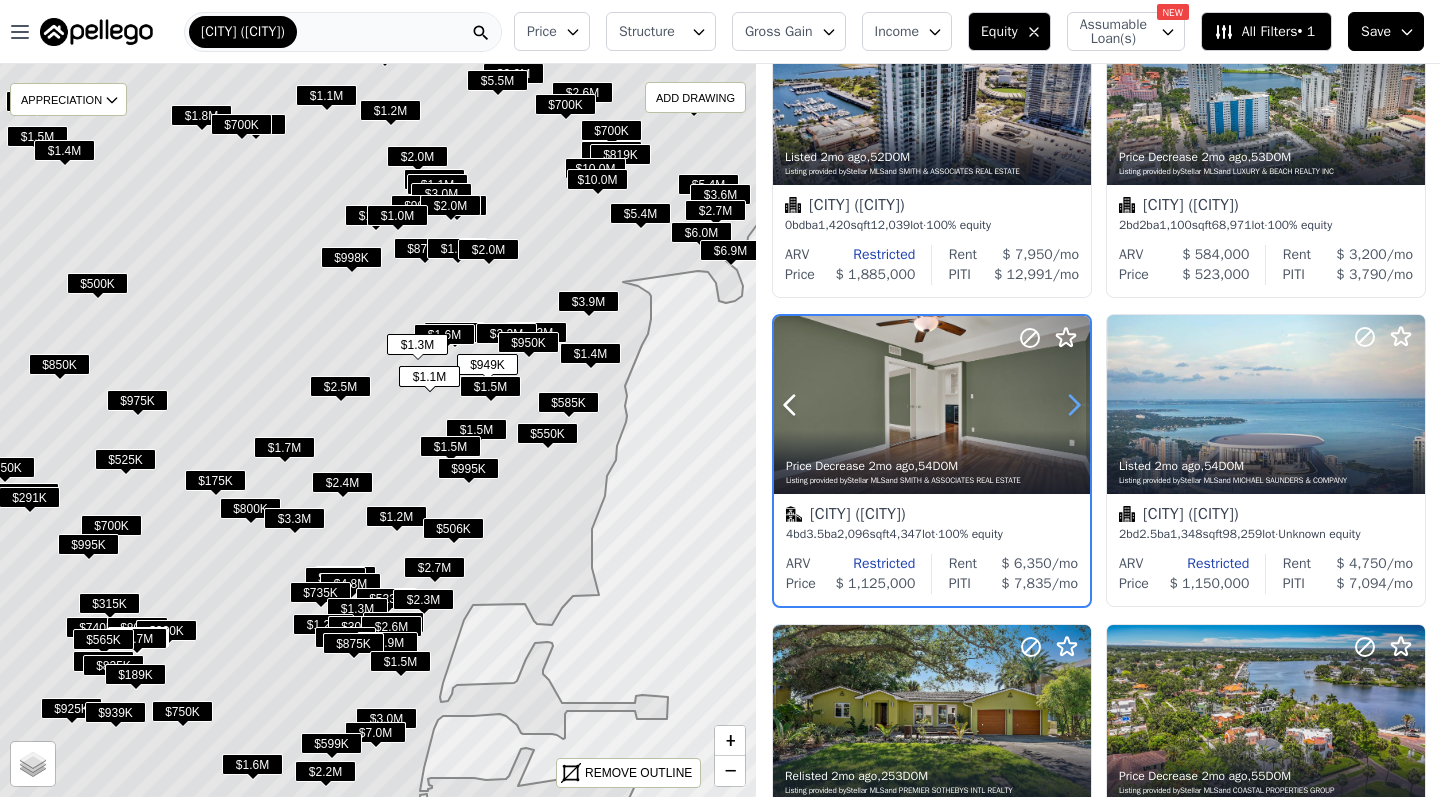 click 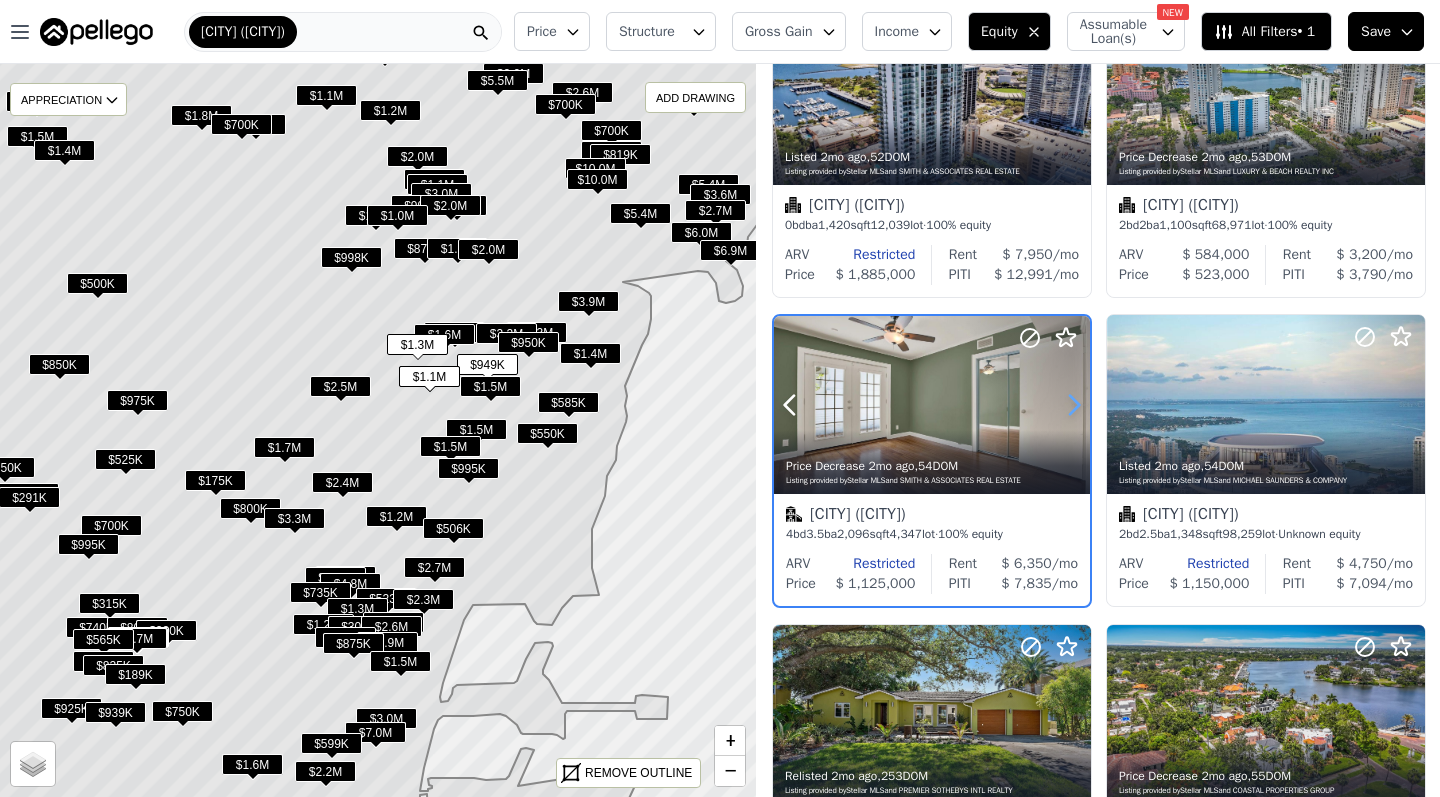 click 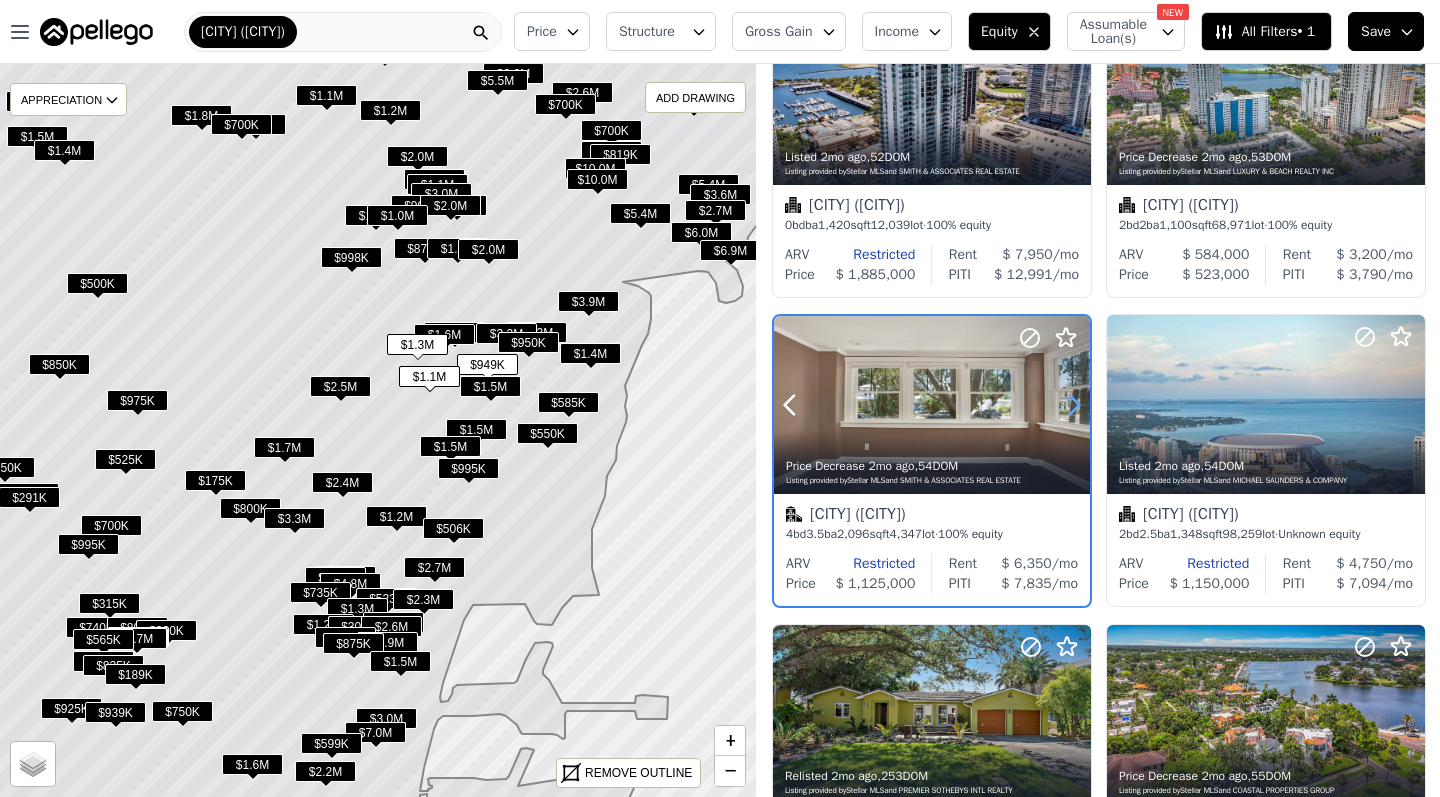 click 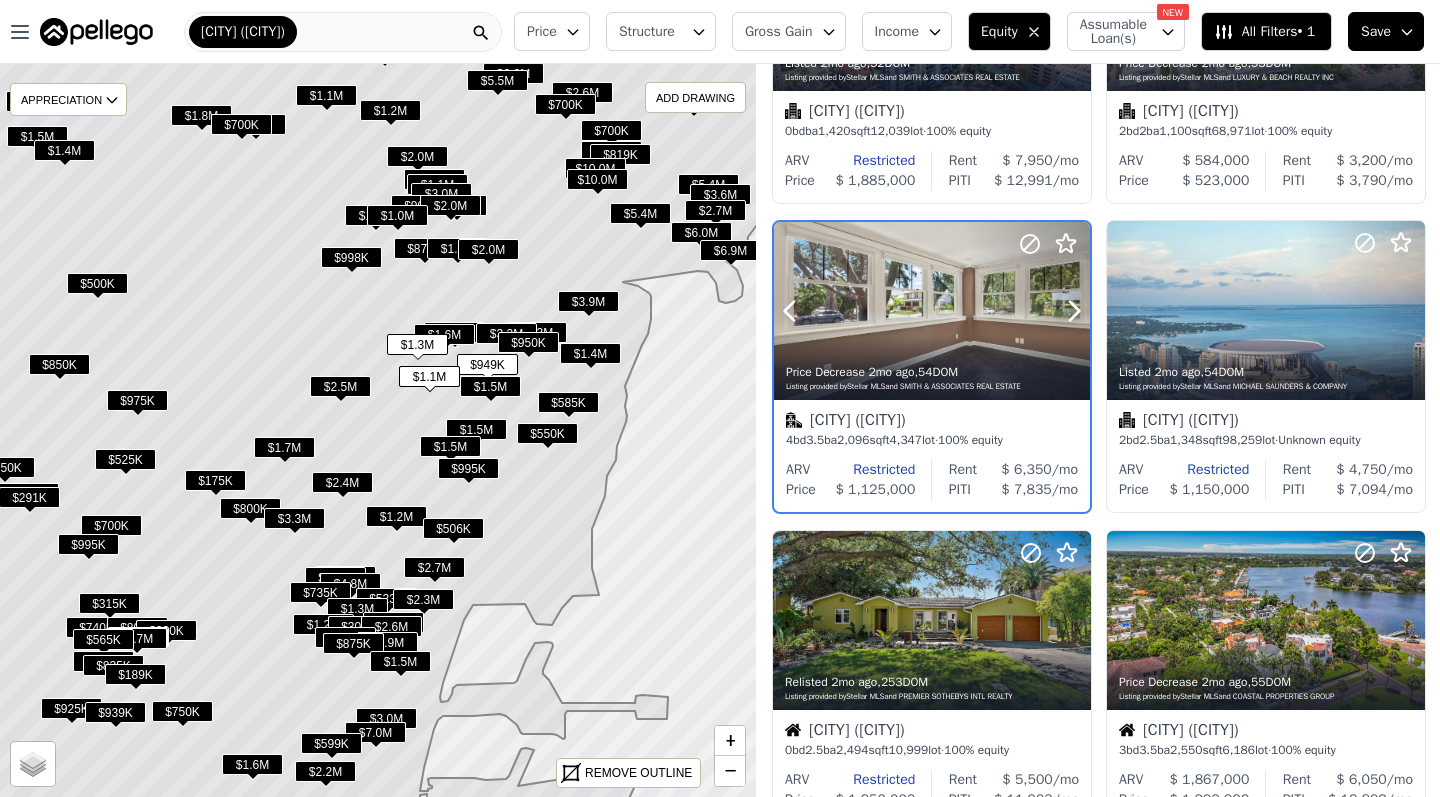 scroll, scrollTop: 208, scrollLeft: 0, axis: vertical 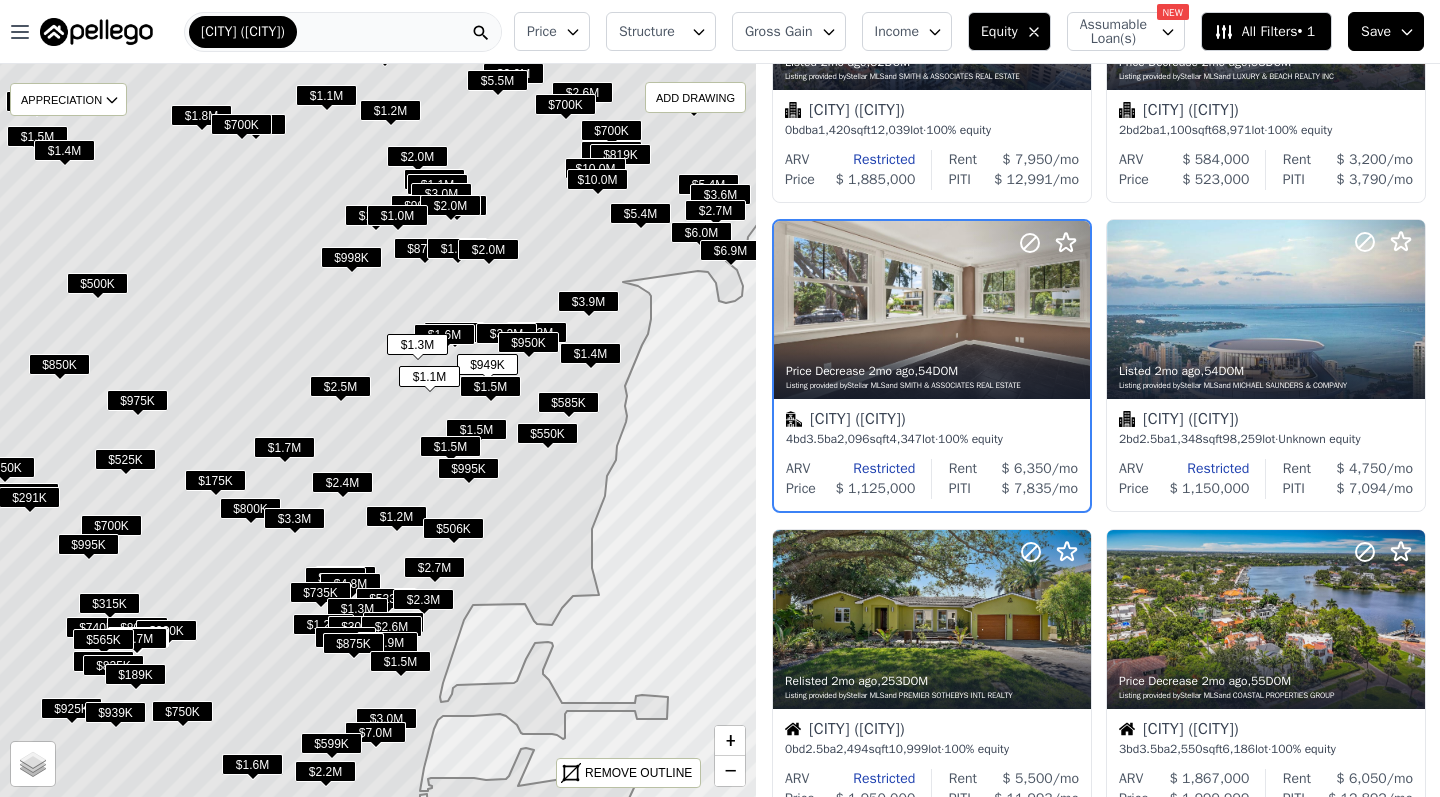 click on "$875K" at bounding box center (424, 248) 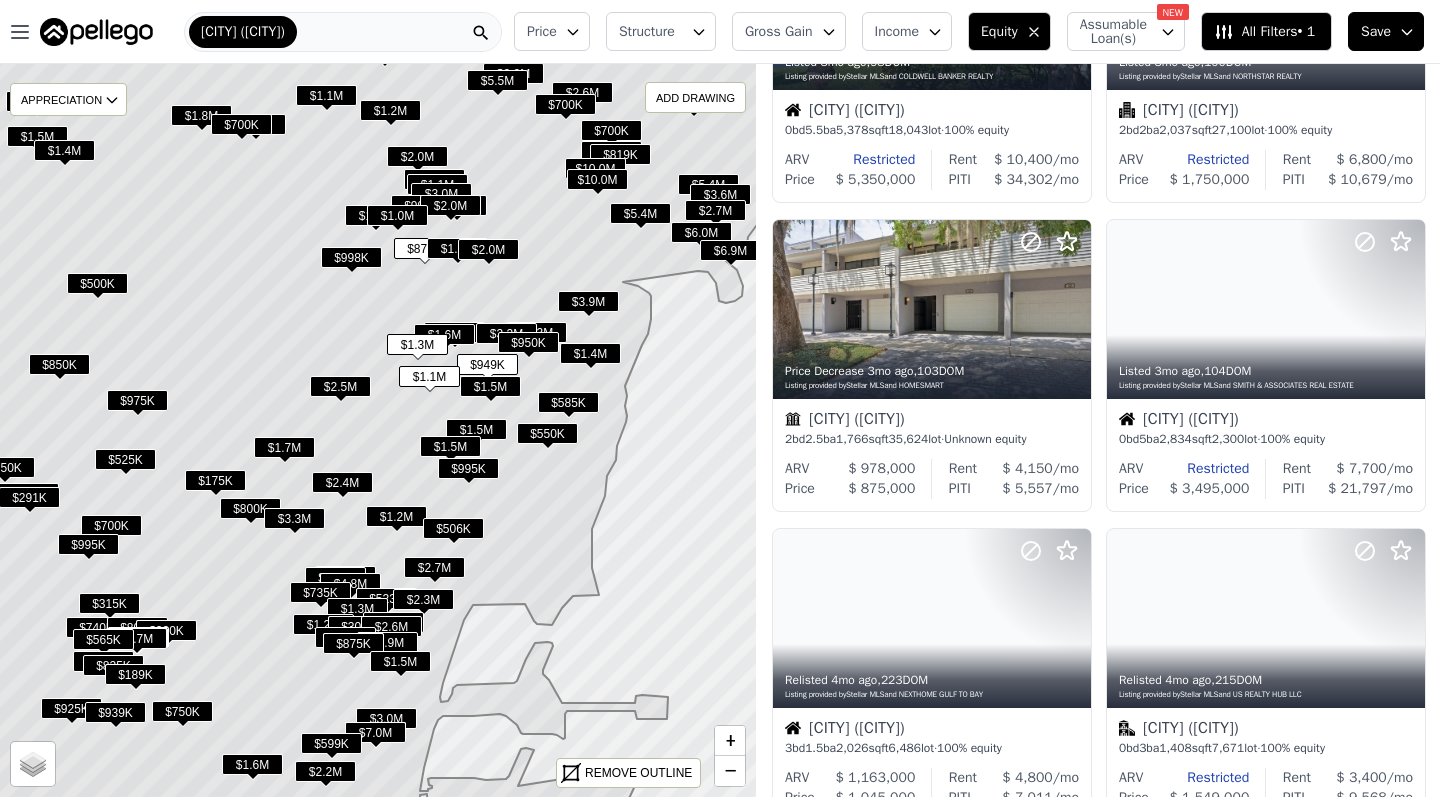 scroll, scrollTop: 733, scrollLeft: 0, axis: vertical 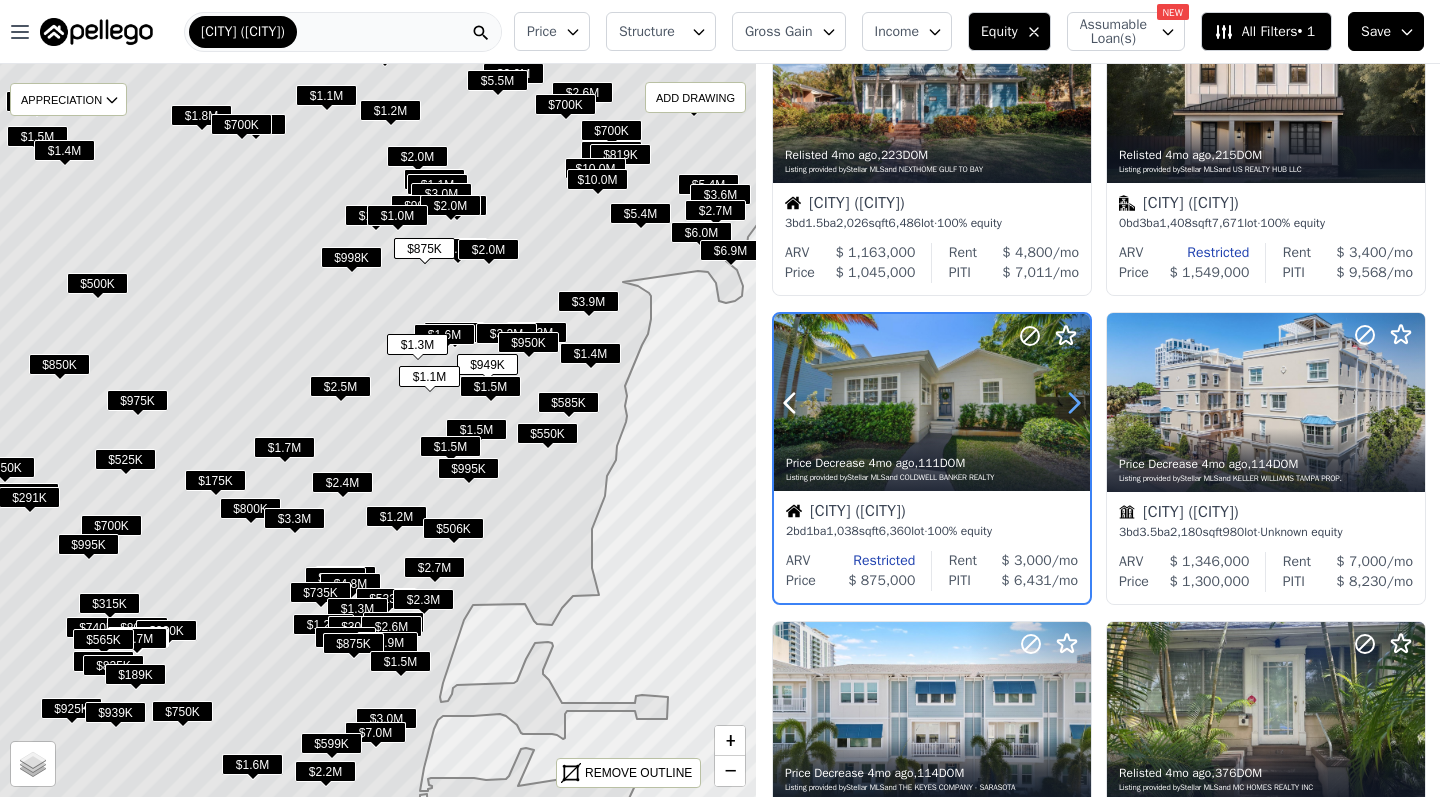 click 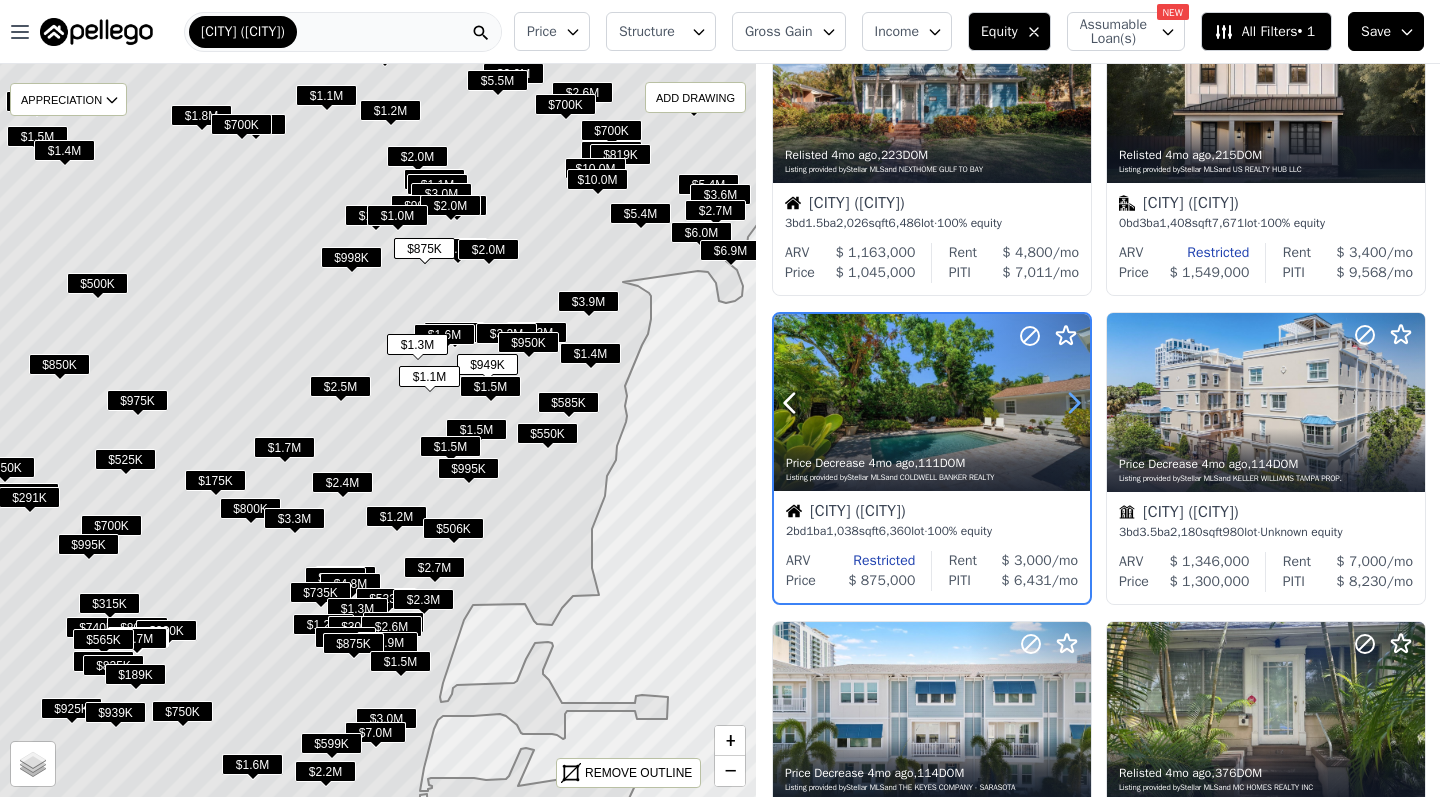 click 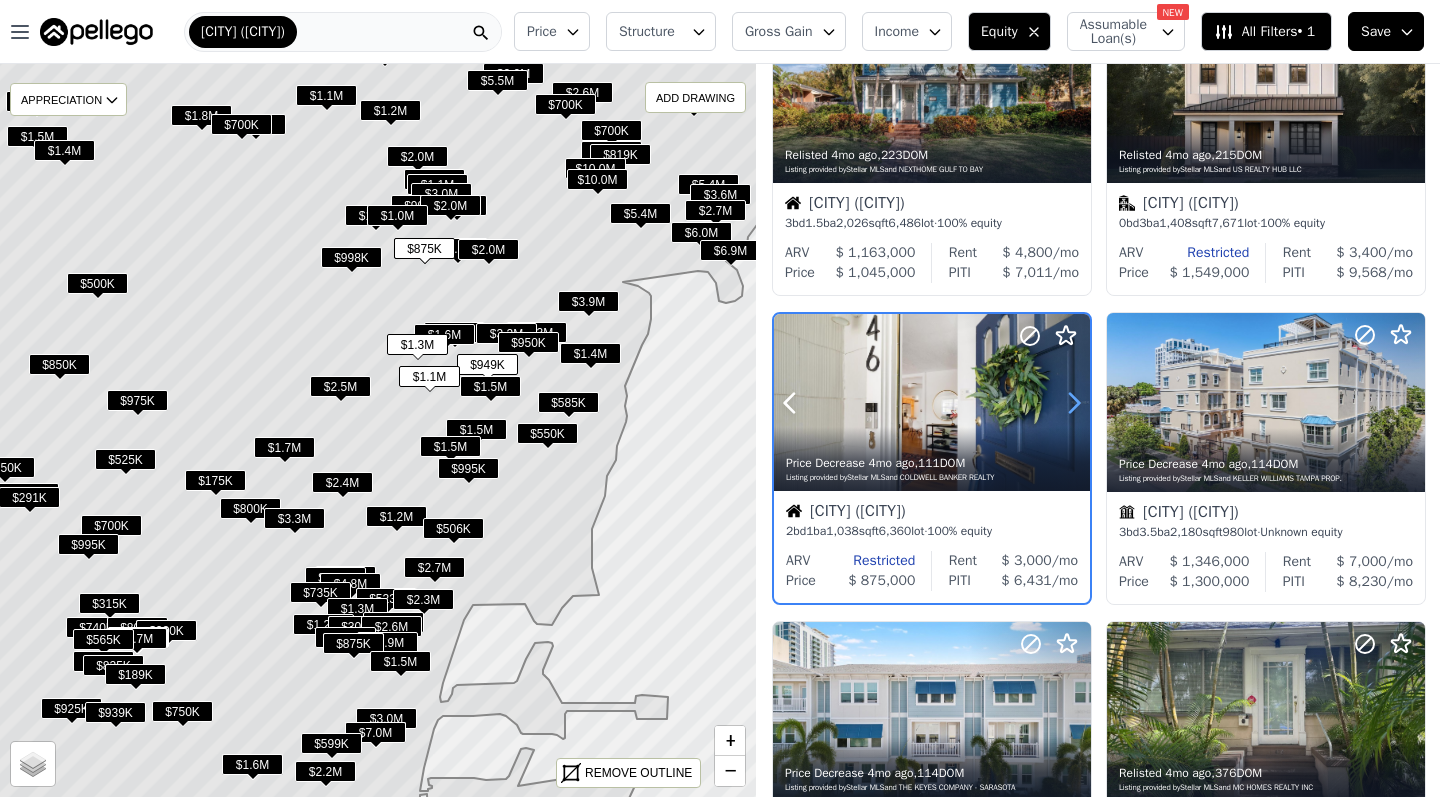 click 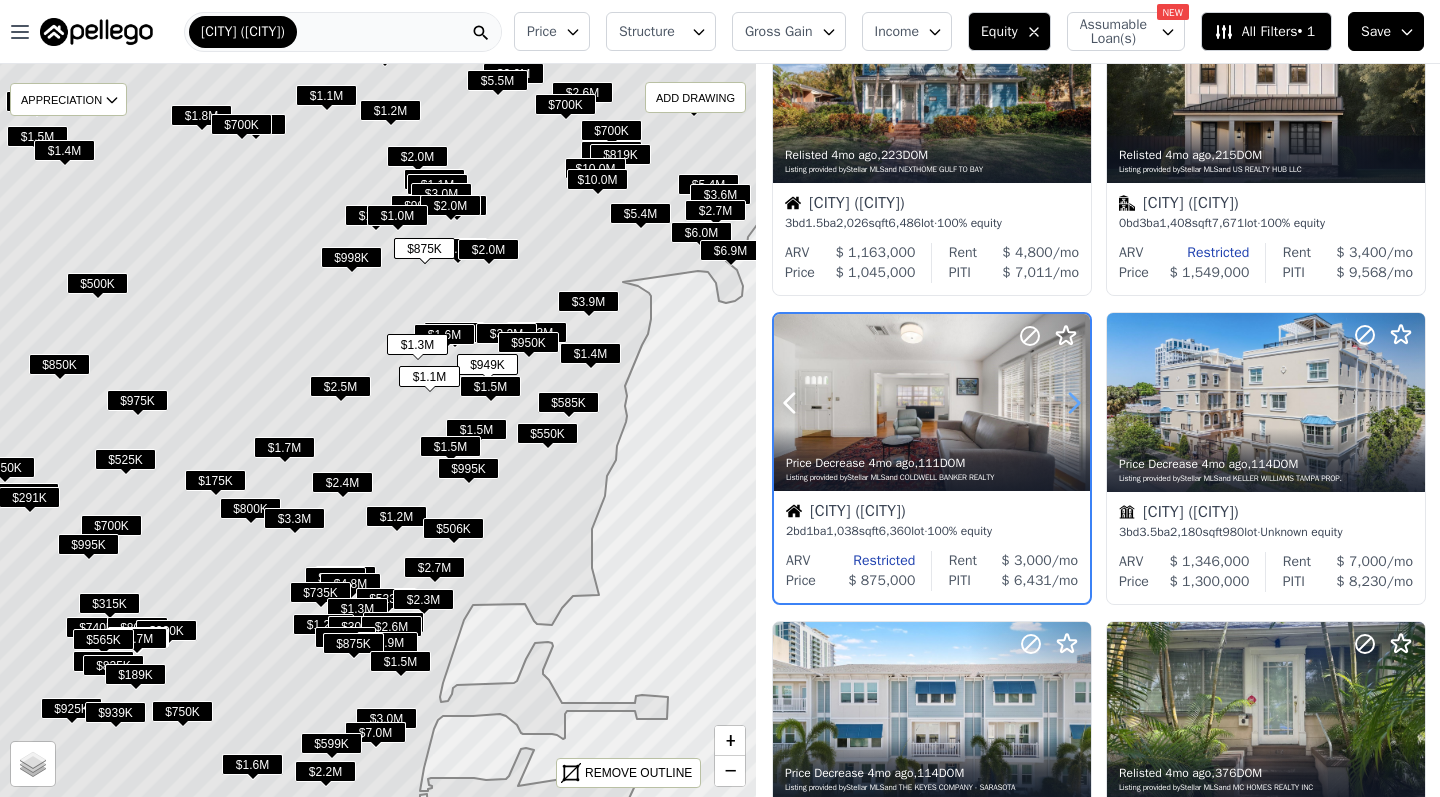 click 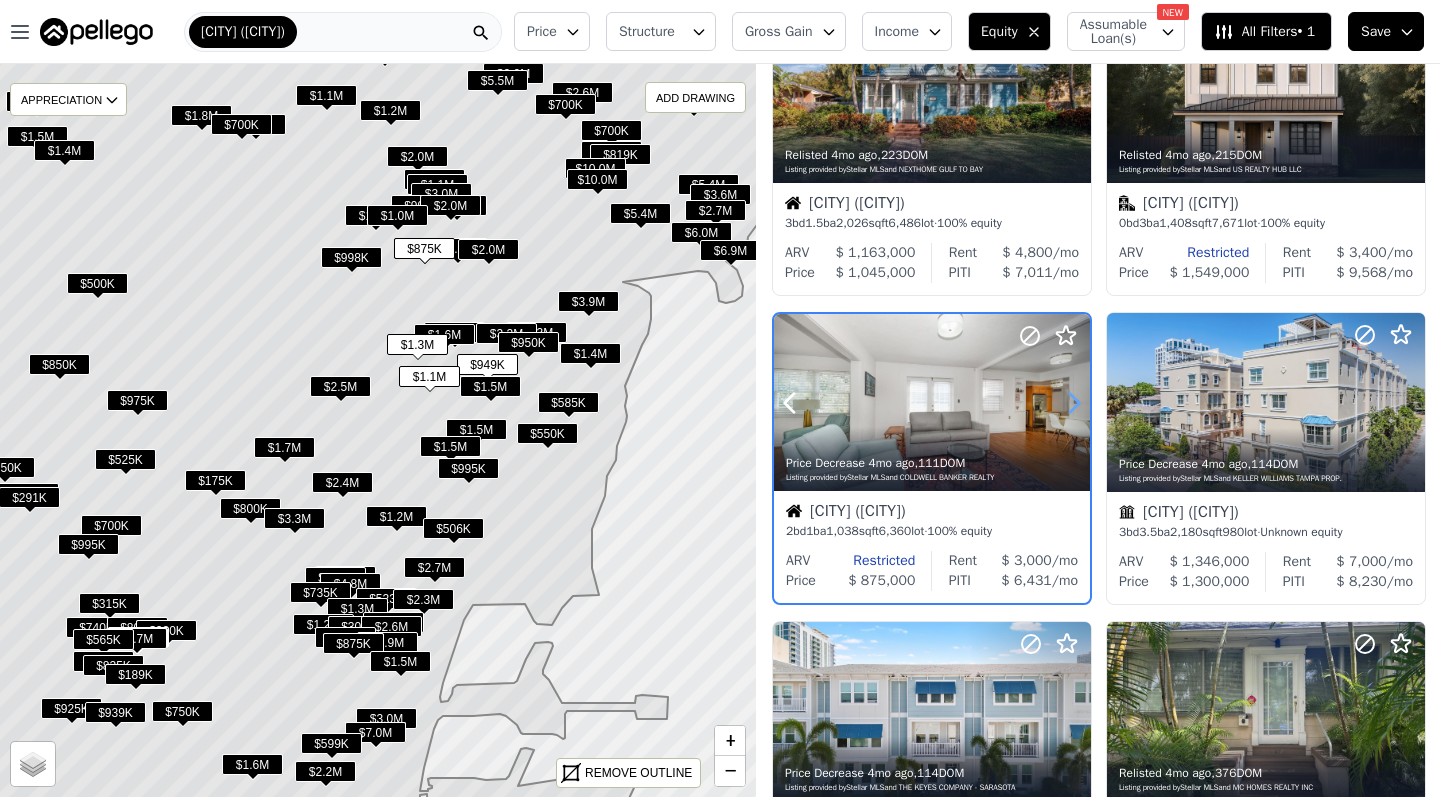 click 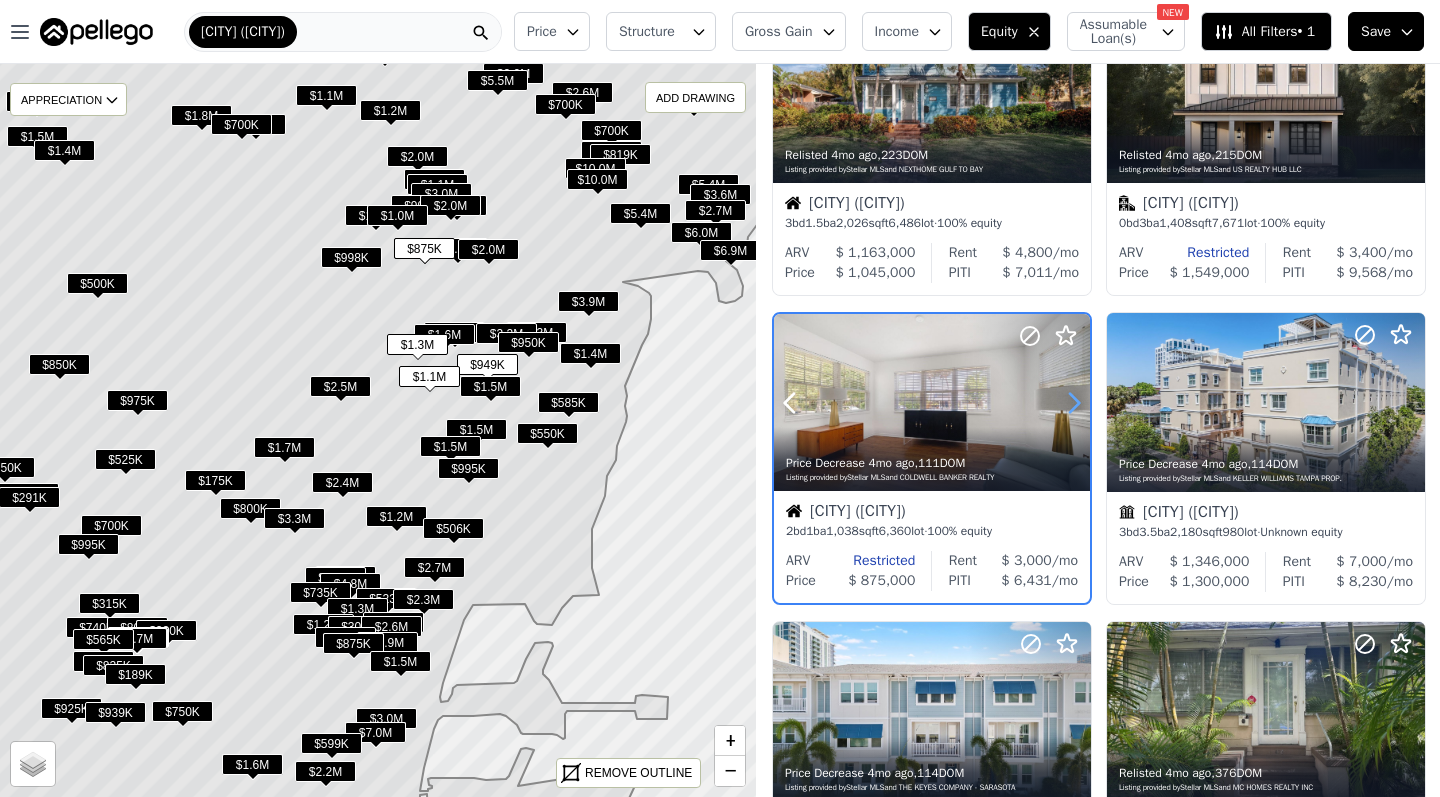 click 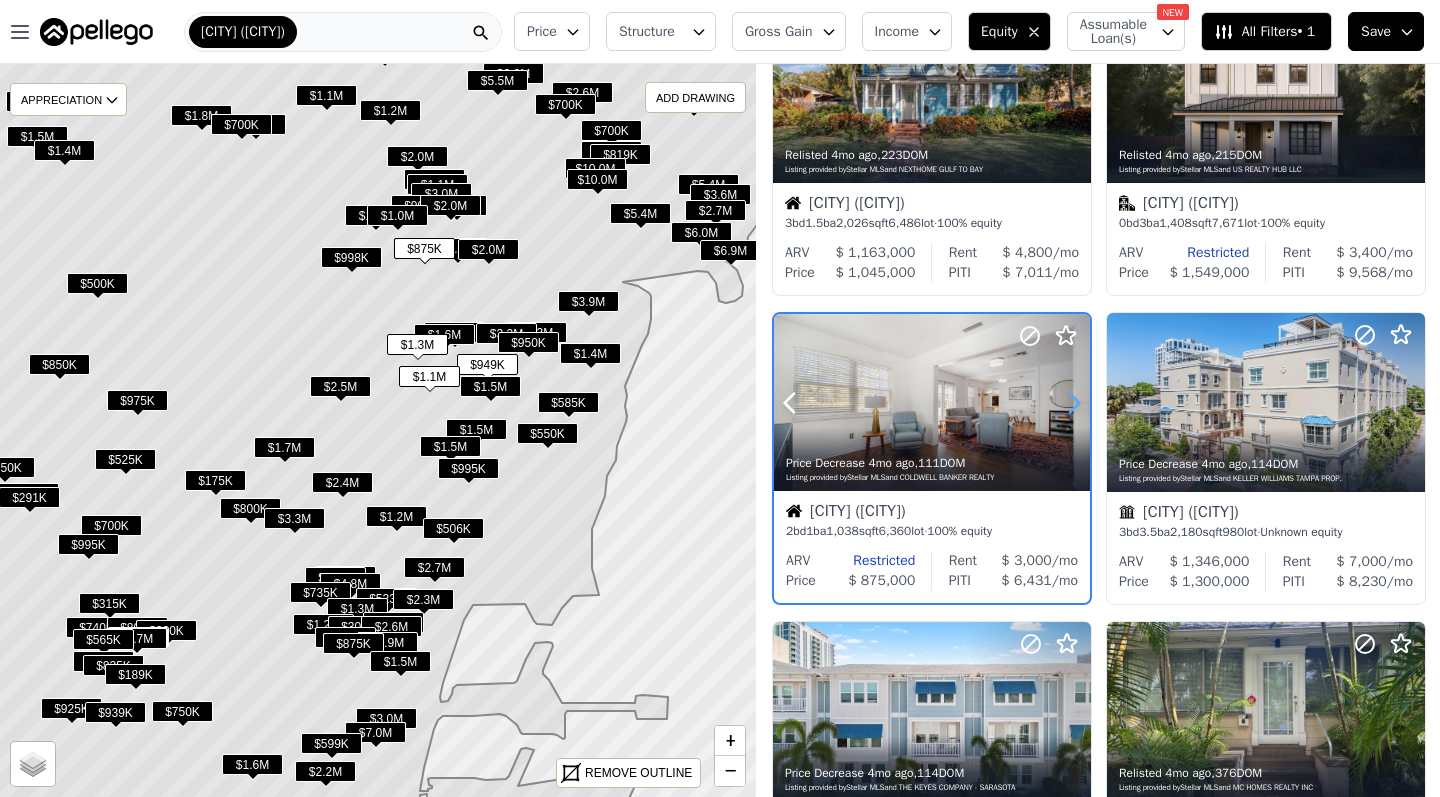 click 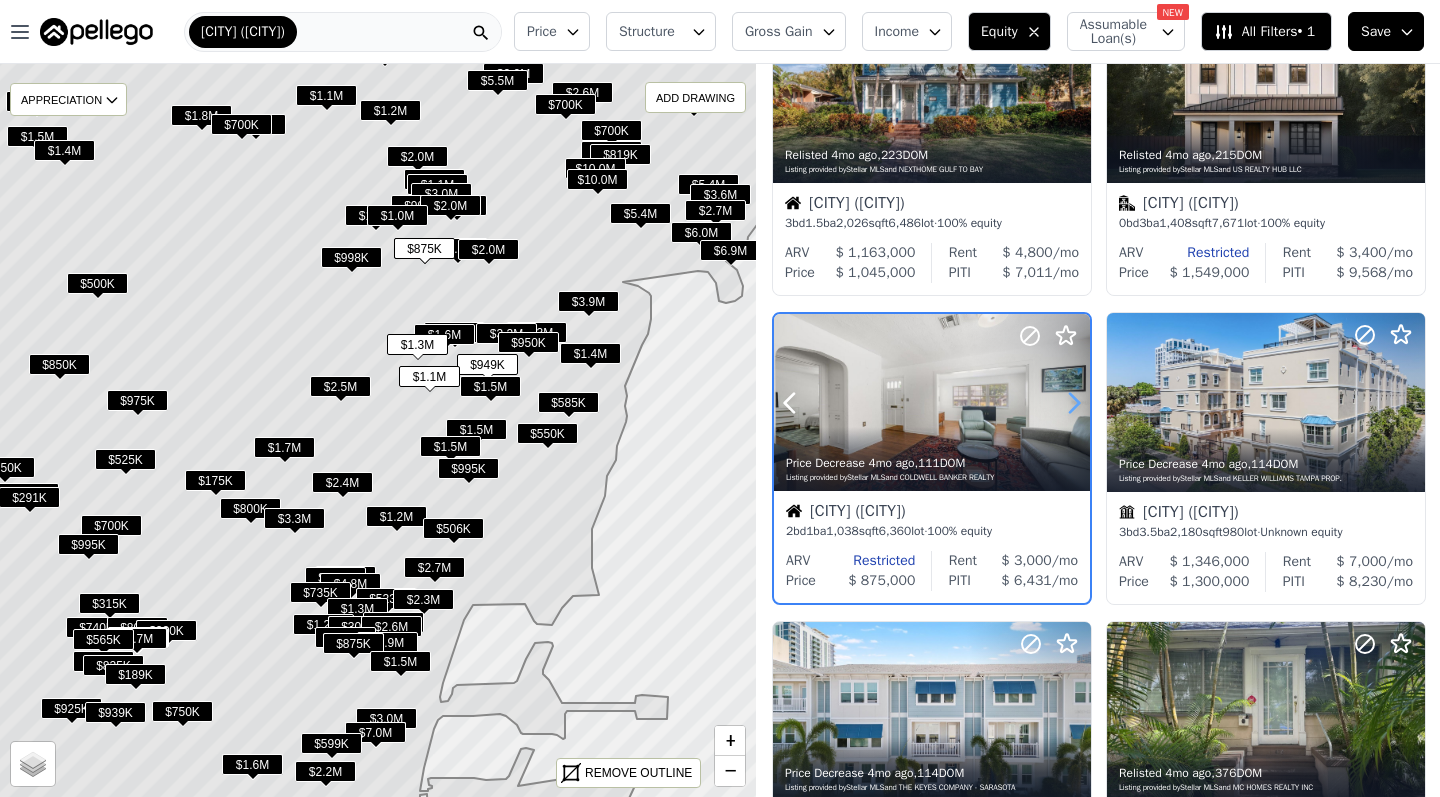 click 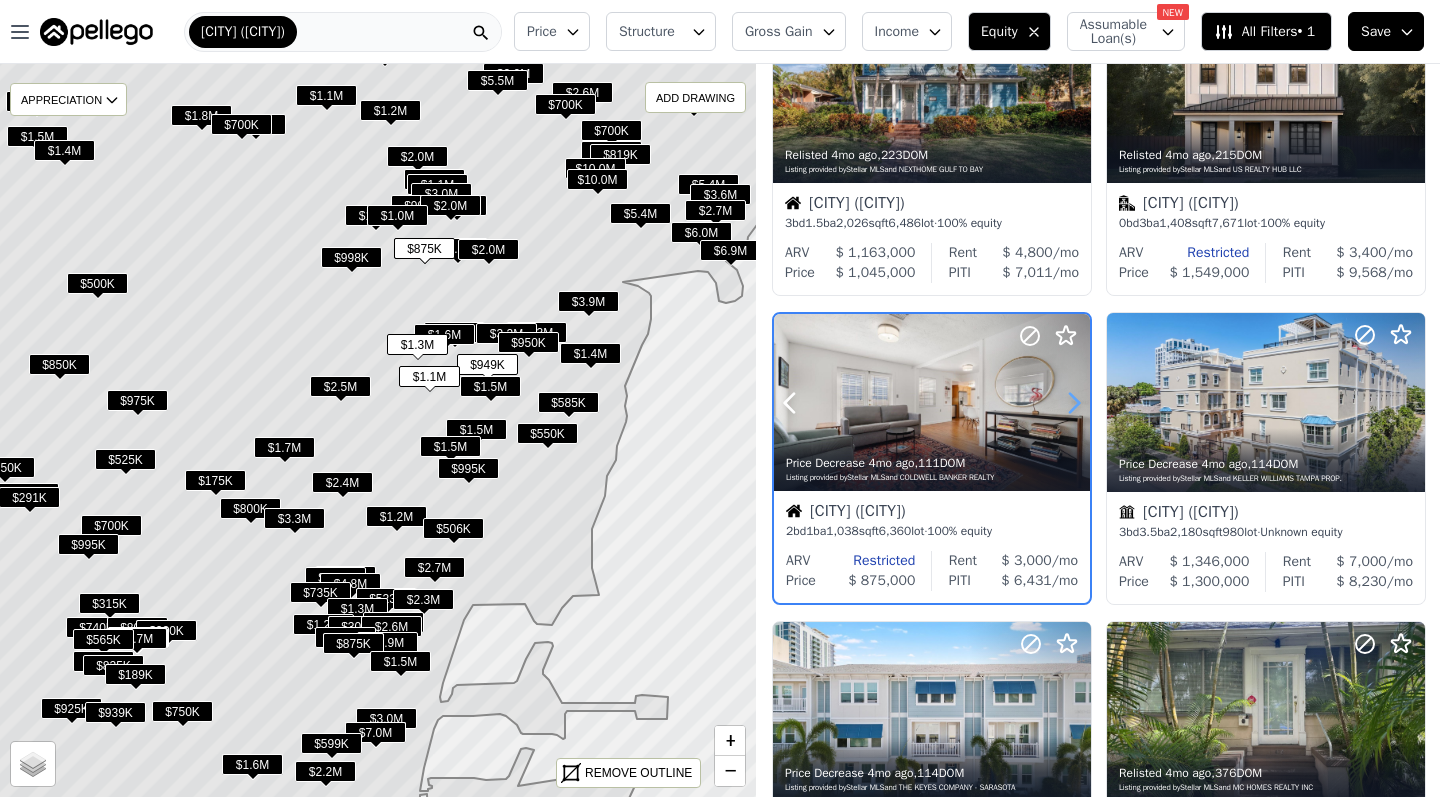 click 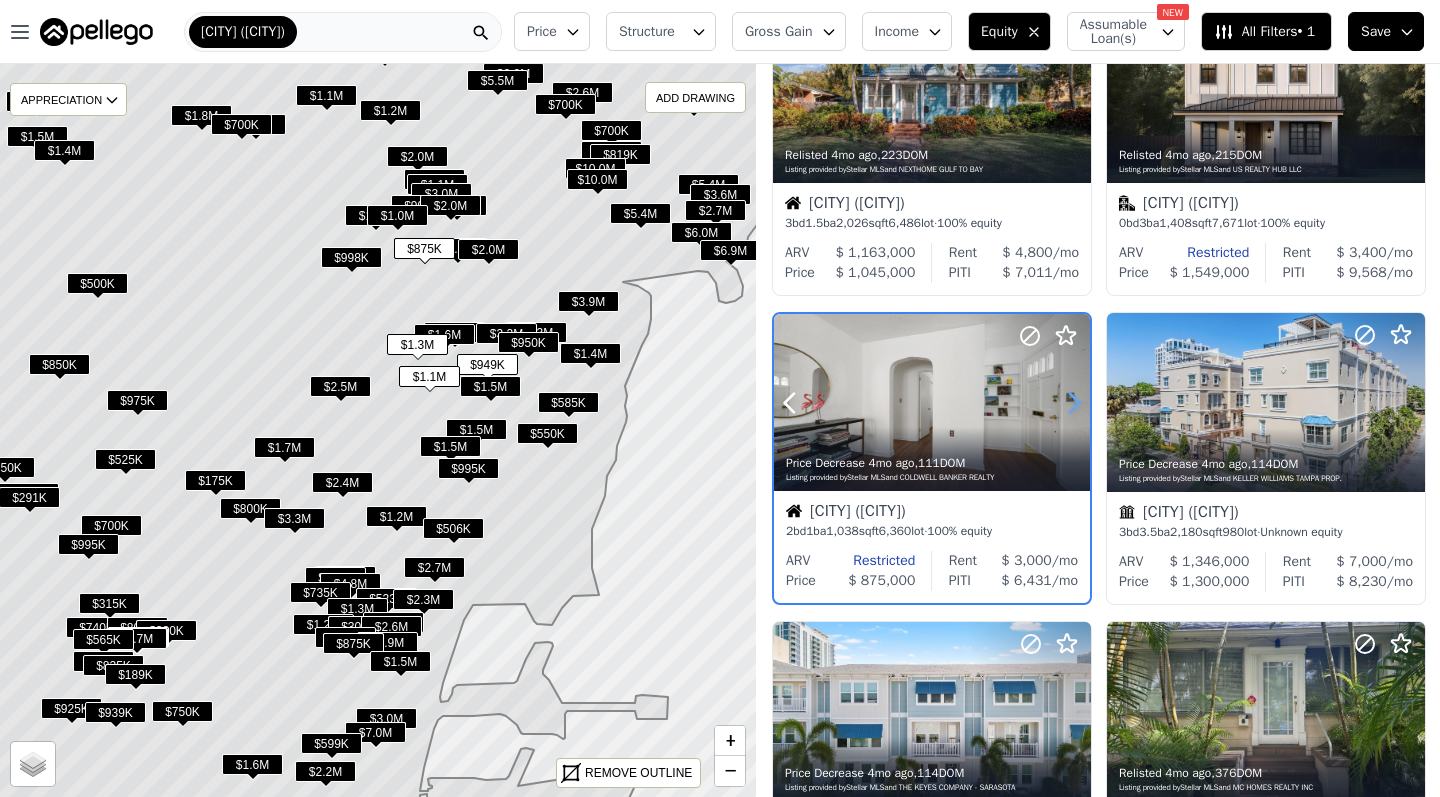 click 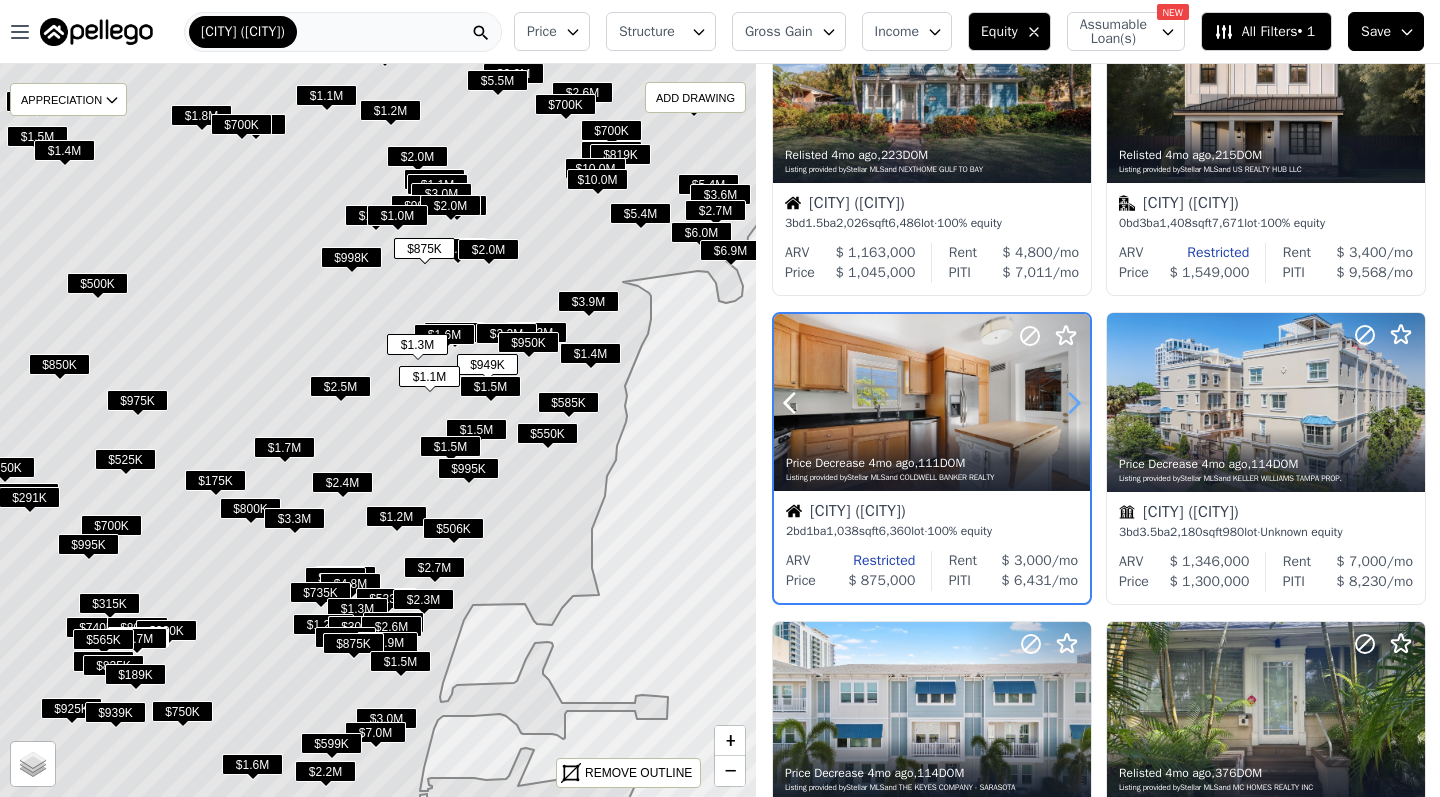 click 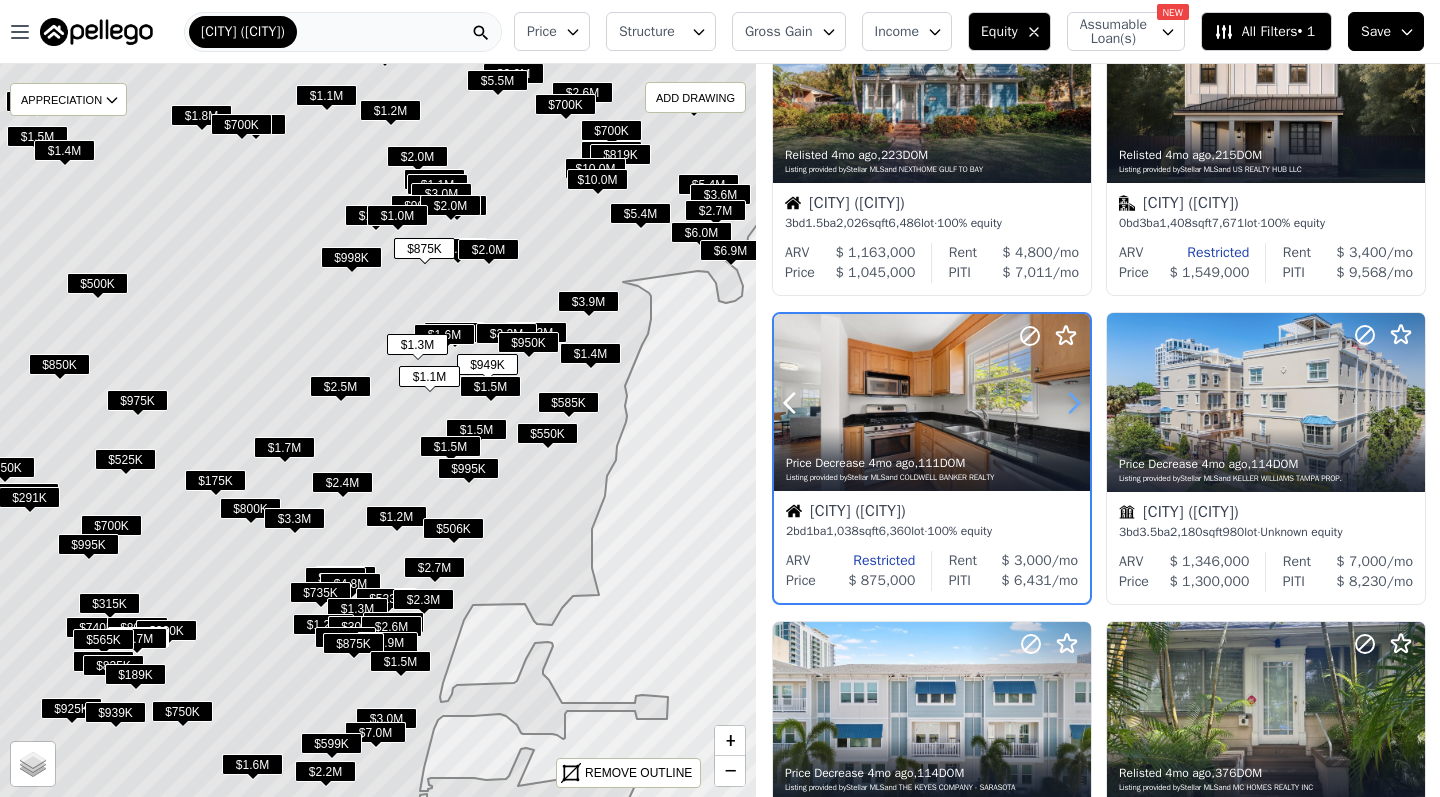 click 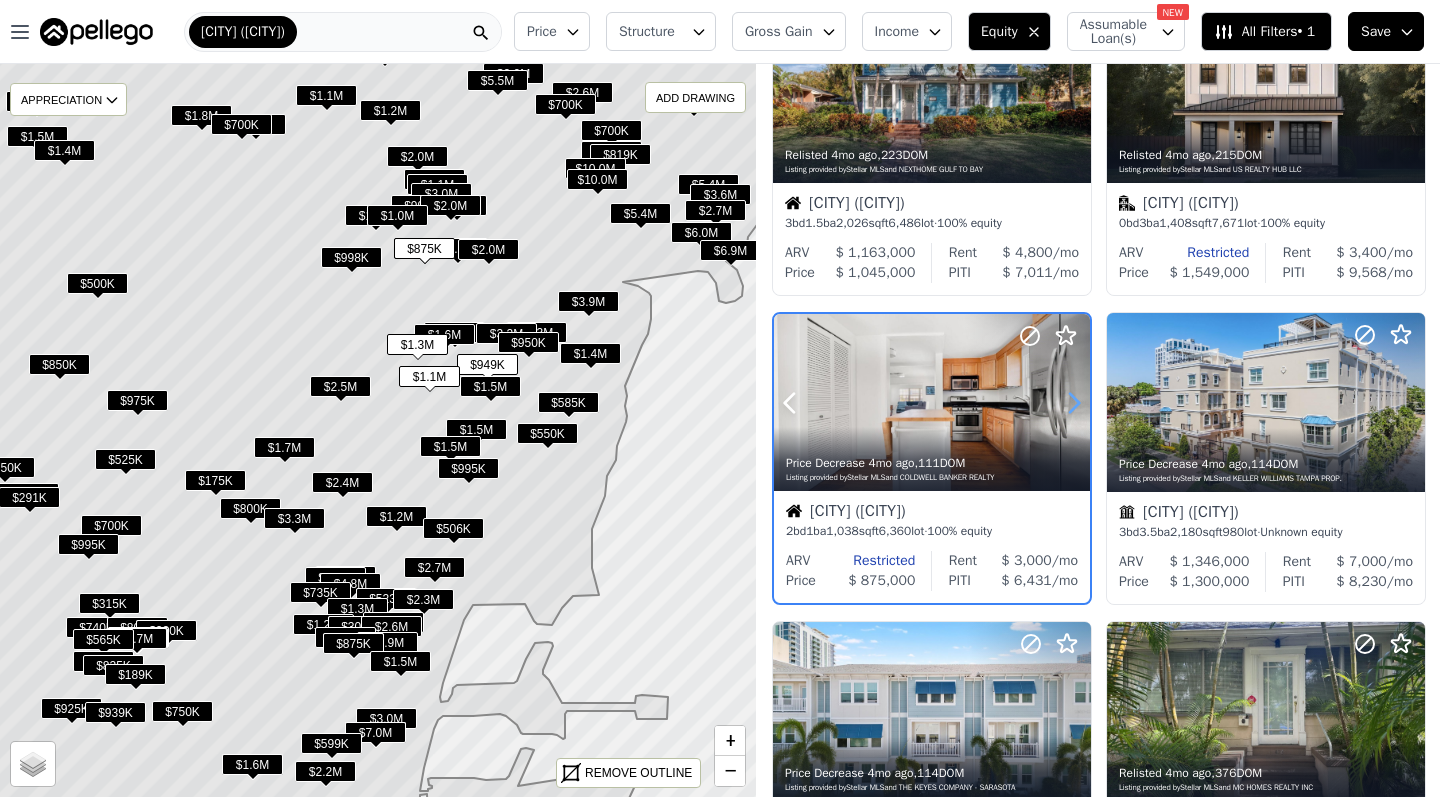 click 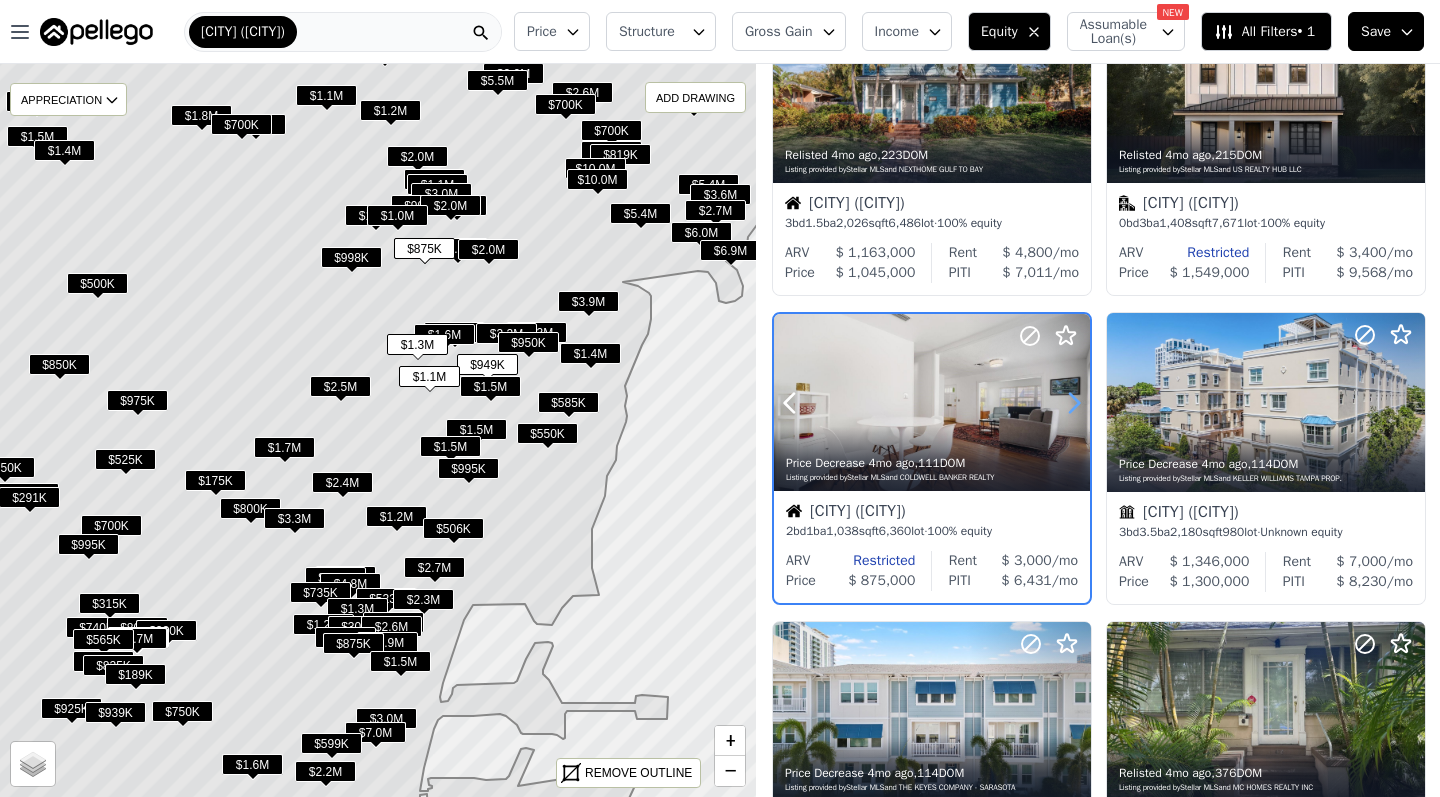 click 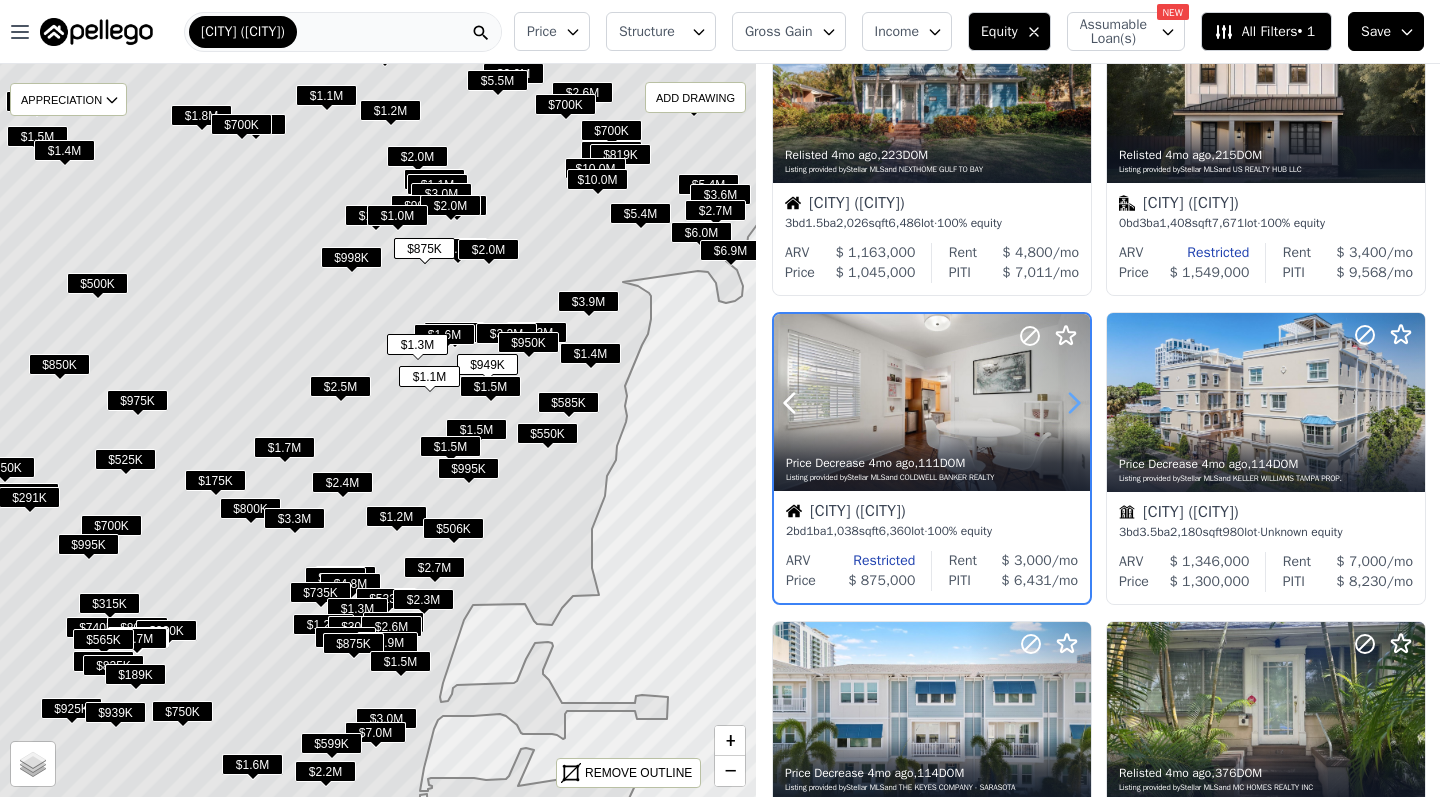 click 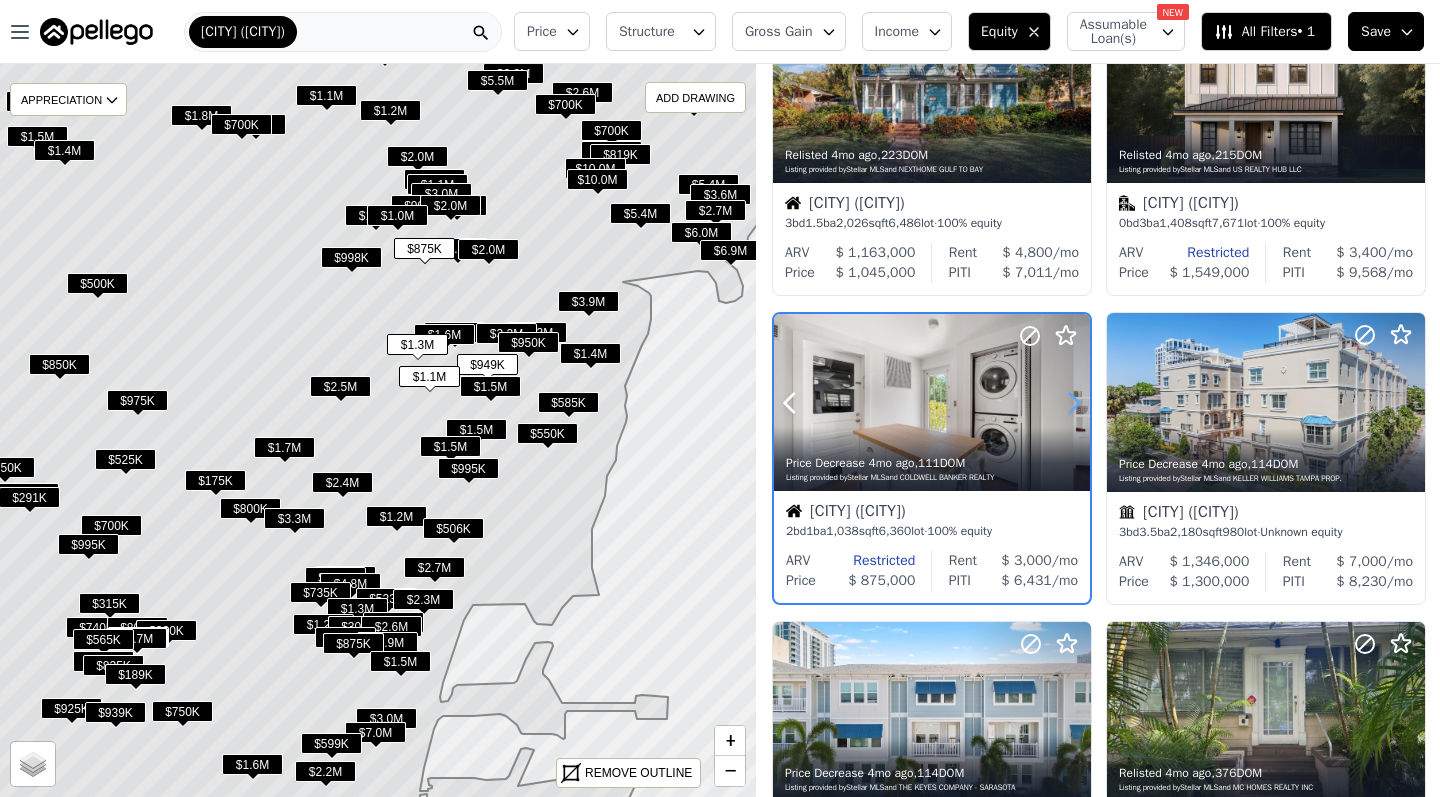 click 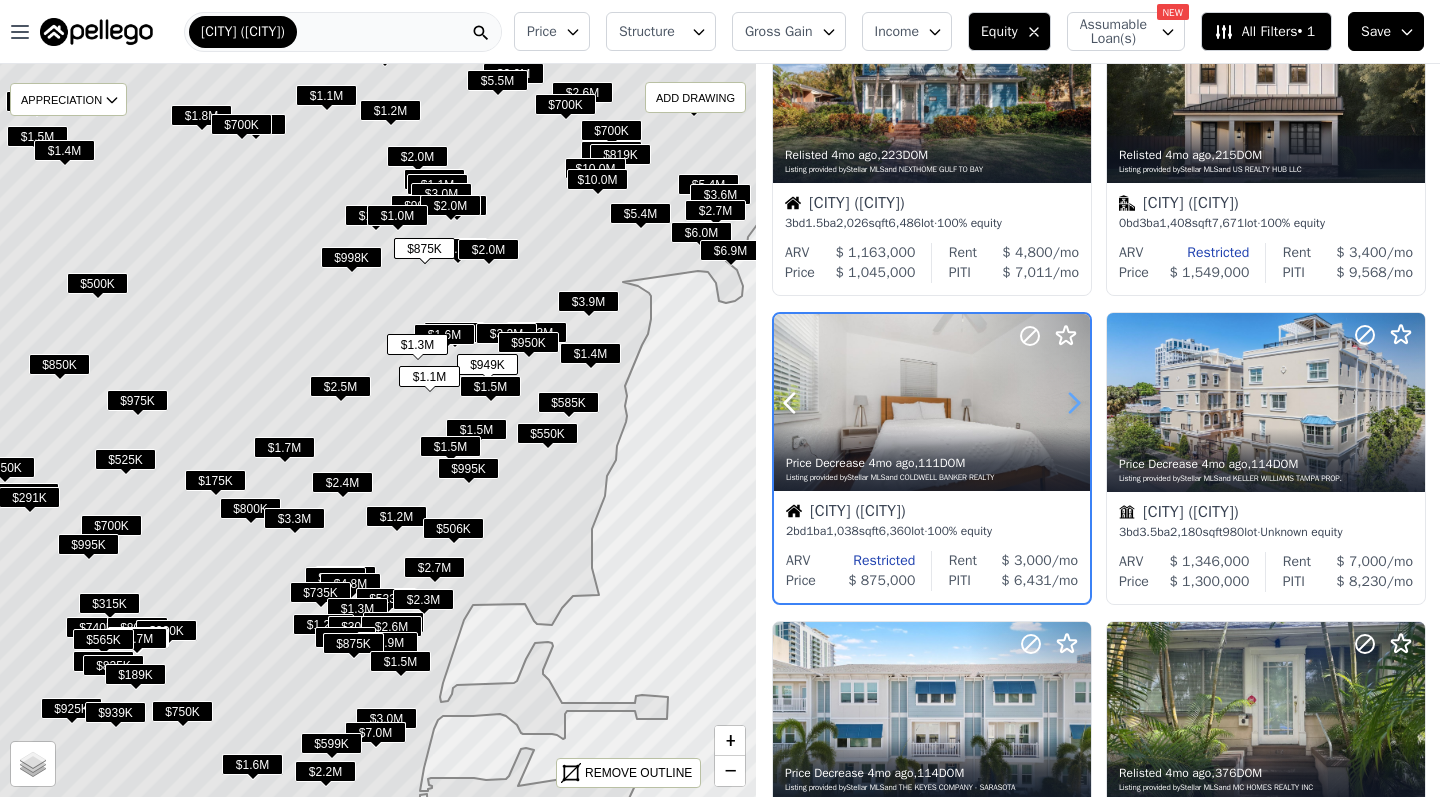 click 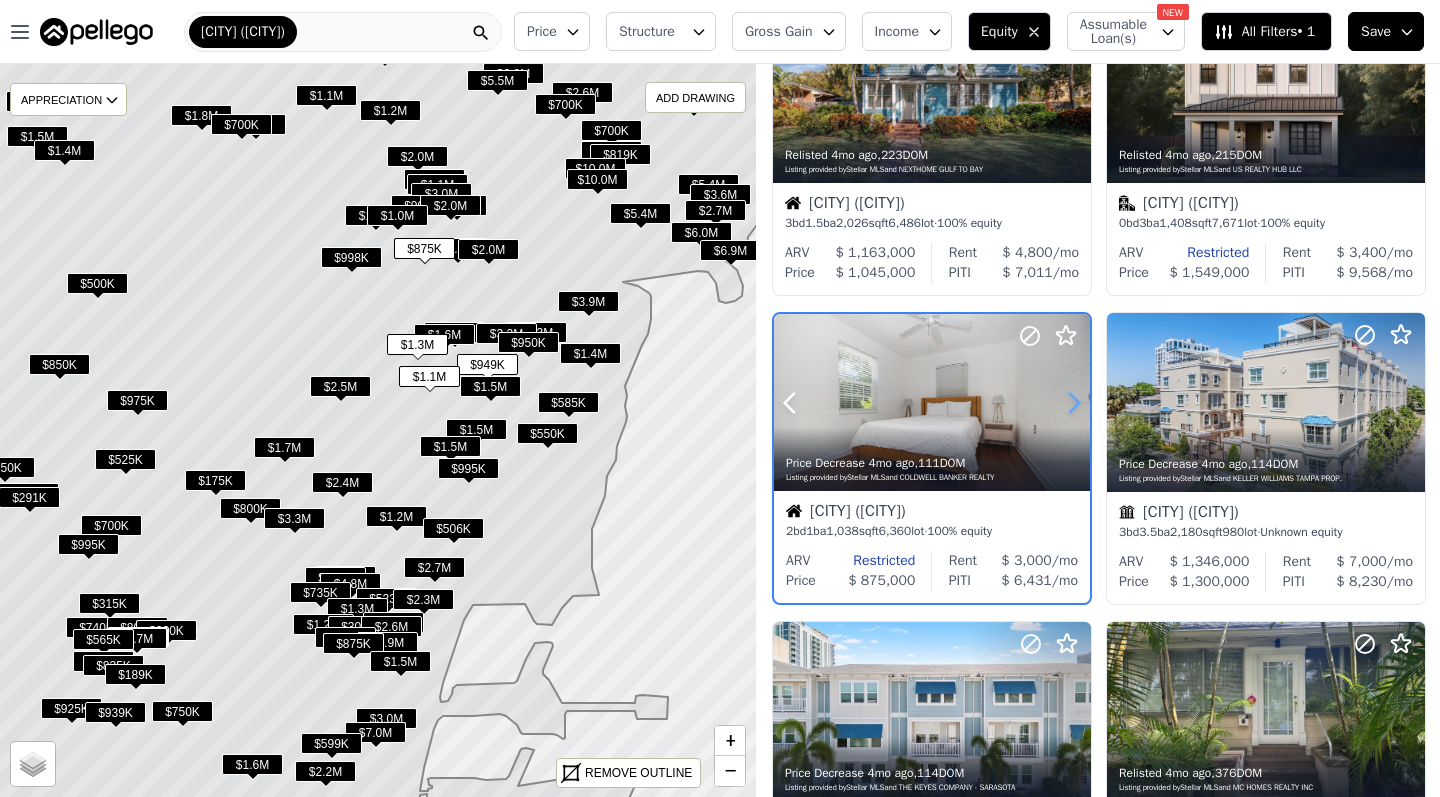 click 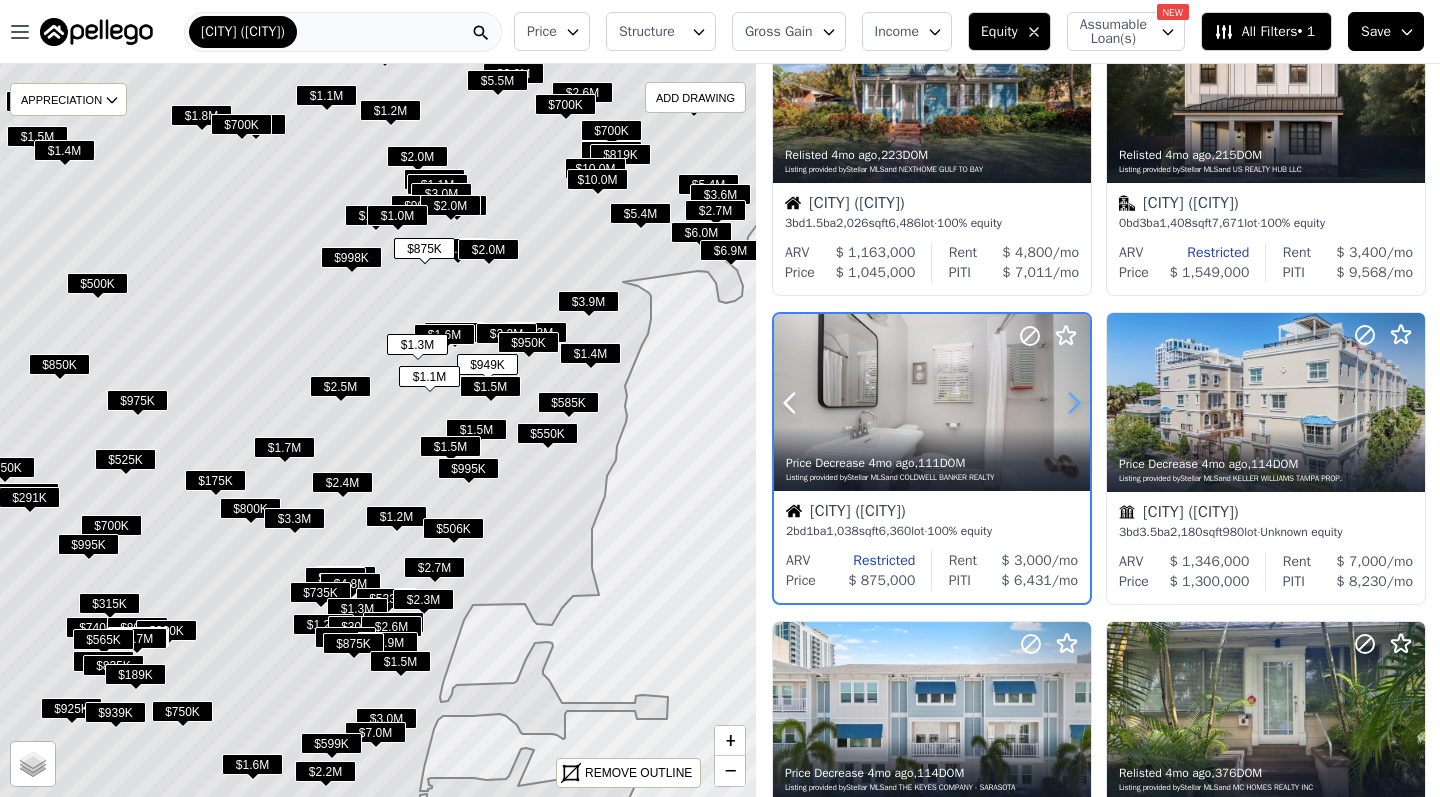 click 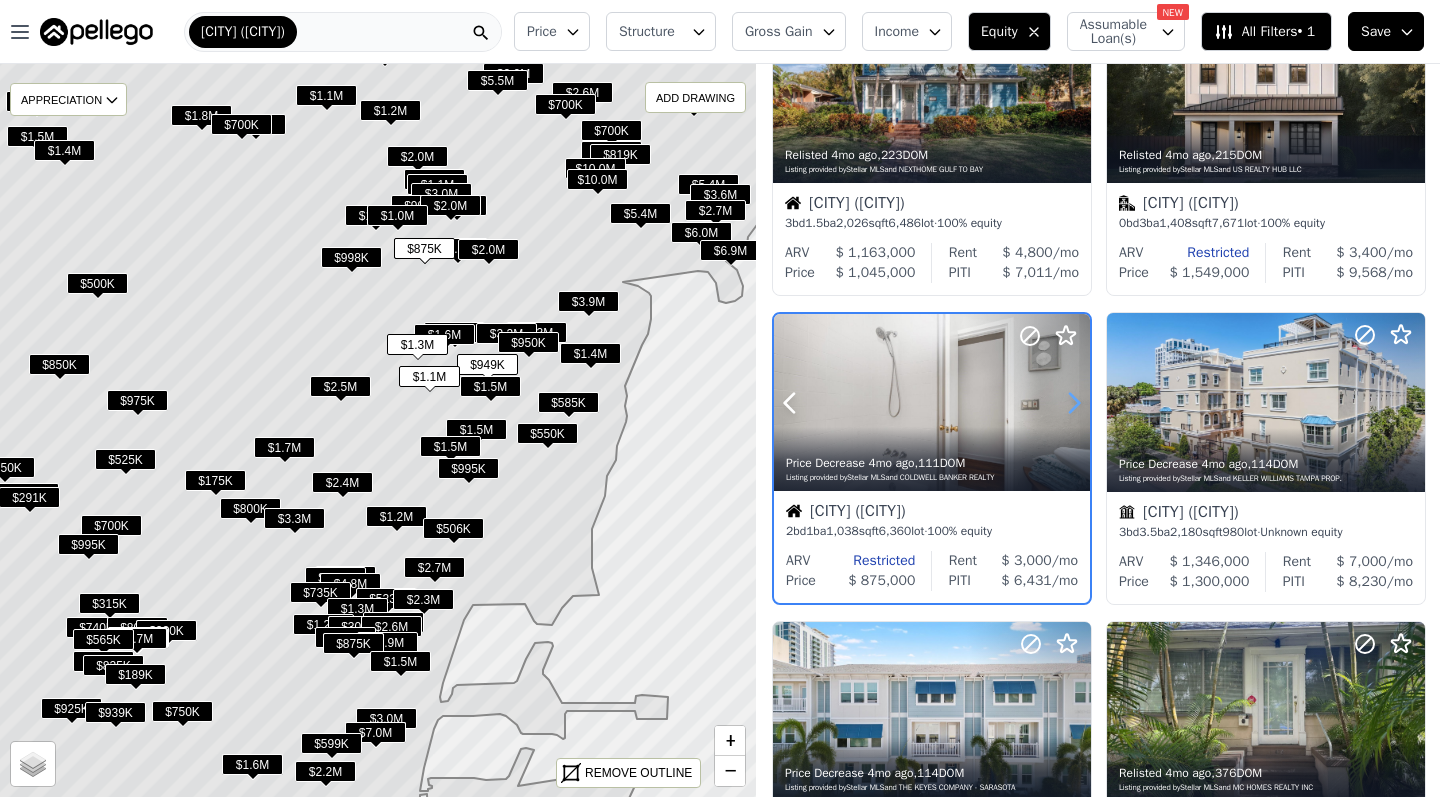 click 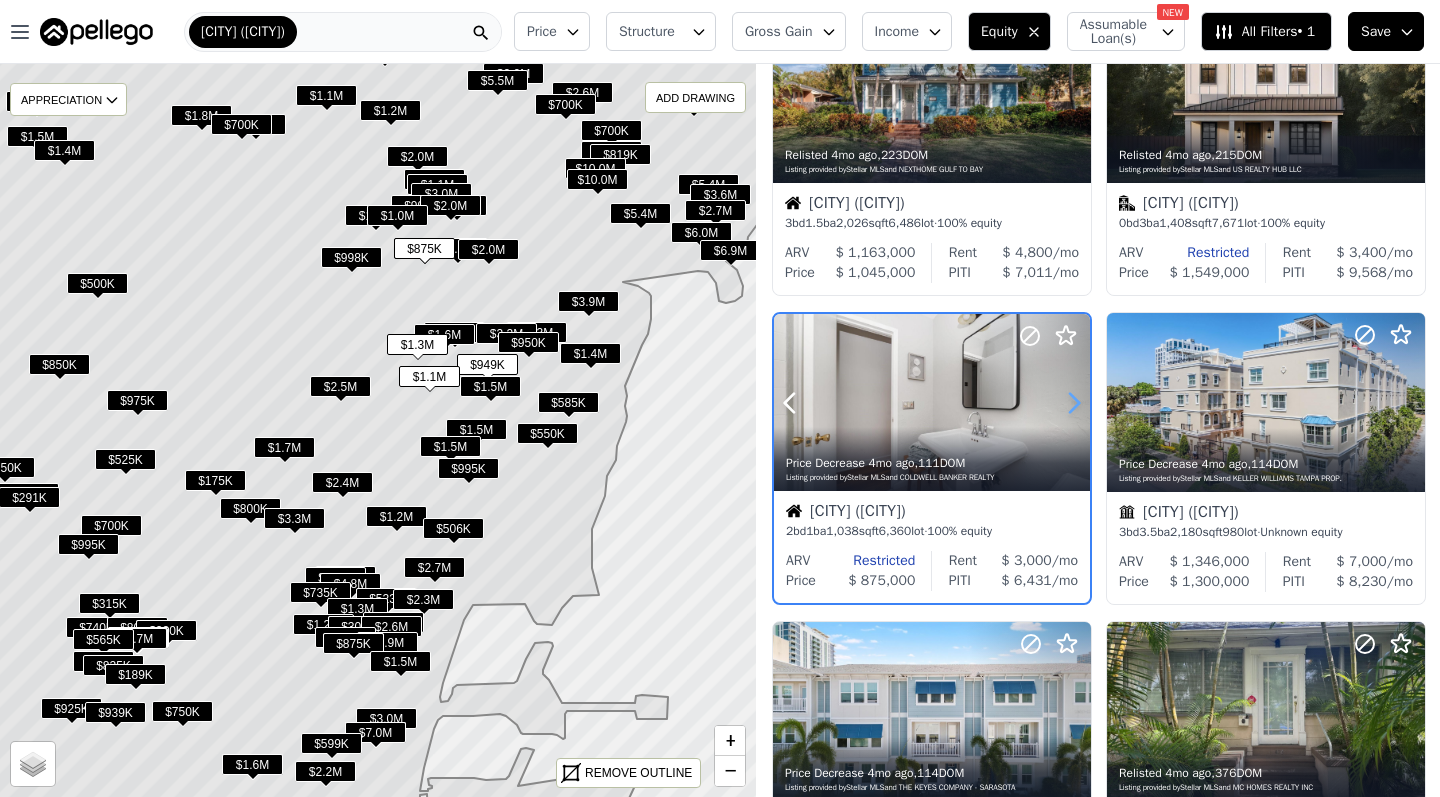 click 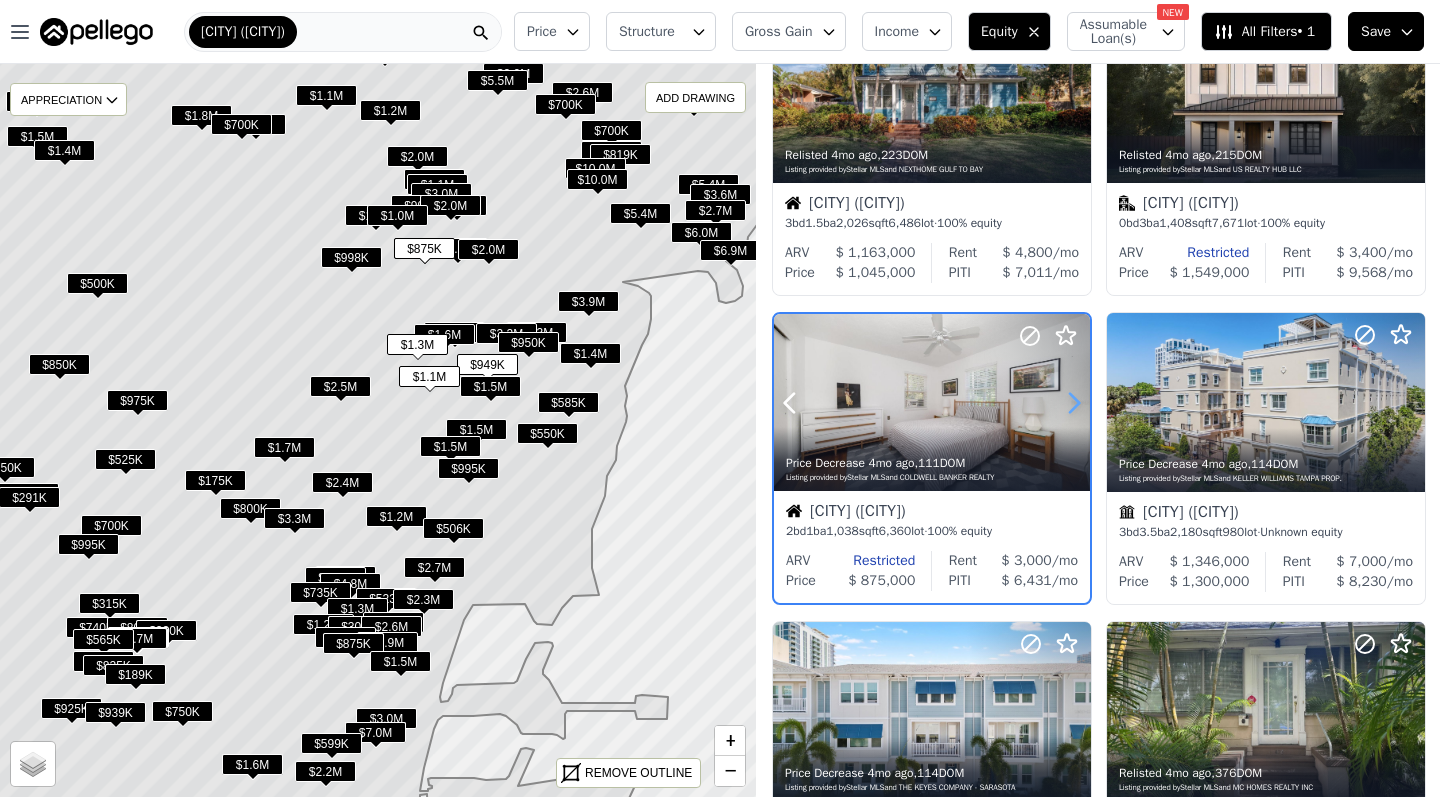 click 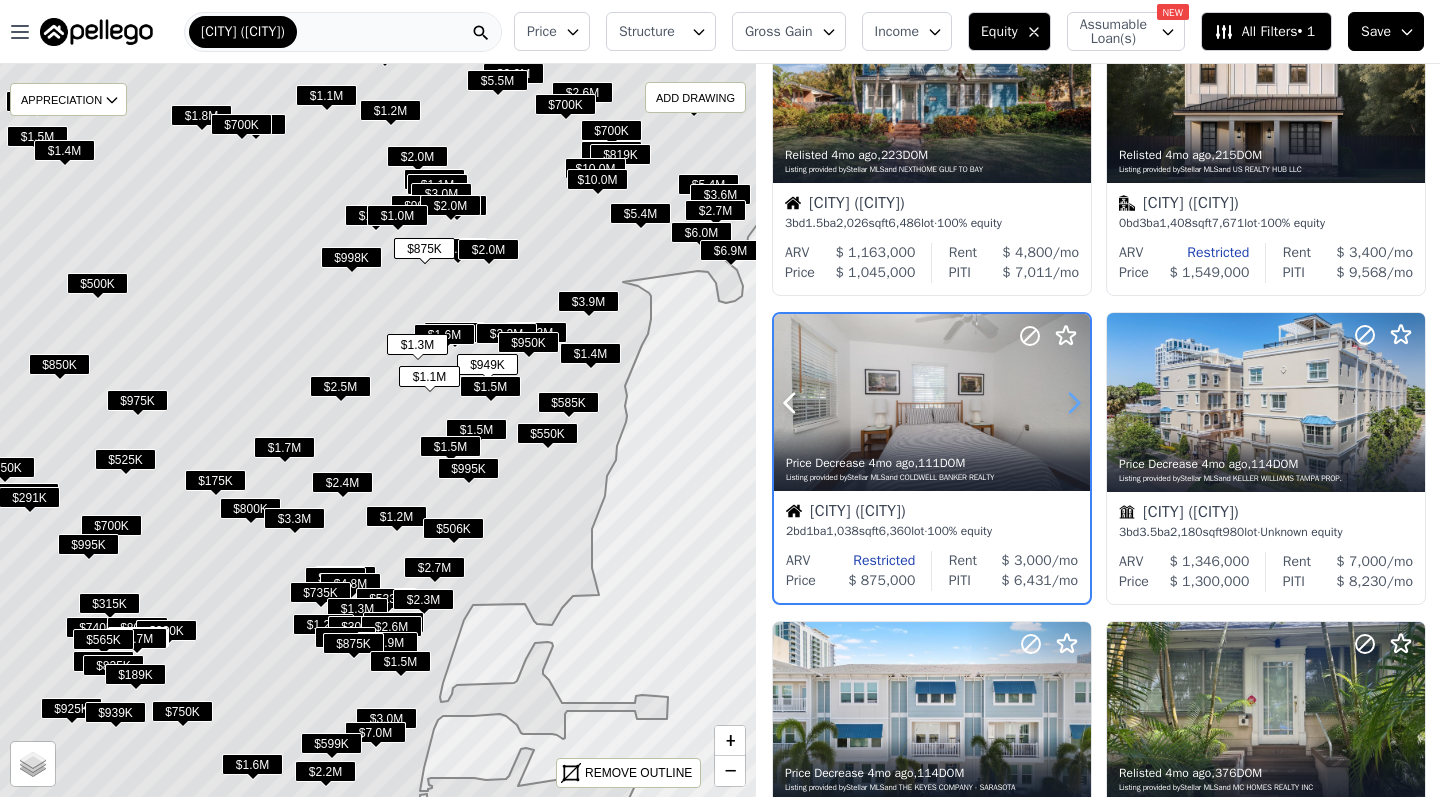 click 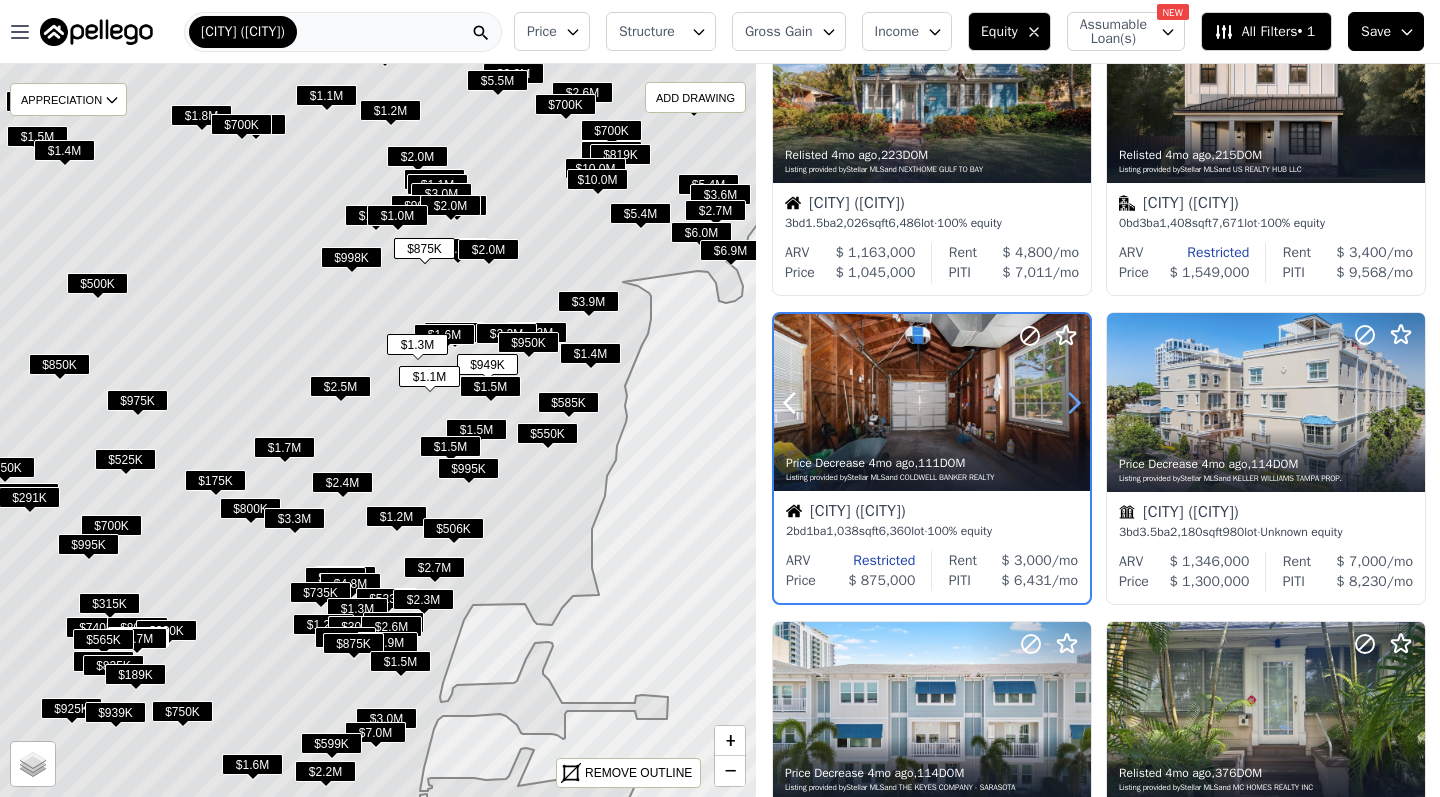 click 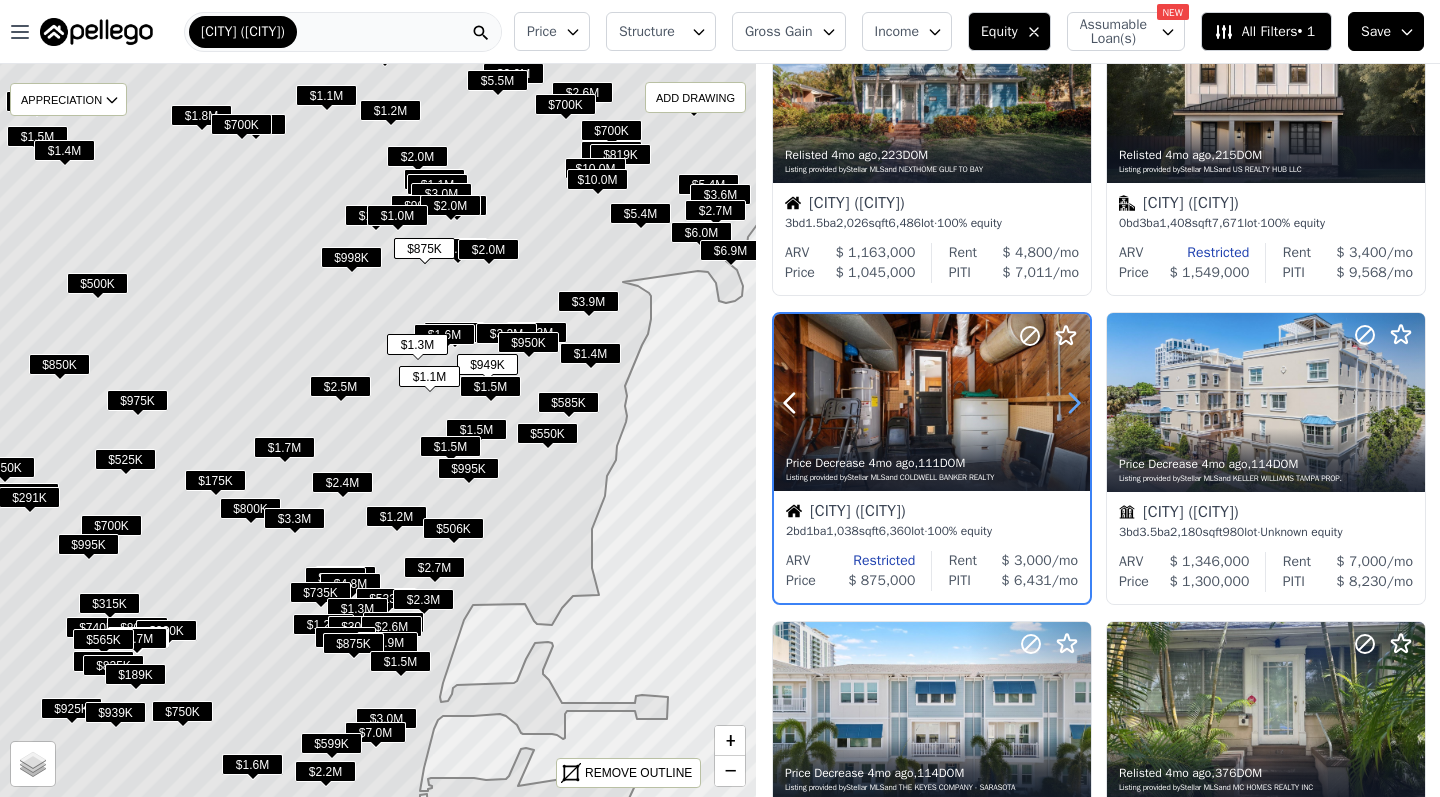 click 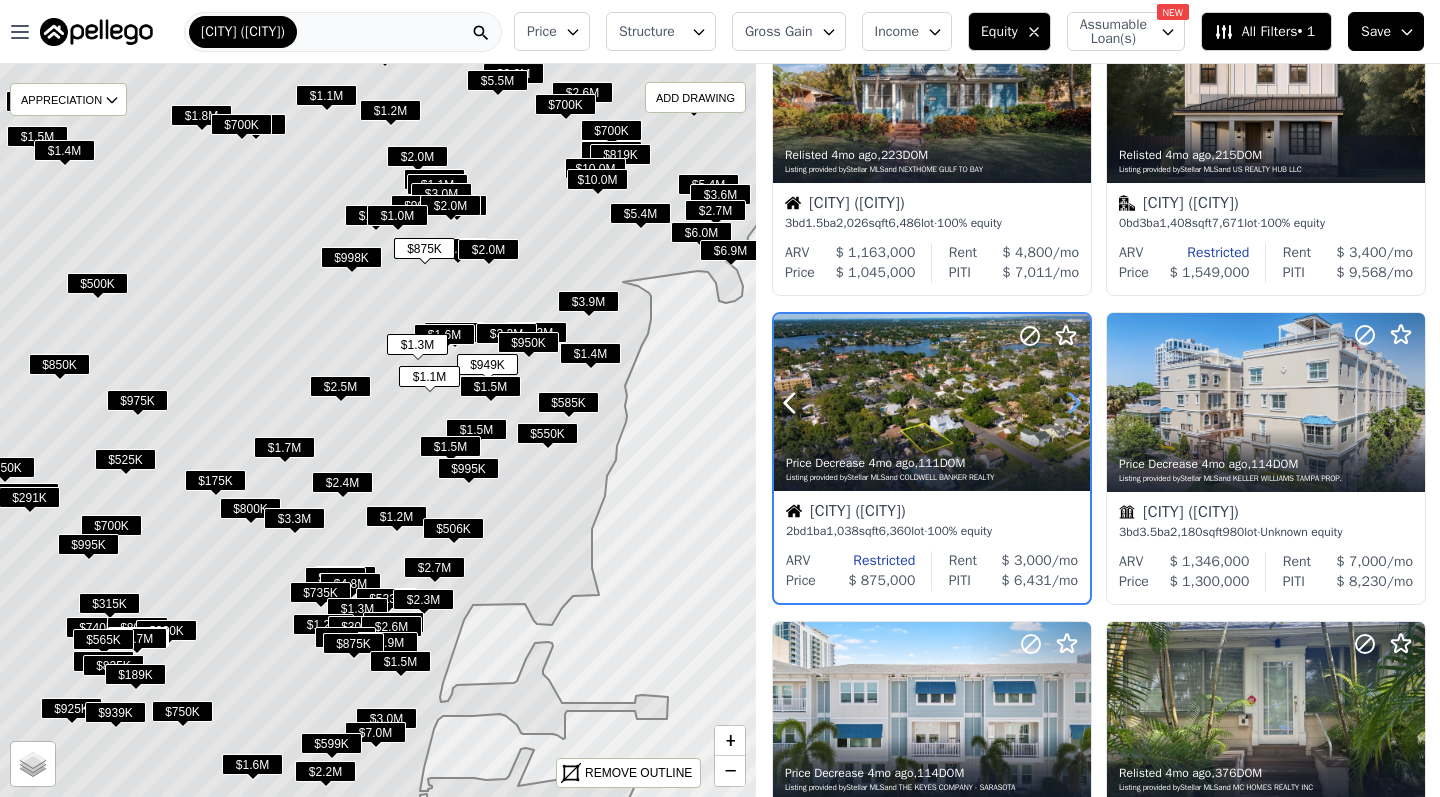 click 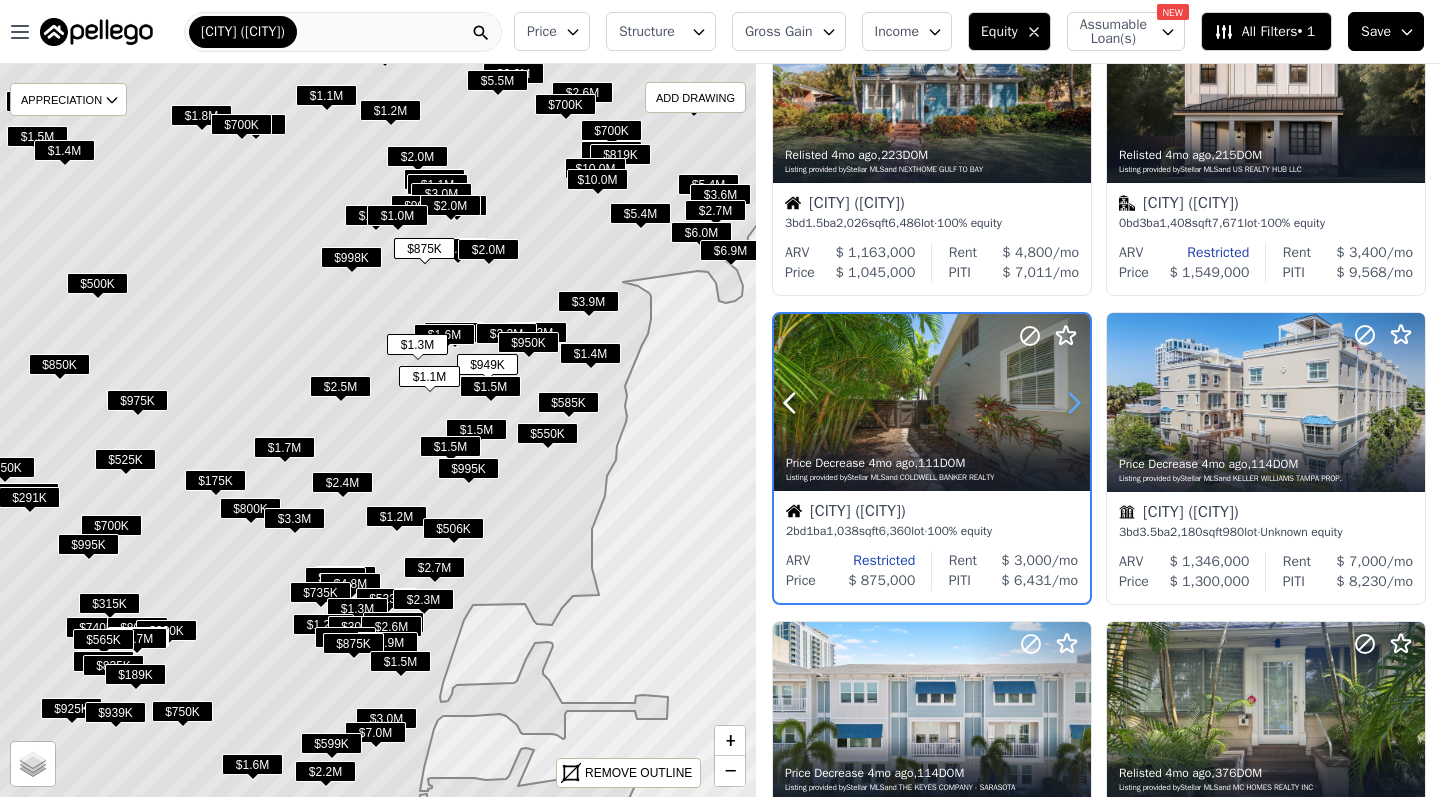 click 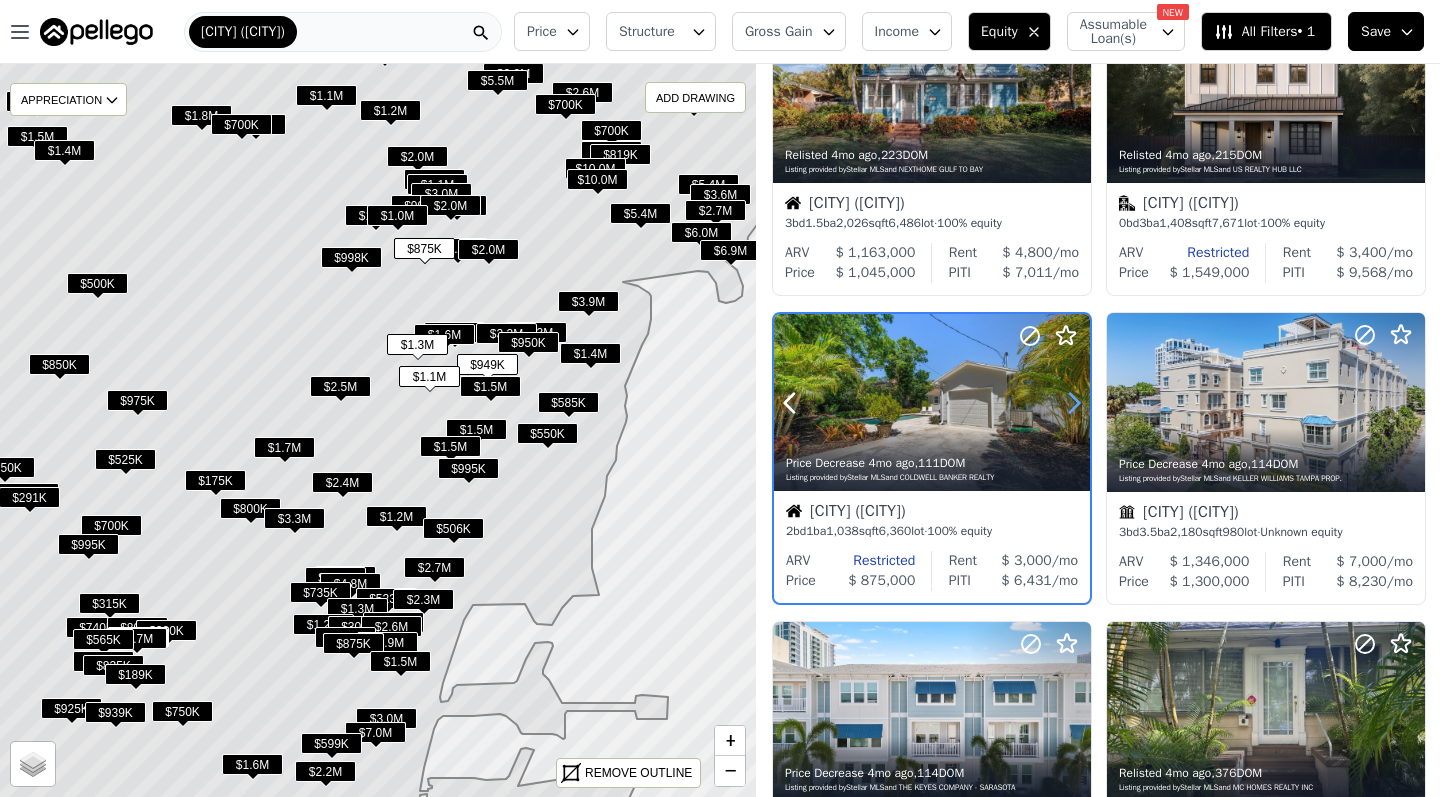click 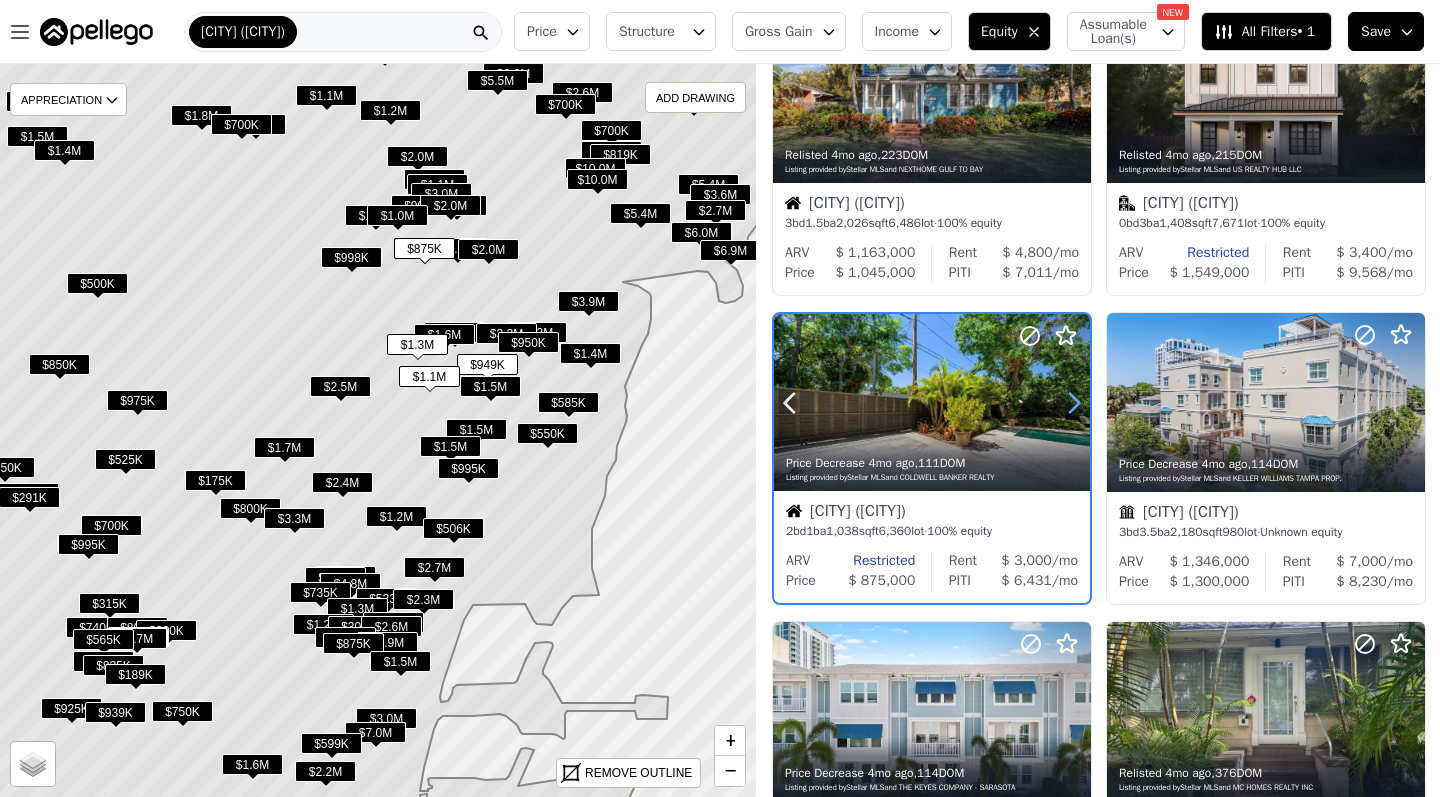 click 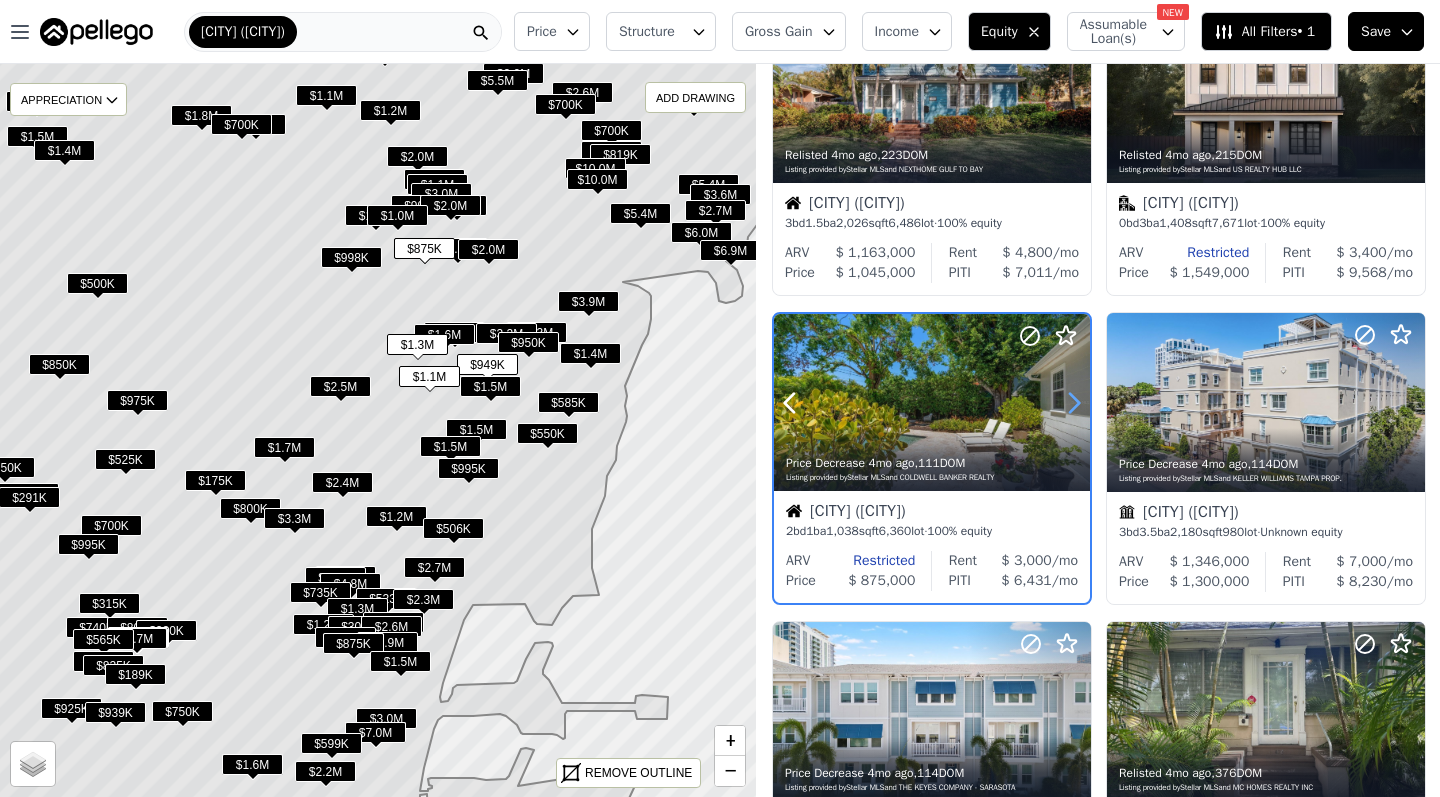 click 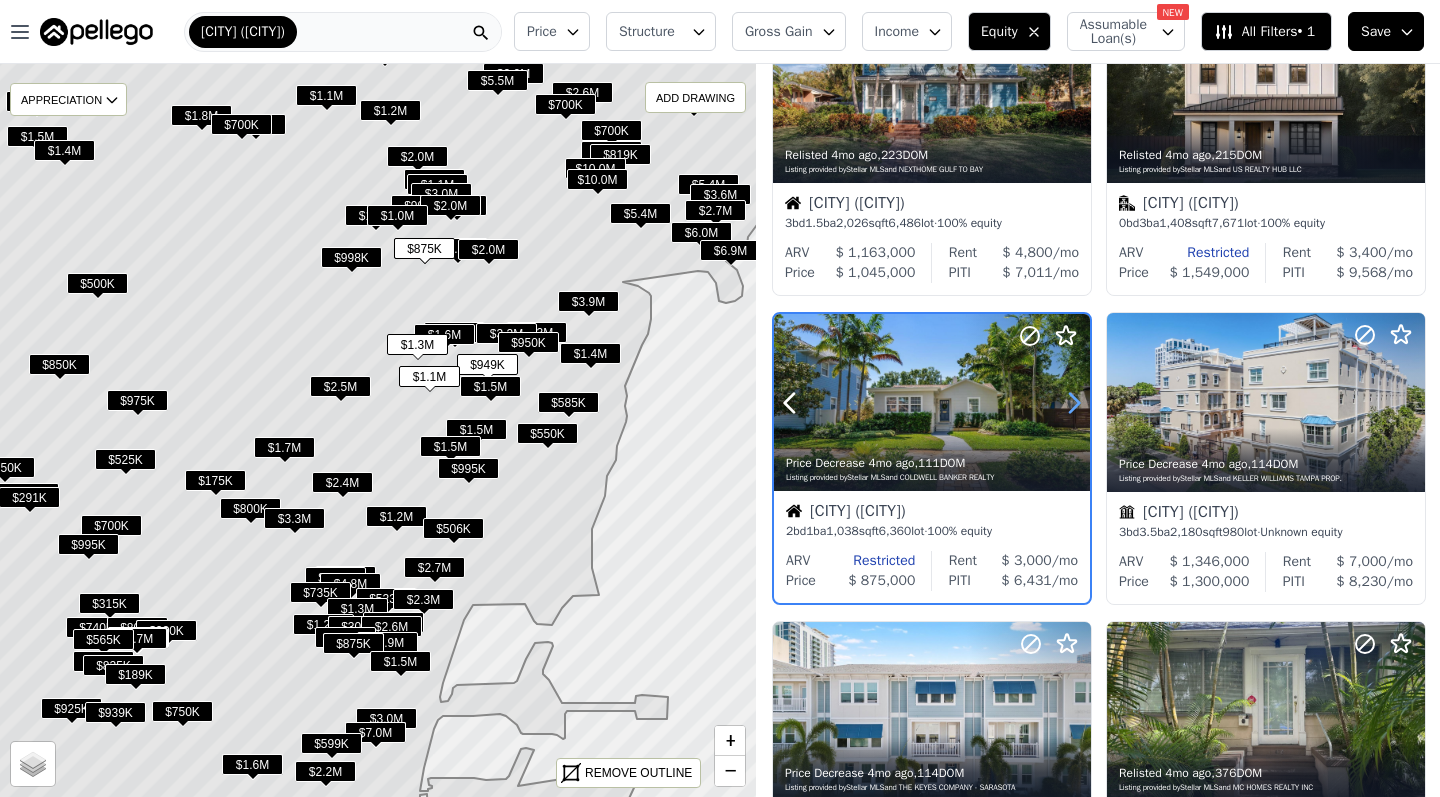 click 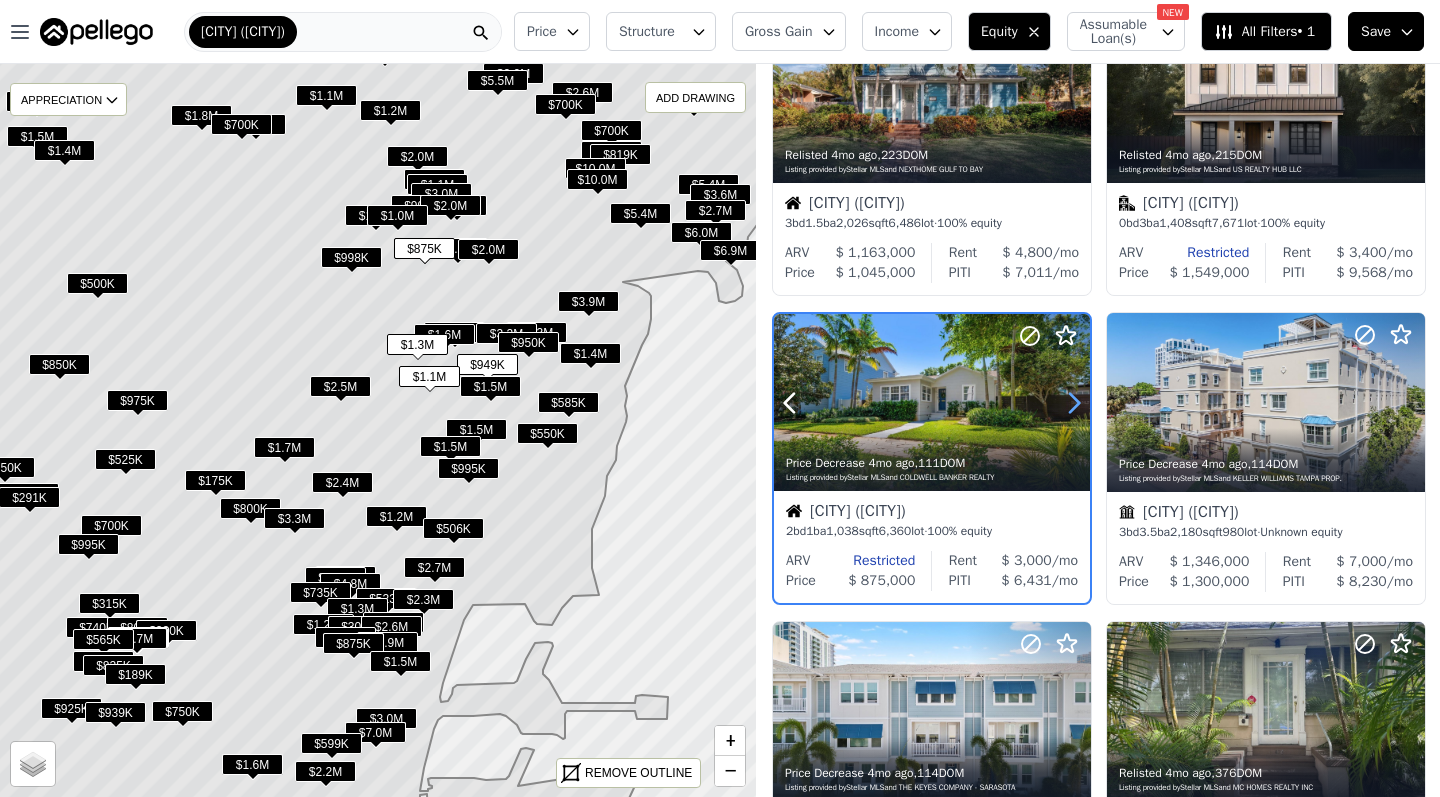 click 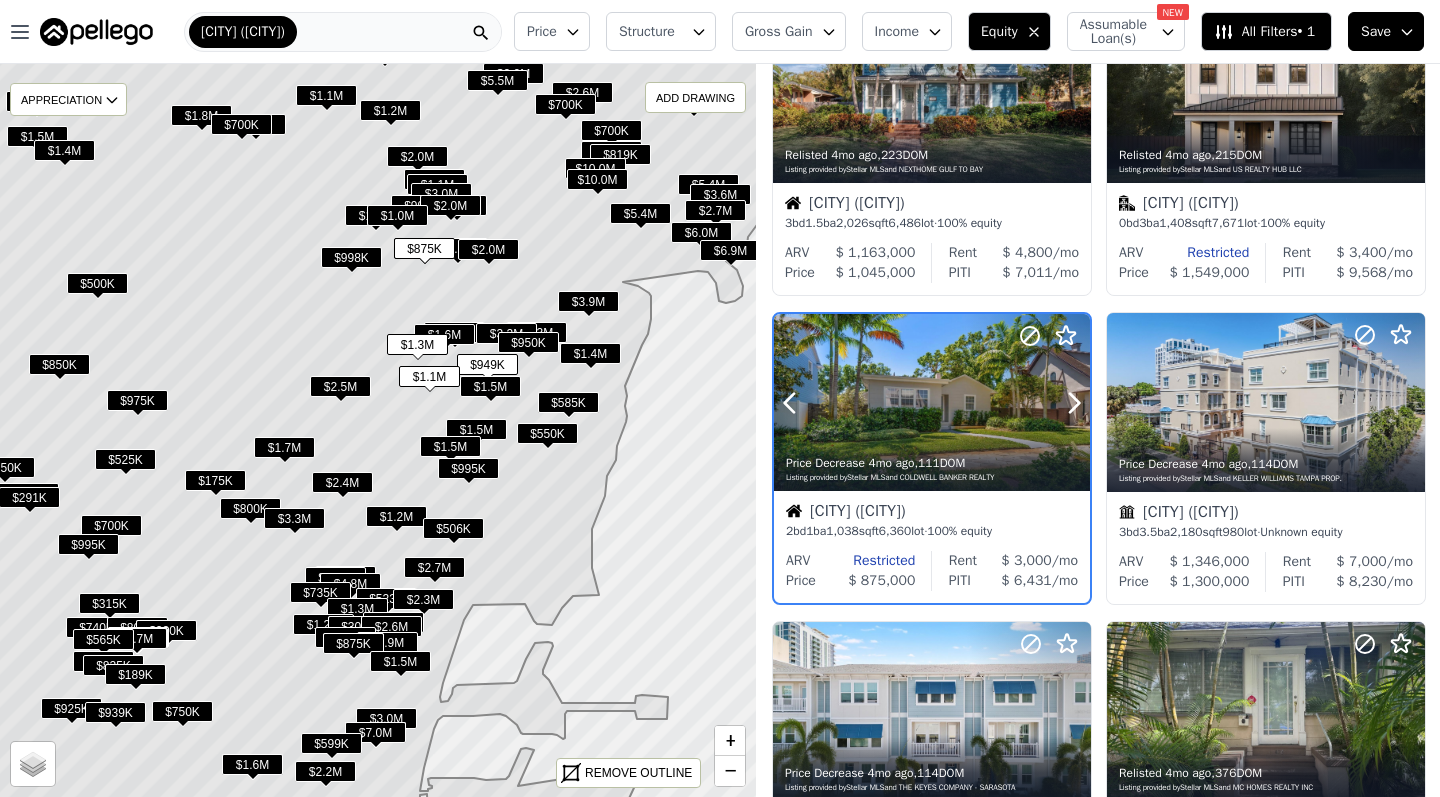 click at bounding box center [932, 403] 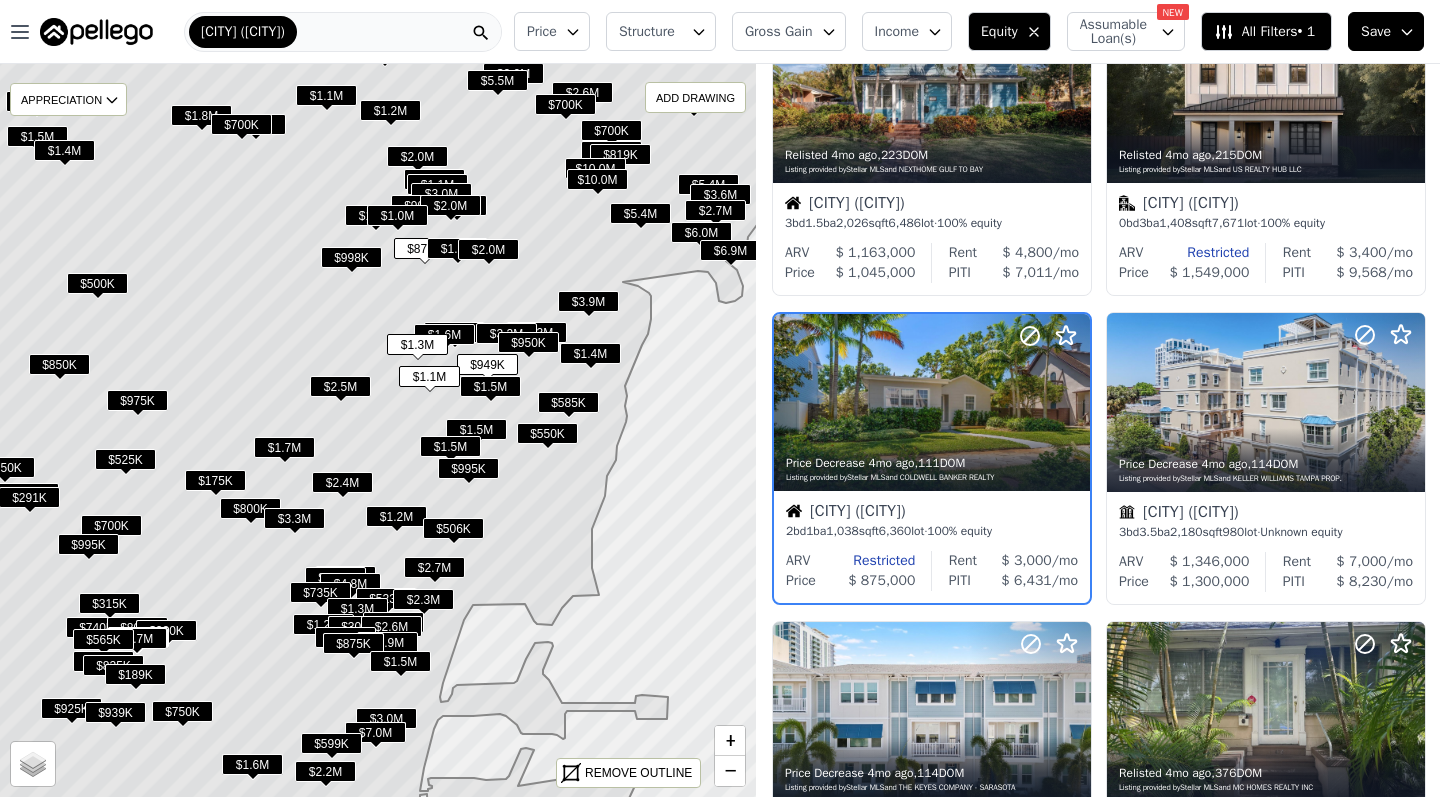 click 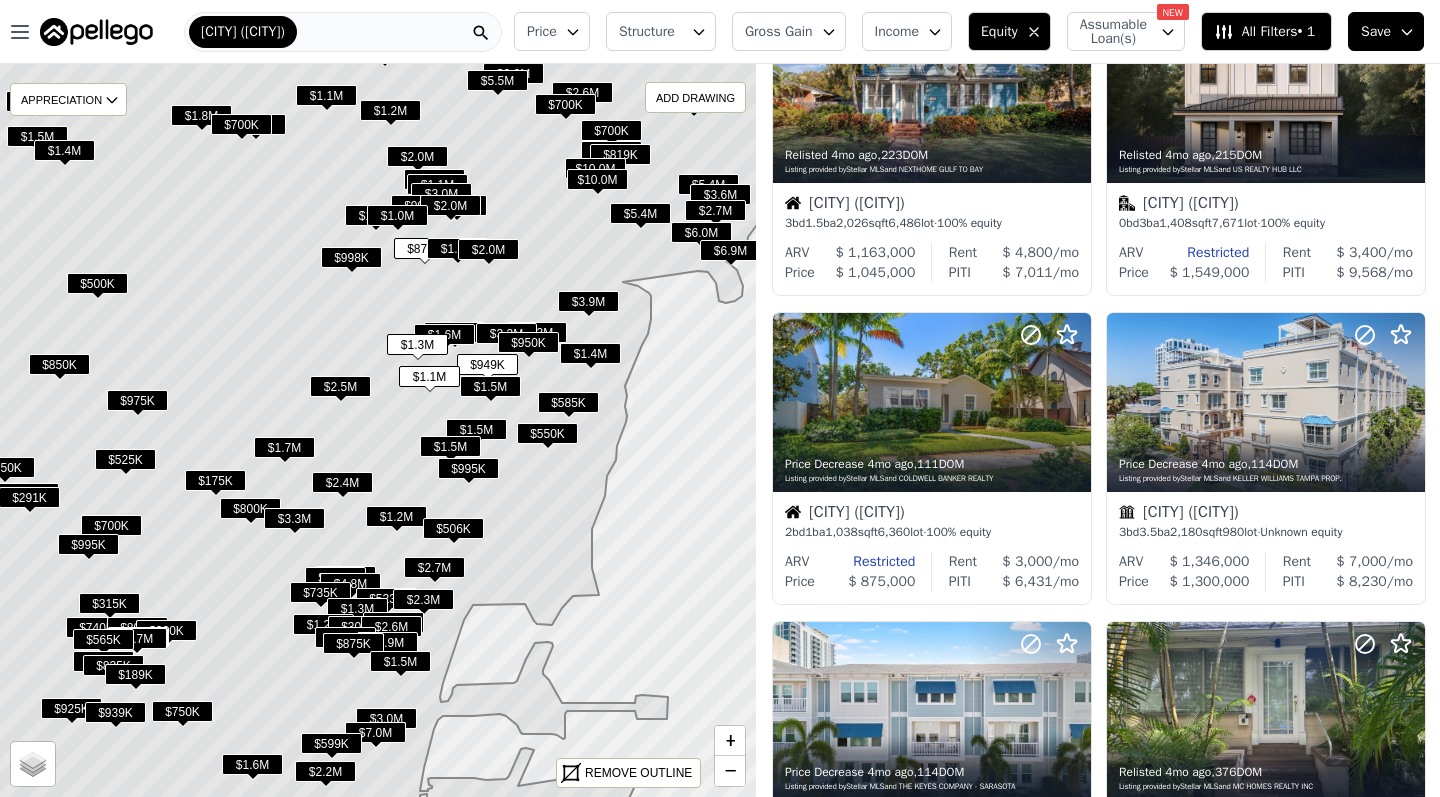 click on "$998K" at bounding box center [351, 257] 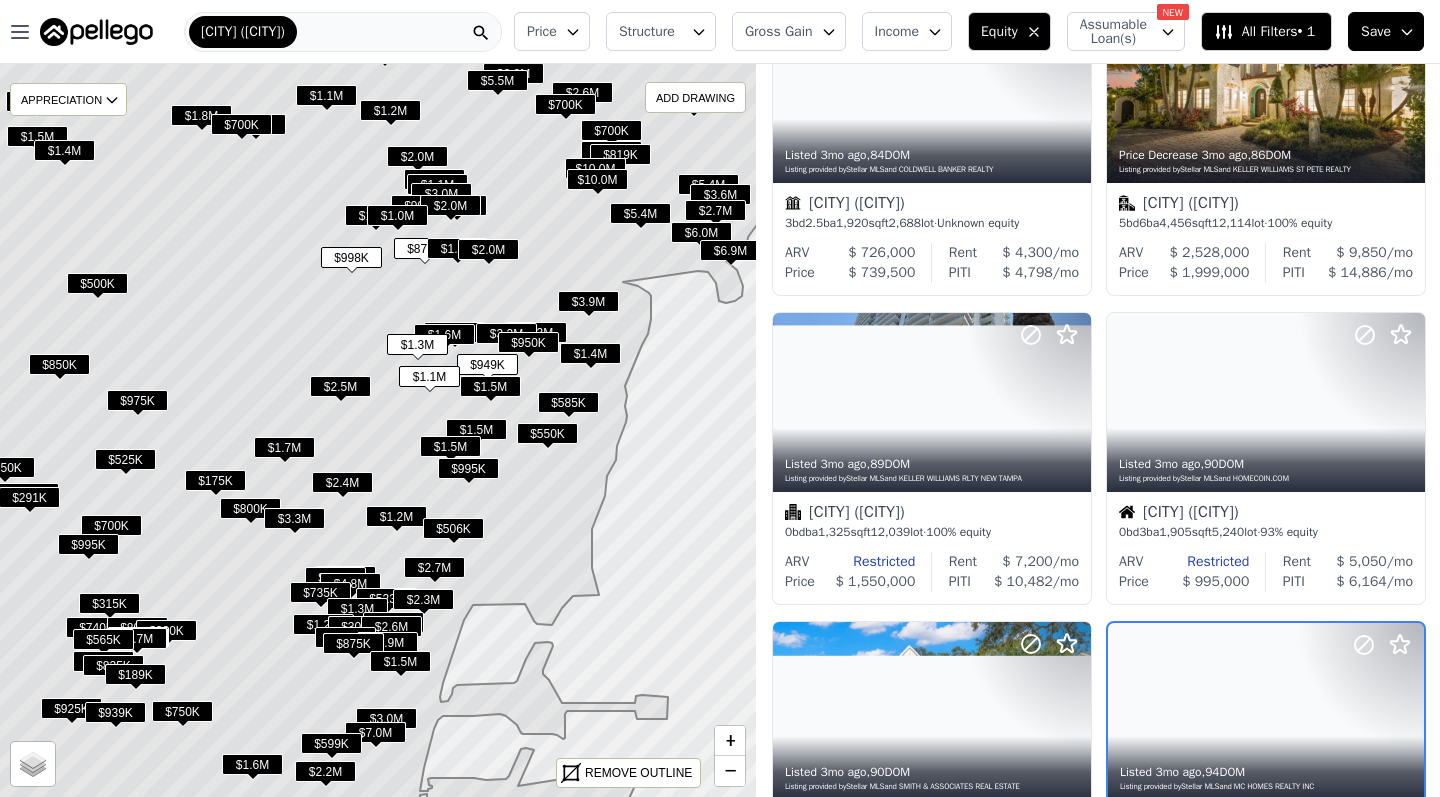 scroll, scrollTop: 1043, scrollLeft: 0, axis: vertical 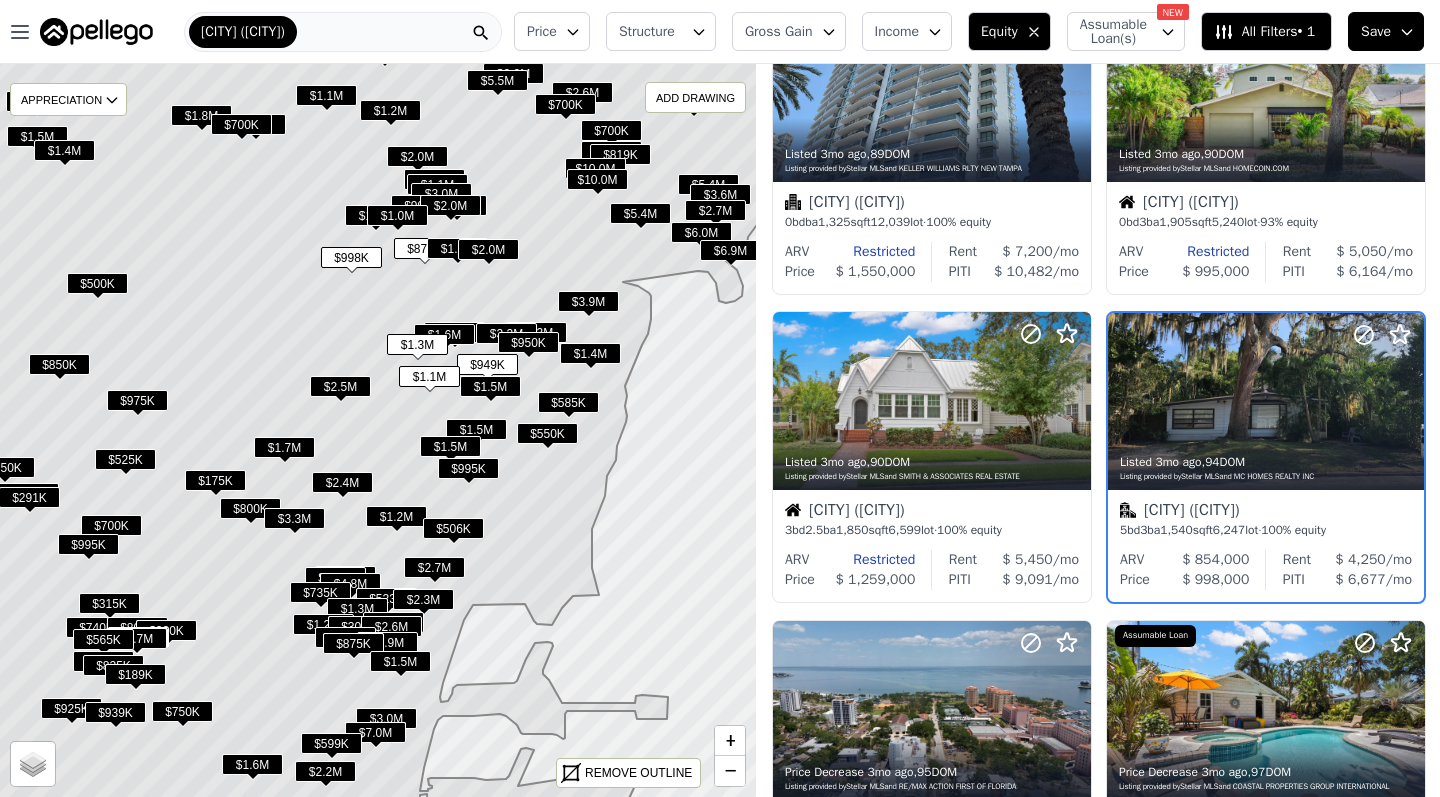 click on "$995K" at bounding box center (468, 468) 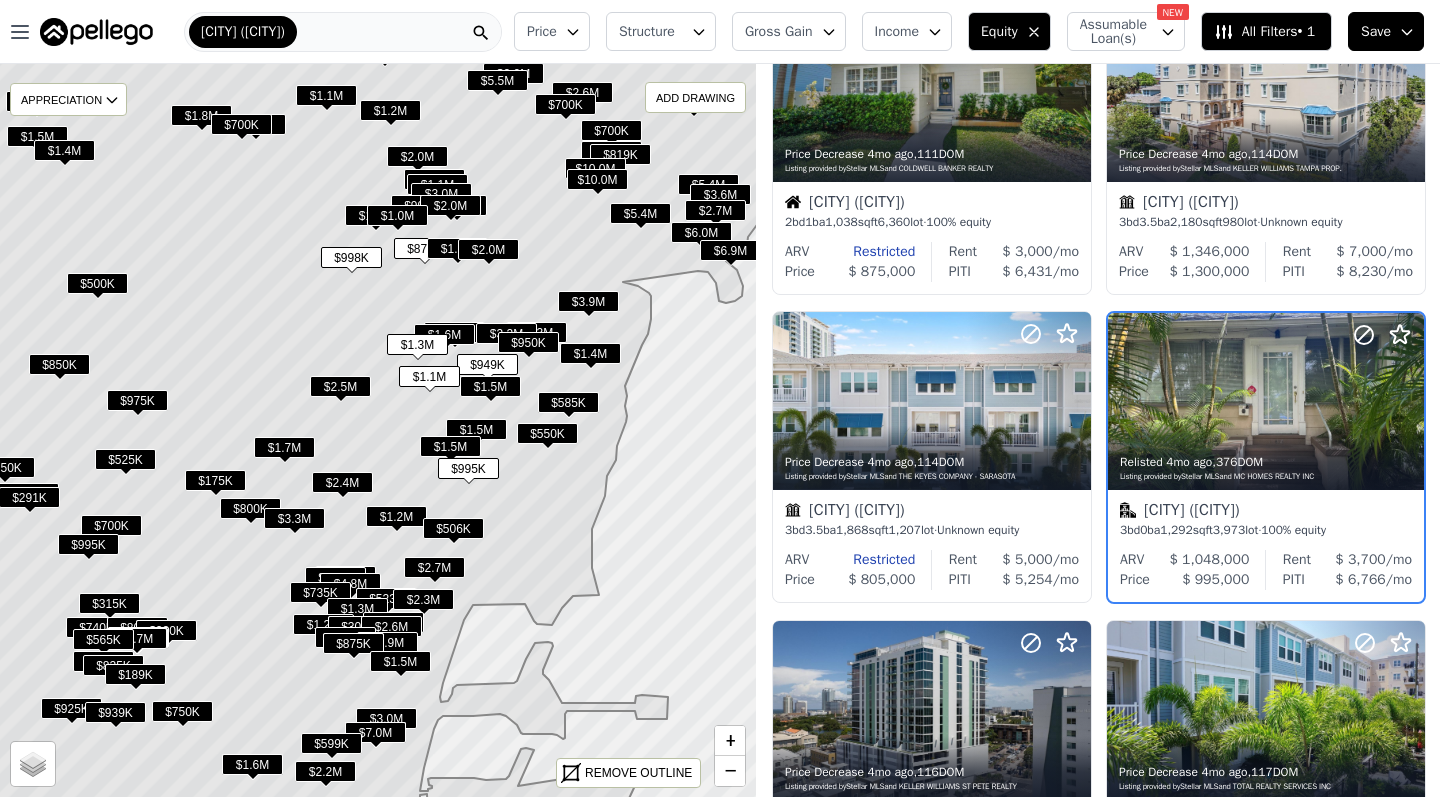 click on "$995K" at bounding box center [468, 468] 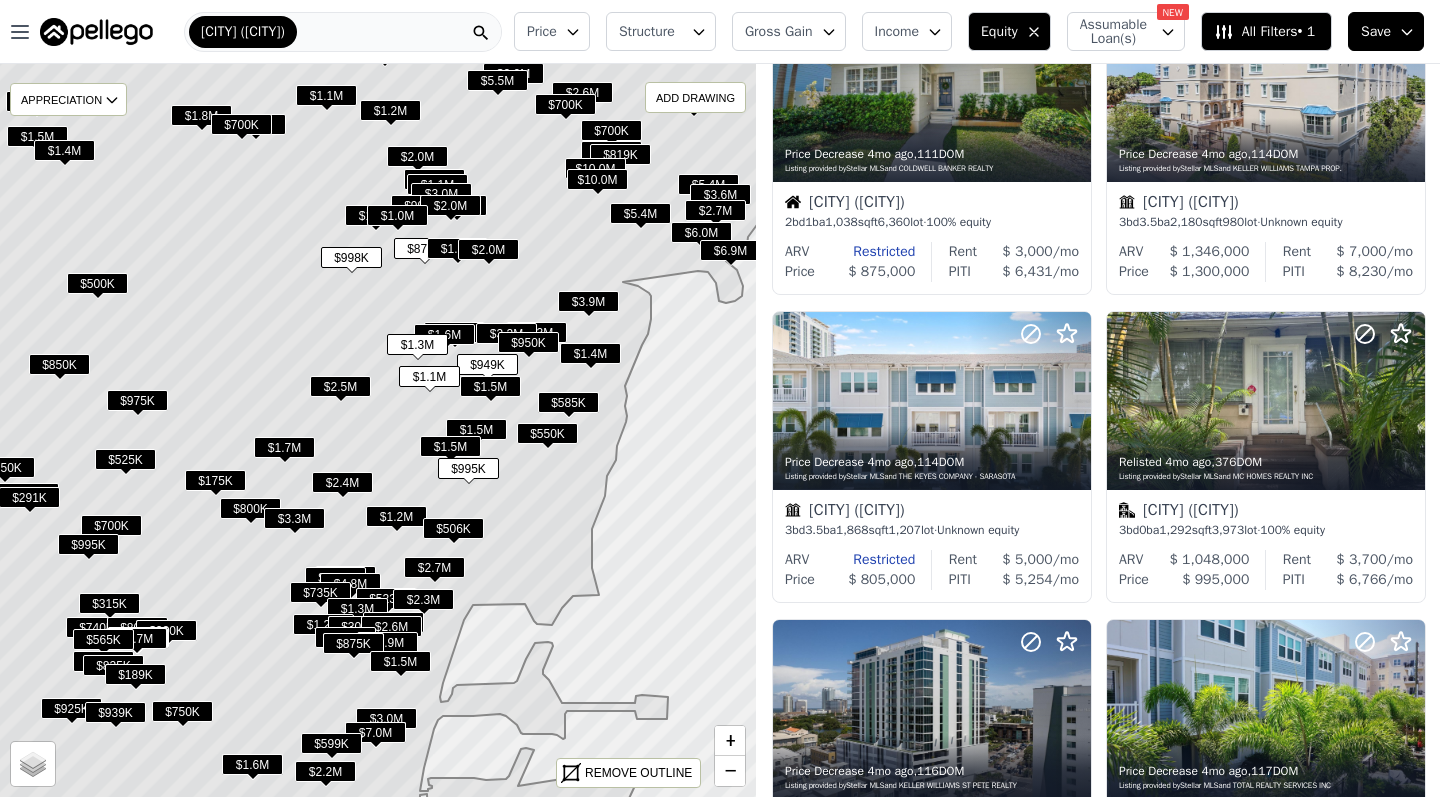 click on "$995K" at bounding box center (468, 468) 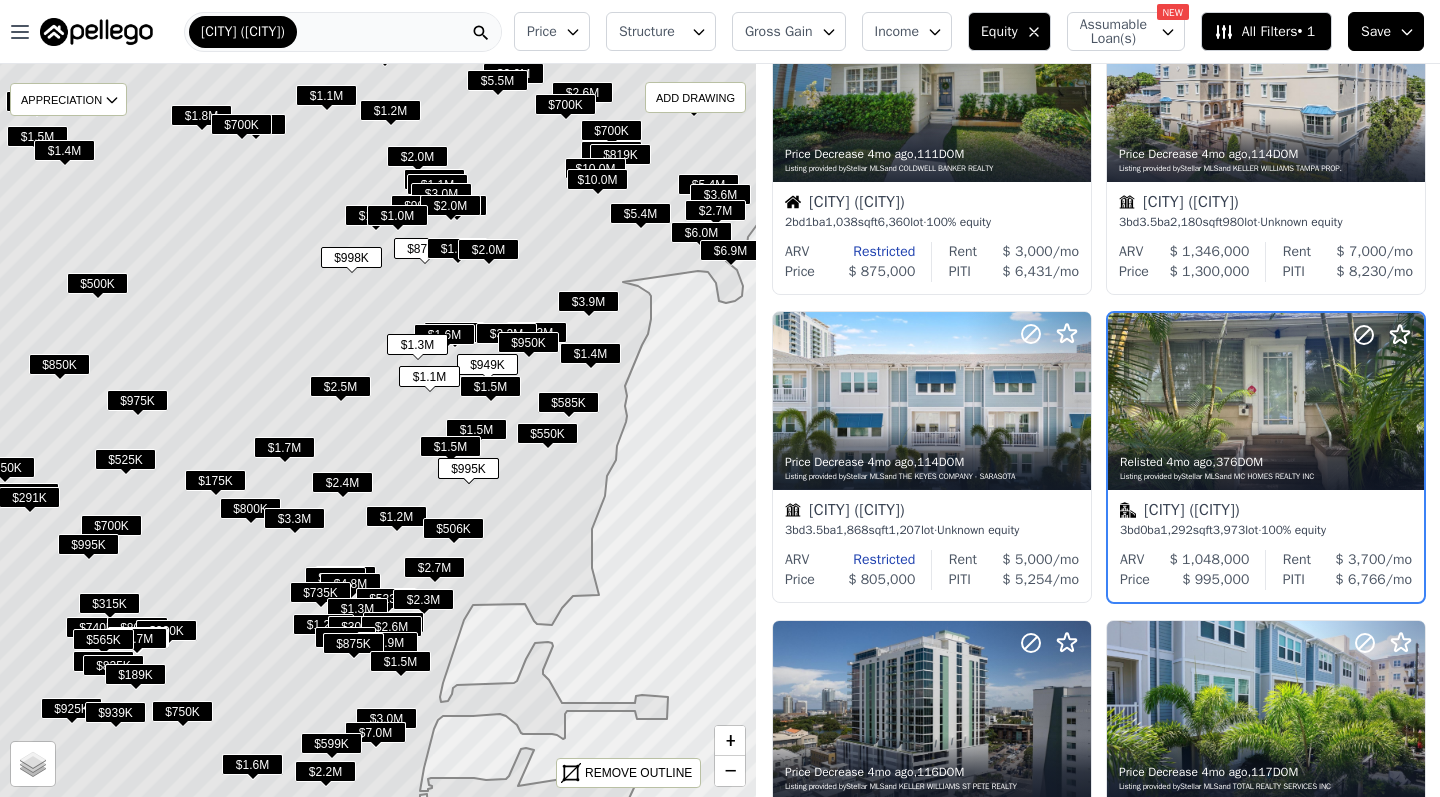 click on "$1.3M" at bounding box center [457, 248] 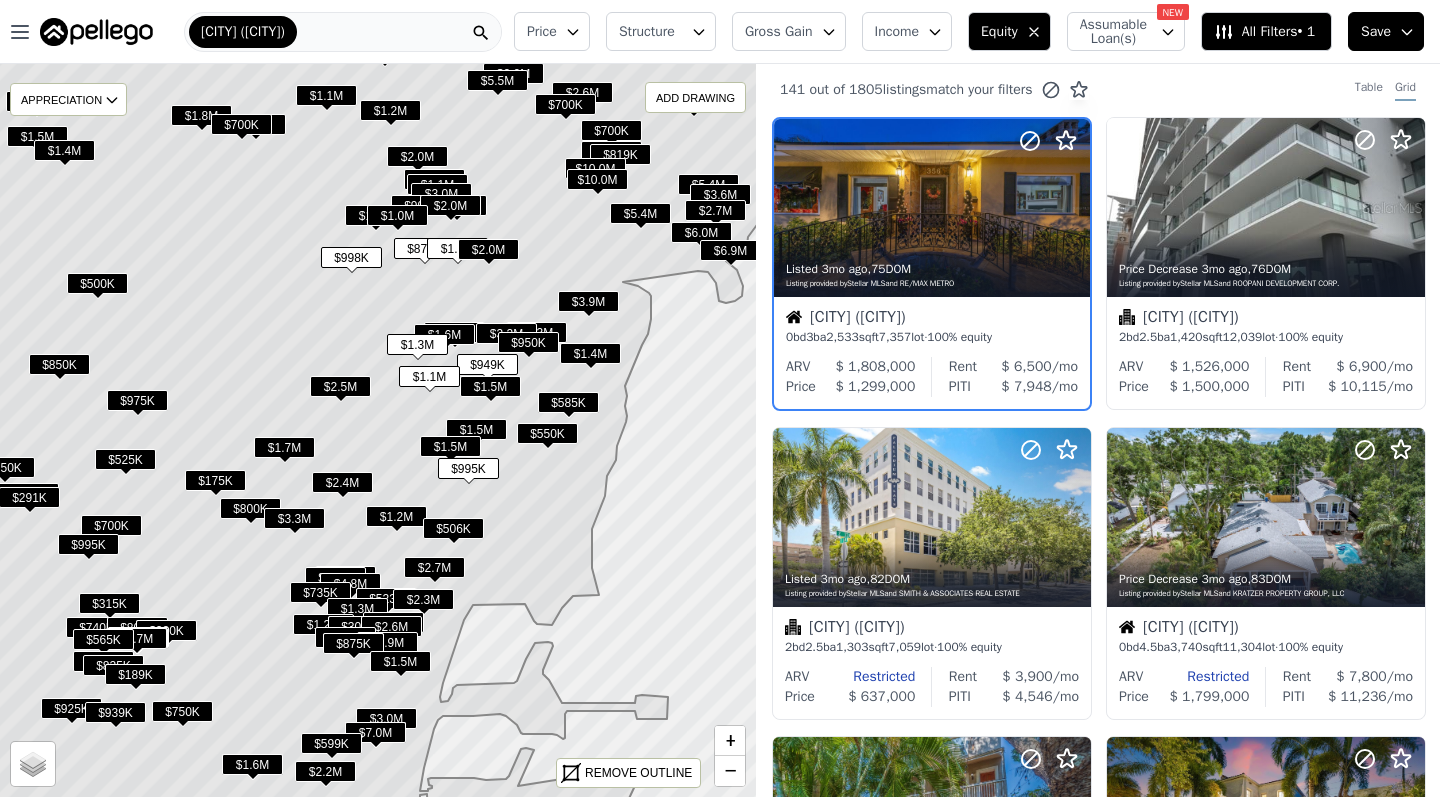scroll, scrollTop: 0, scrollLeft: 0, axis: both 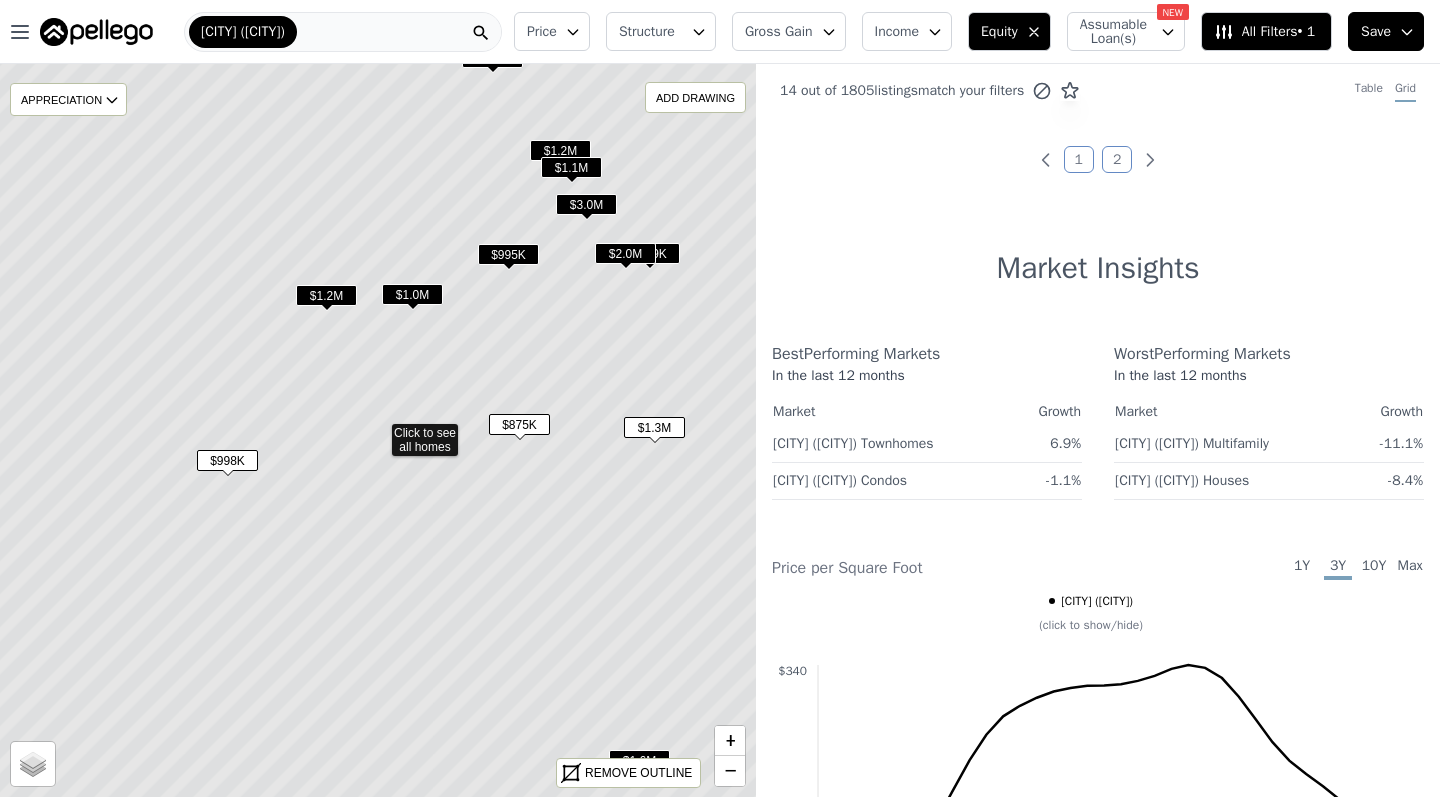 click on "$1.0M" at bounding box center [412, 294] 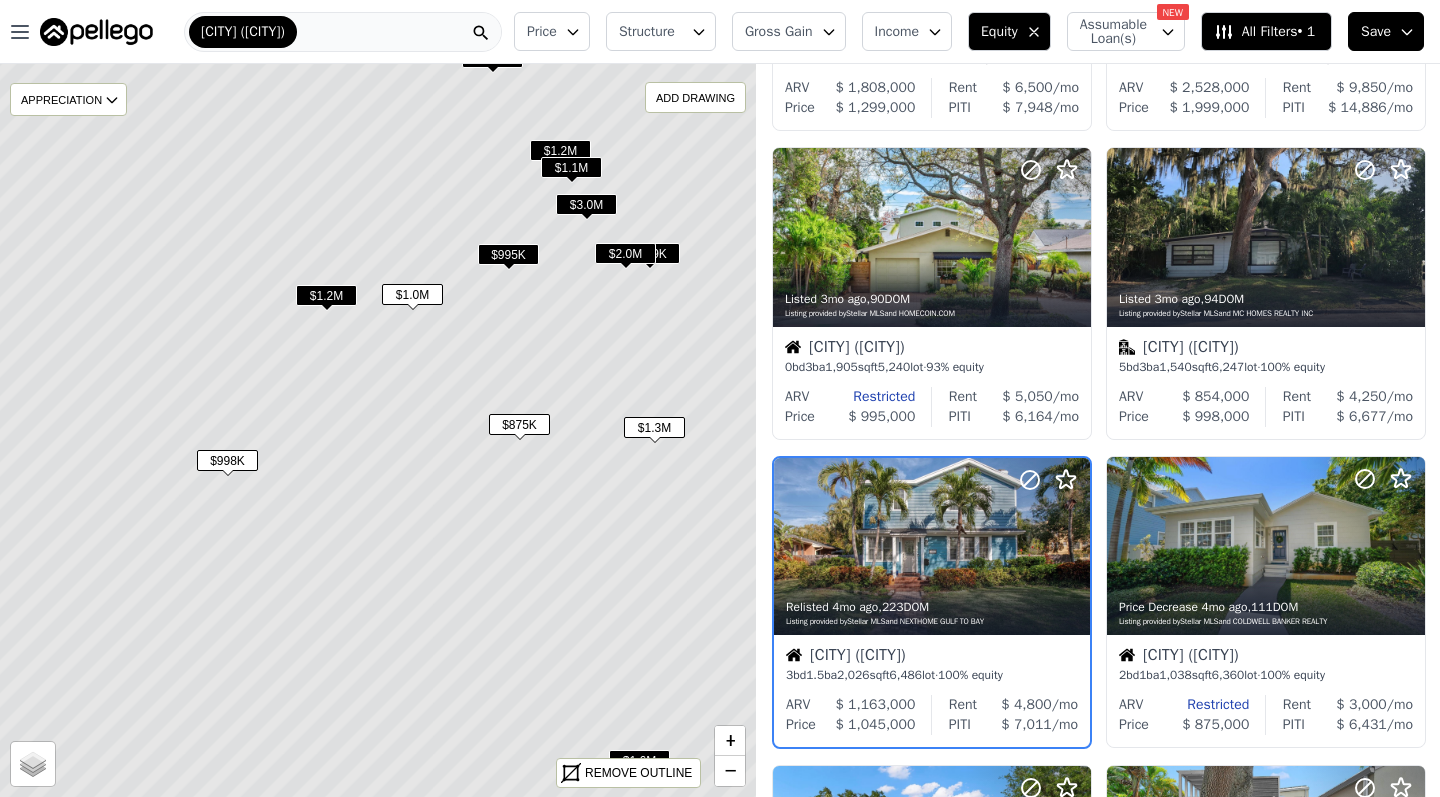 scroll, scrollTop: 1043, scrollLeft: 0, axis: vertical 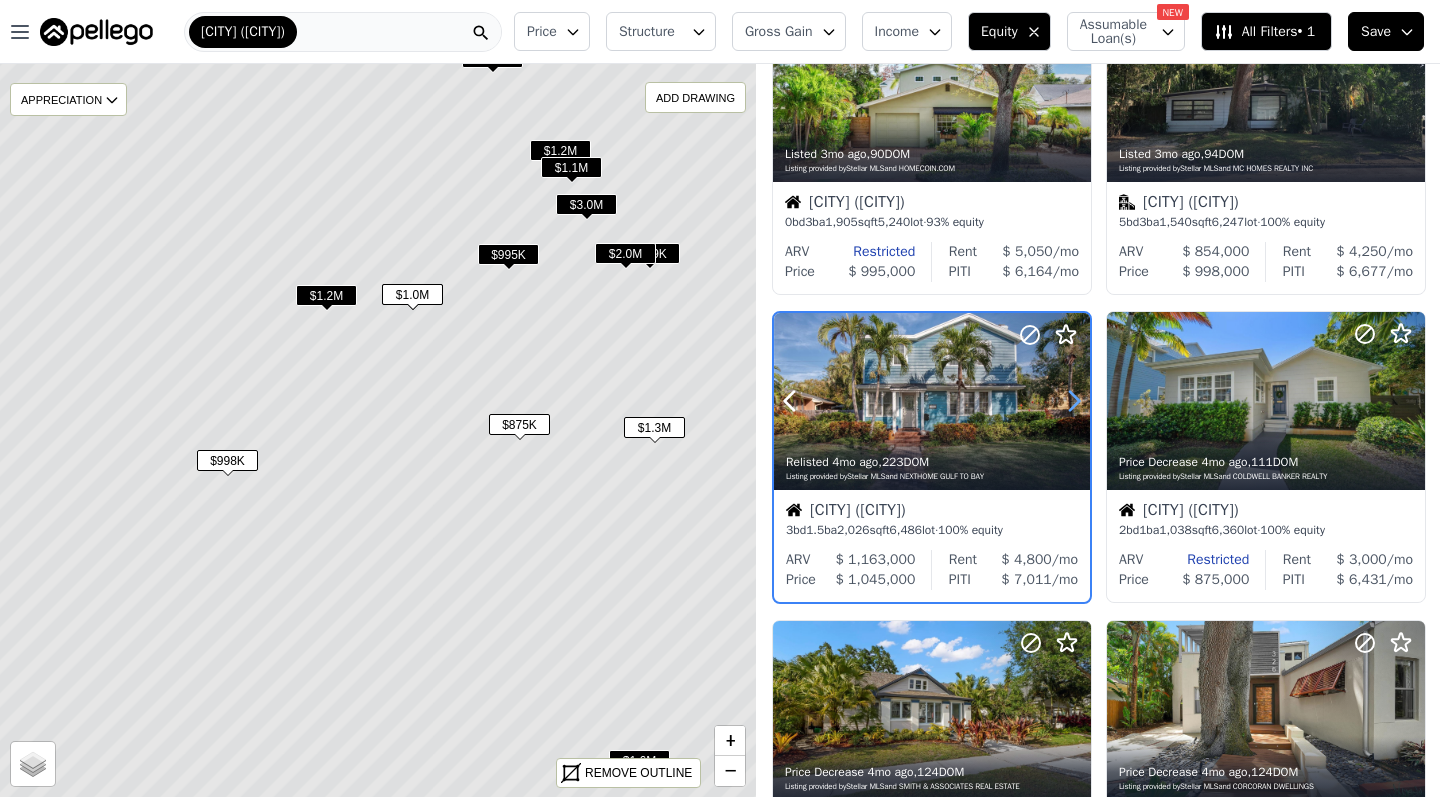 click 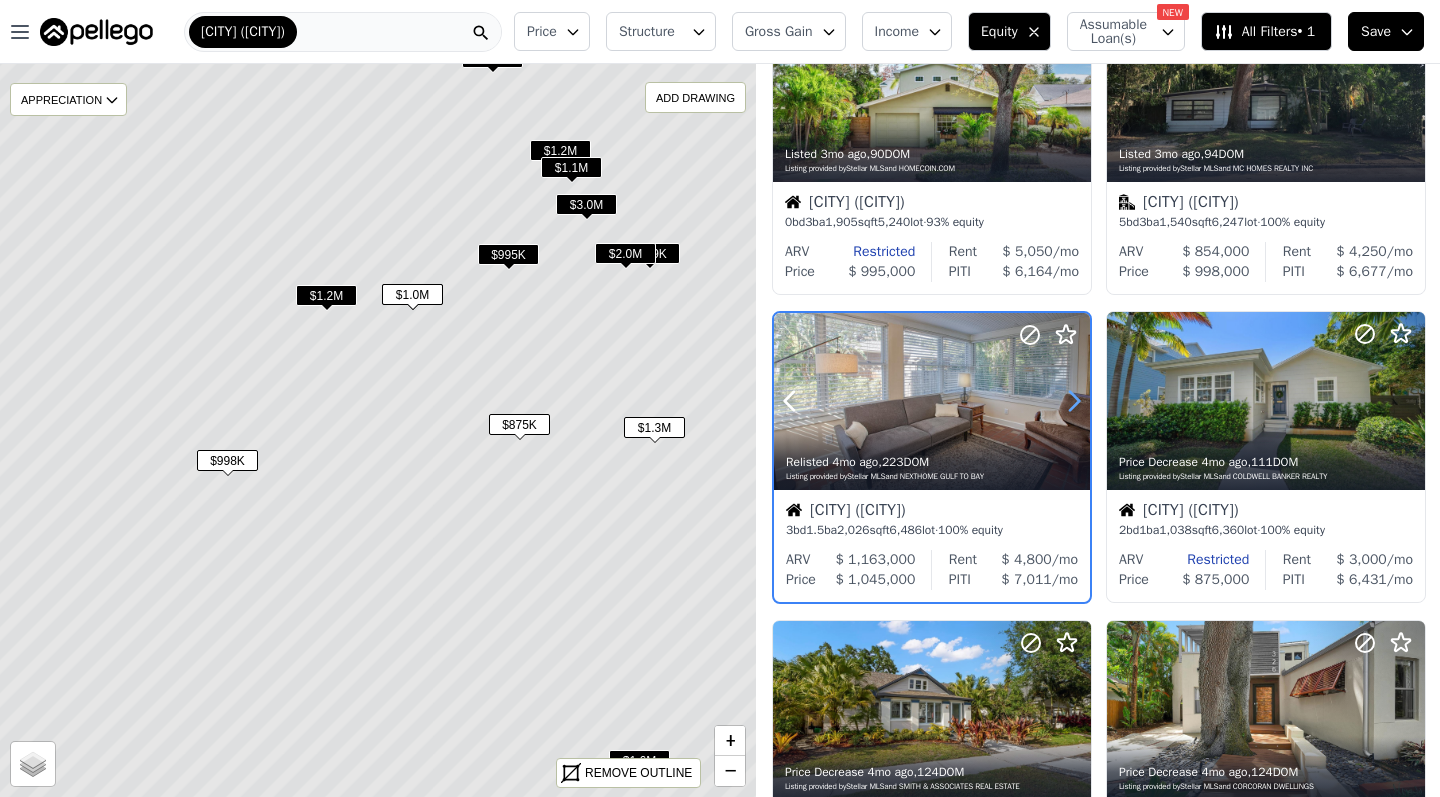 click 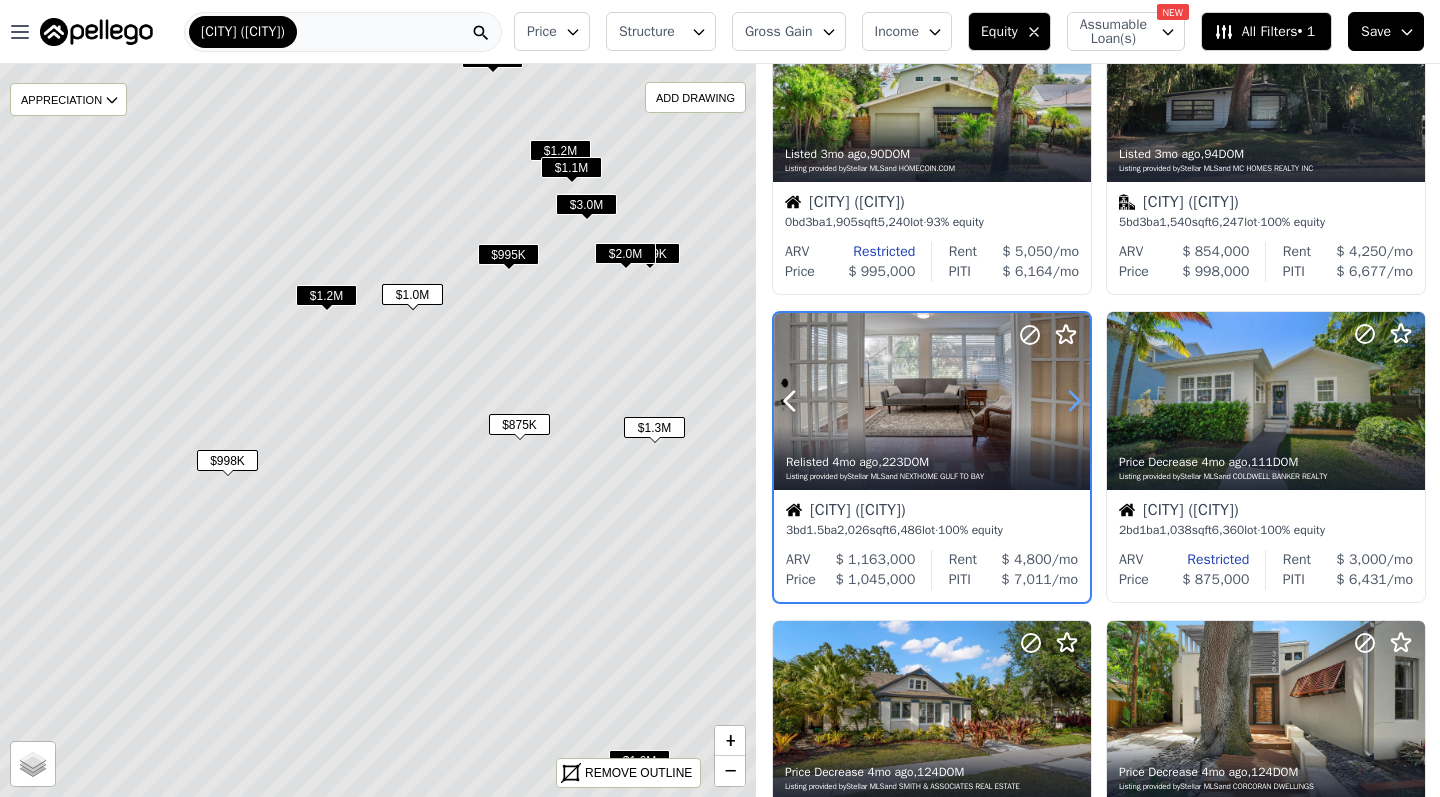click 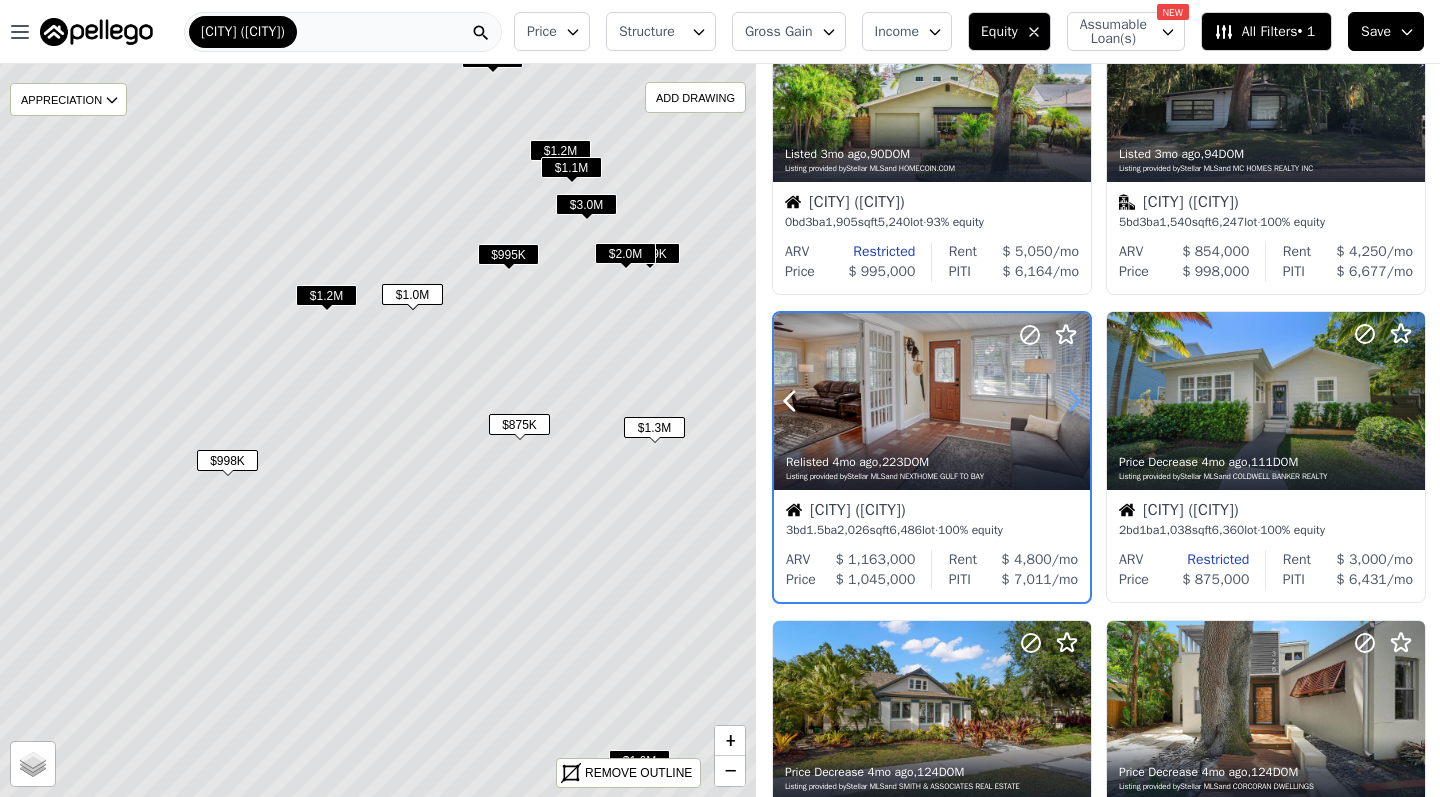 click 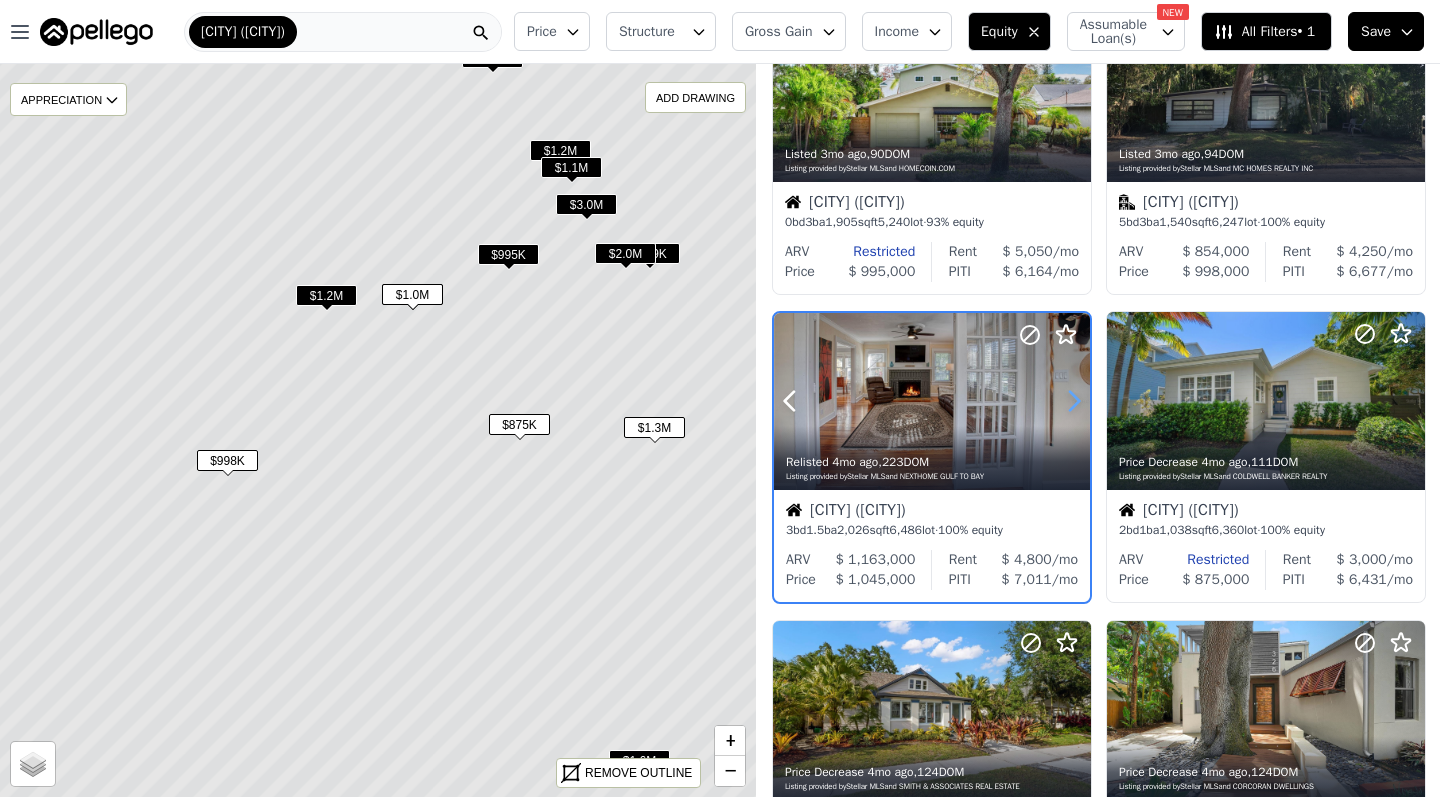 click 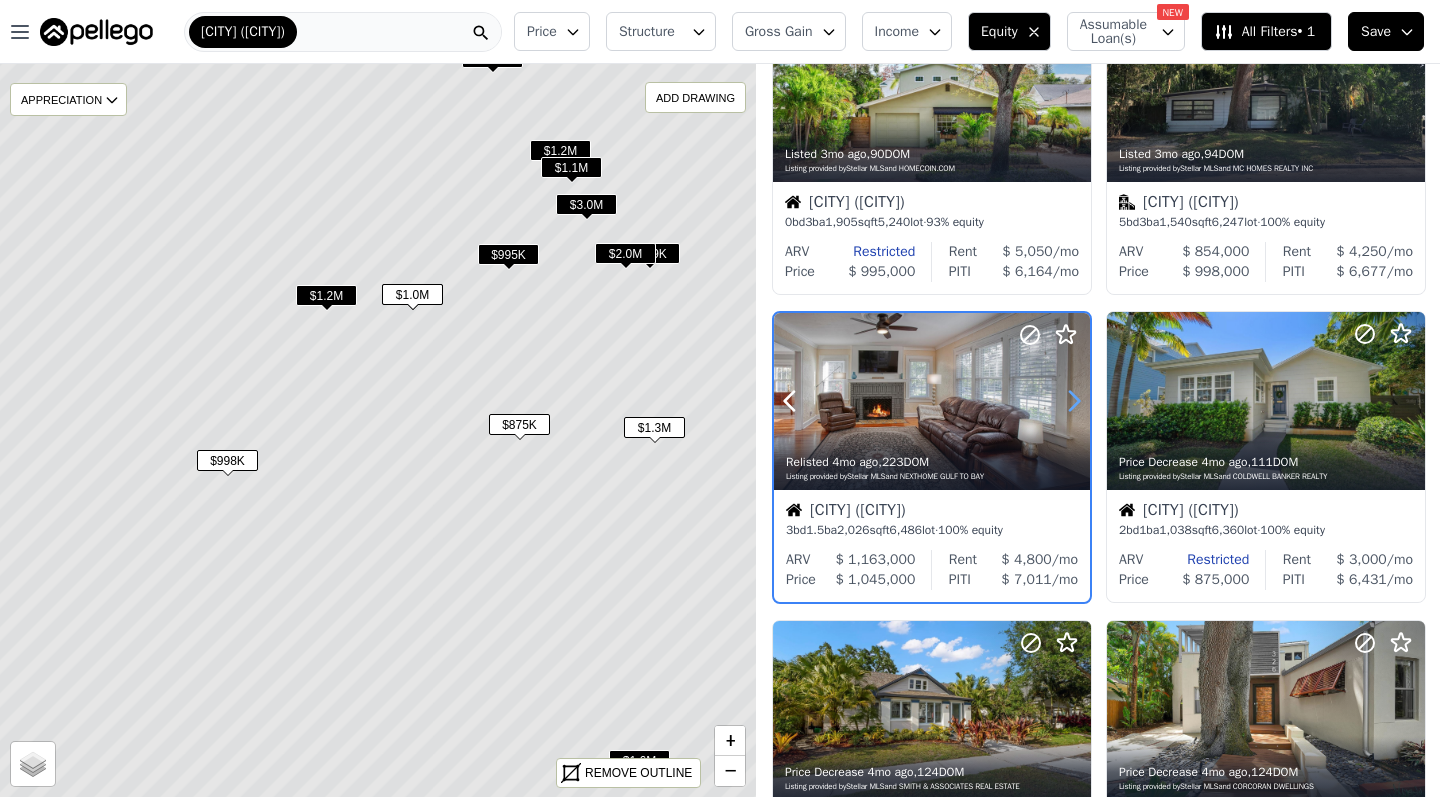 click 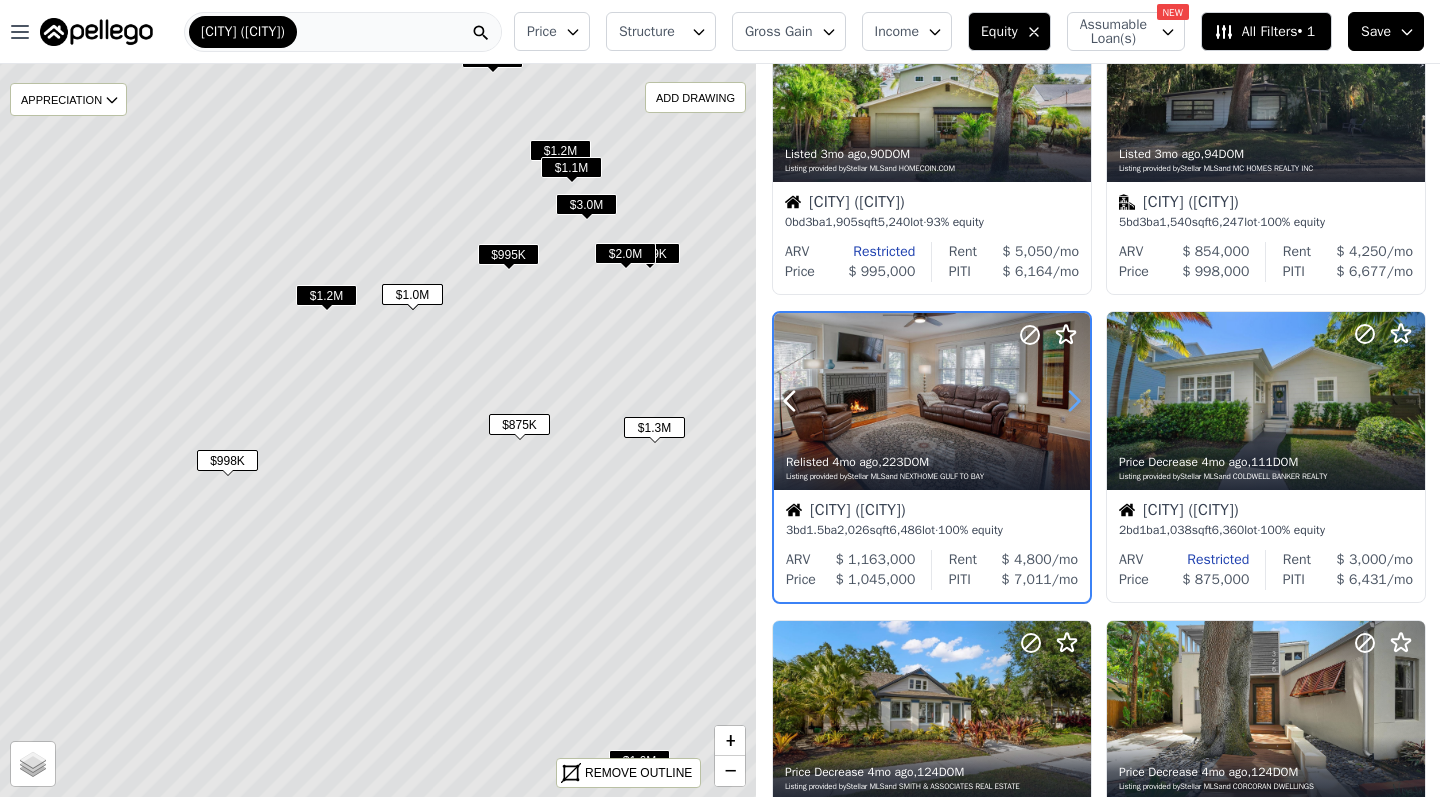 click 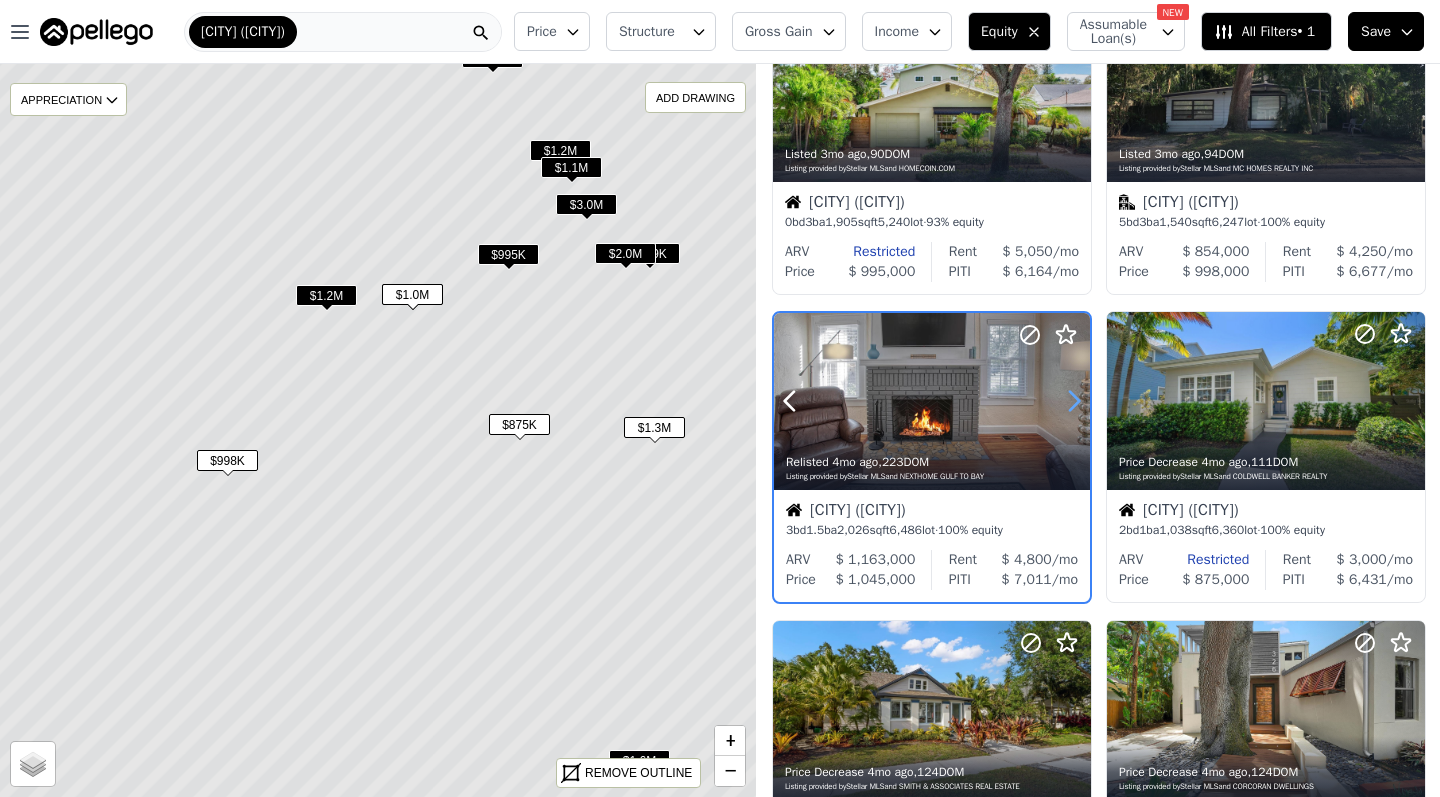 click 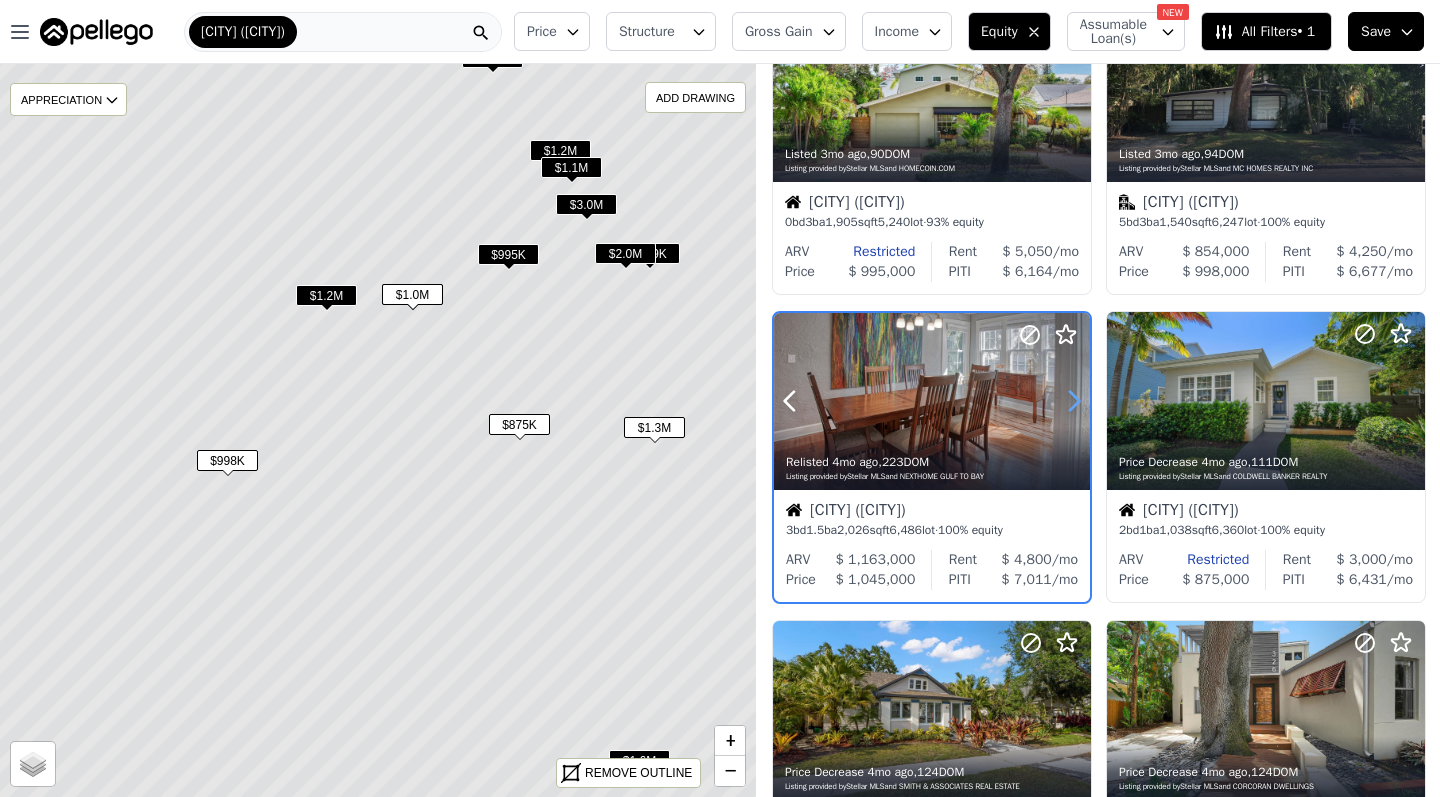 click 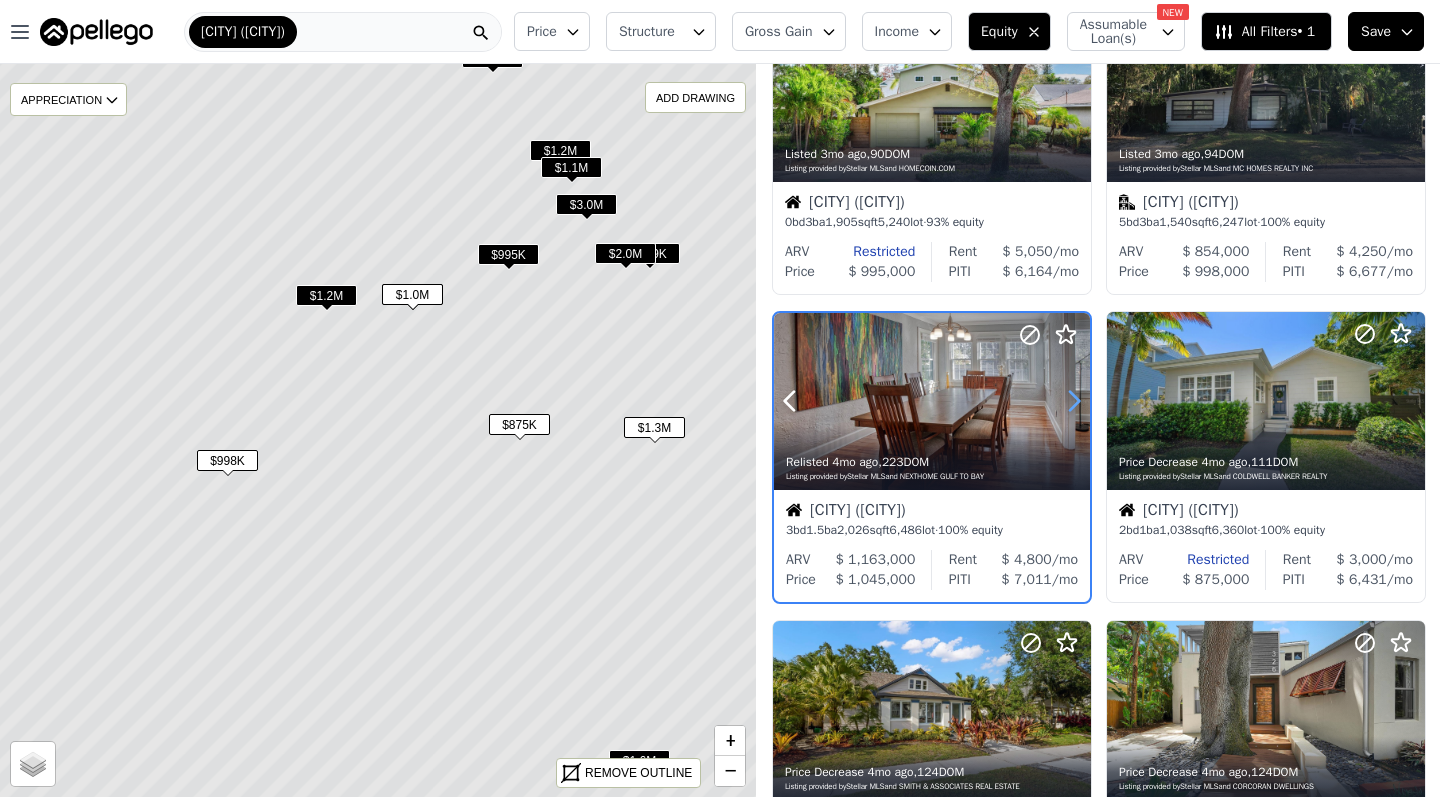 click 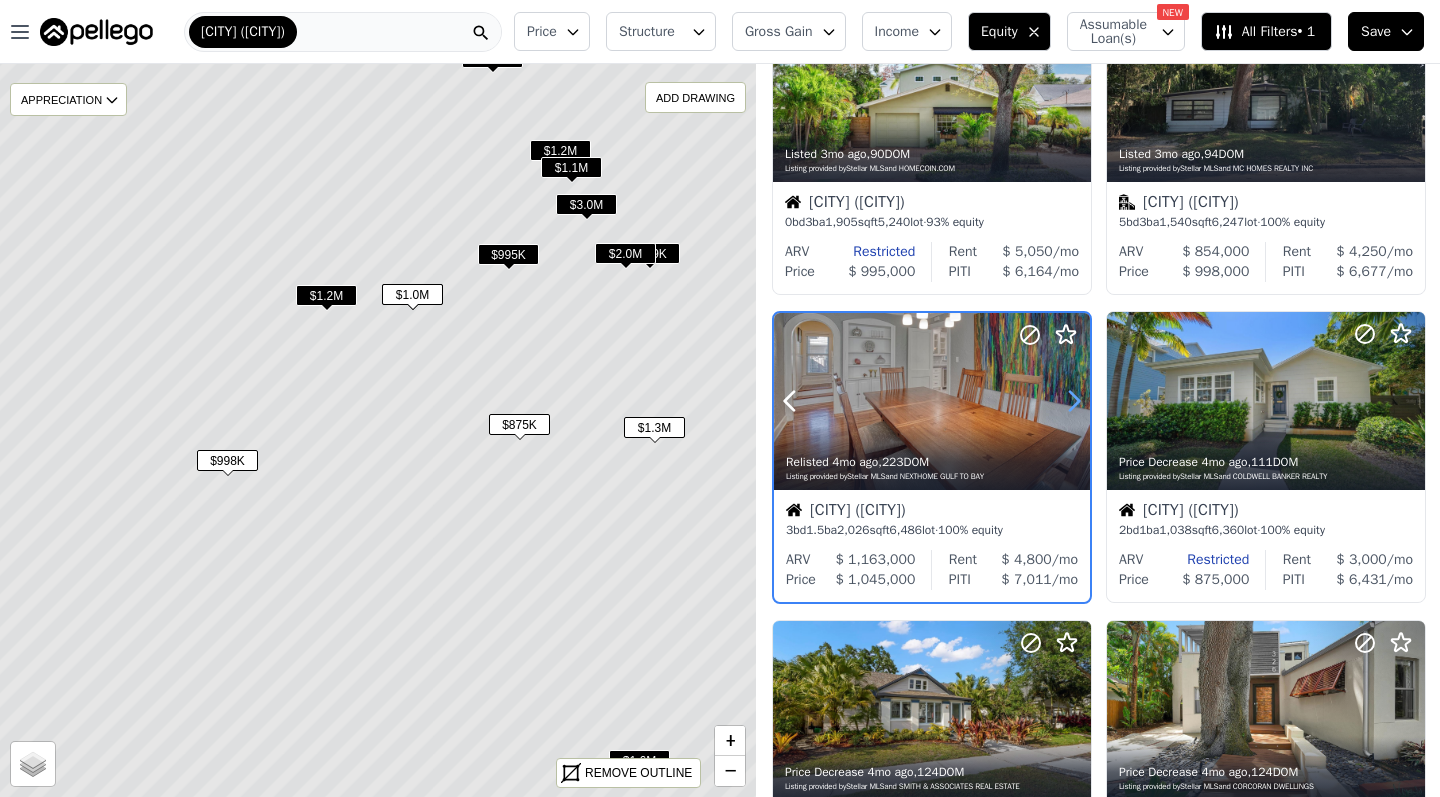 click 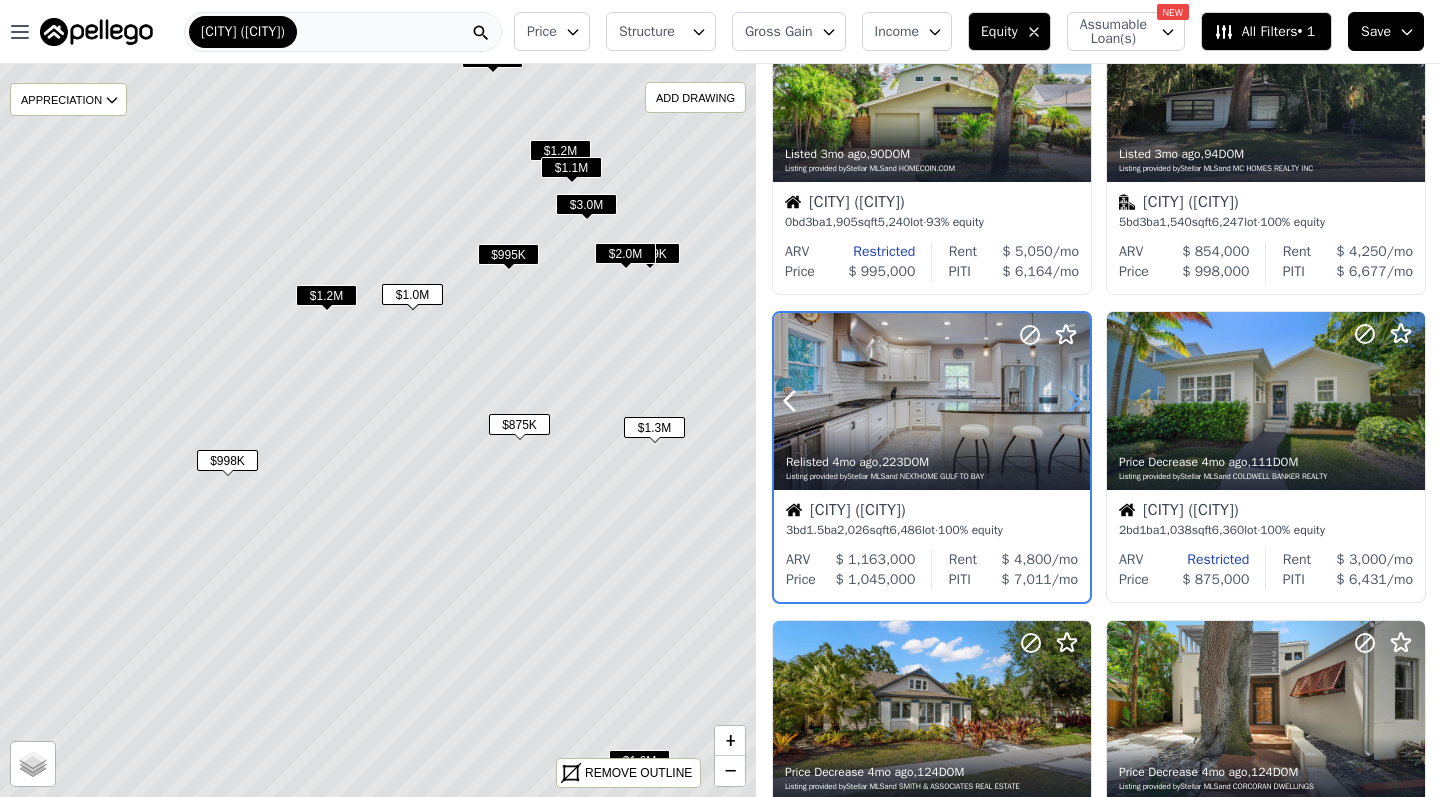 click 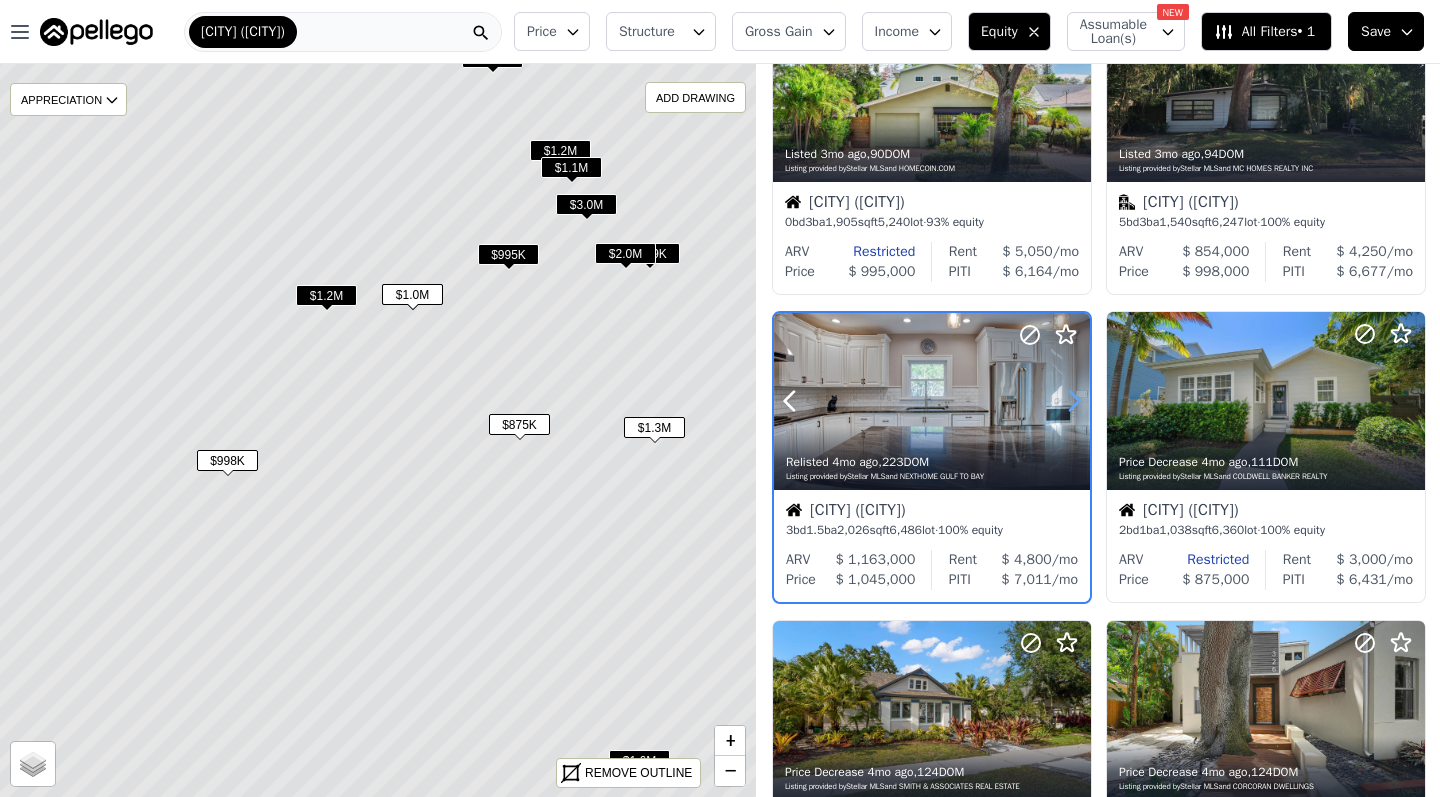 click 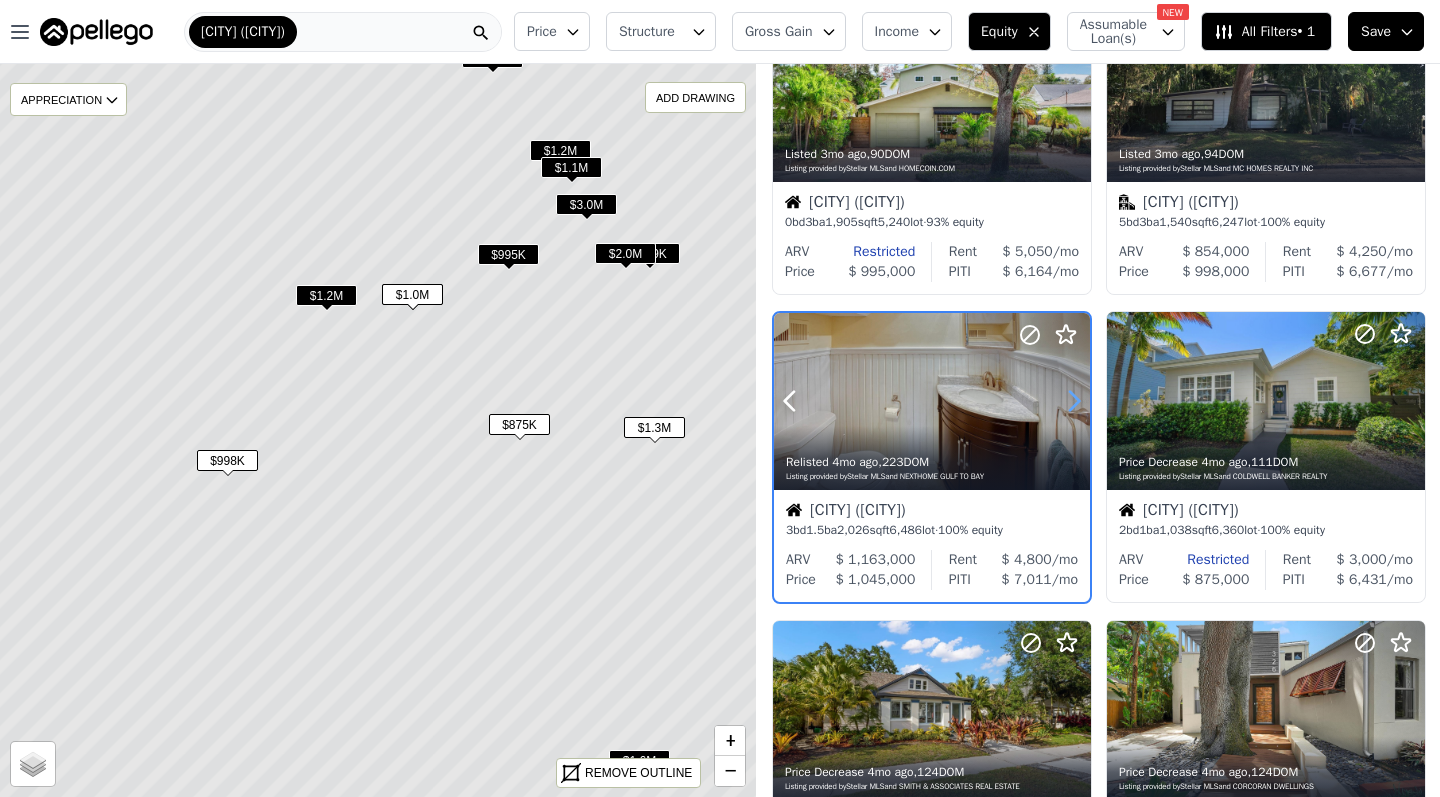 click 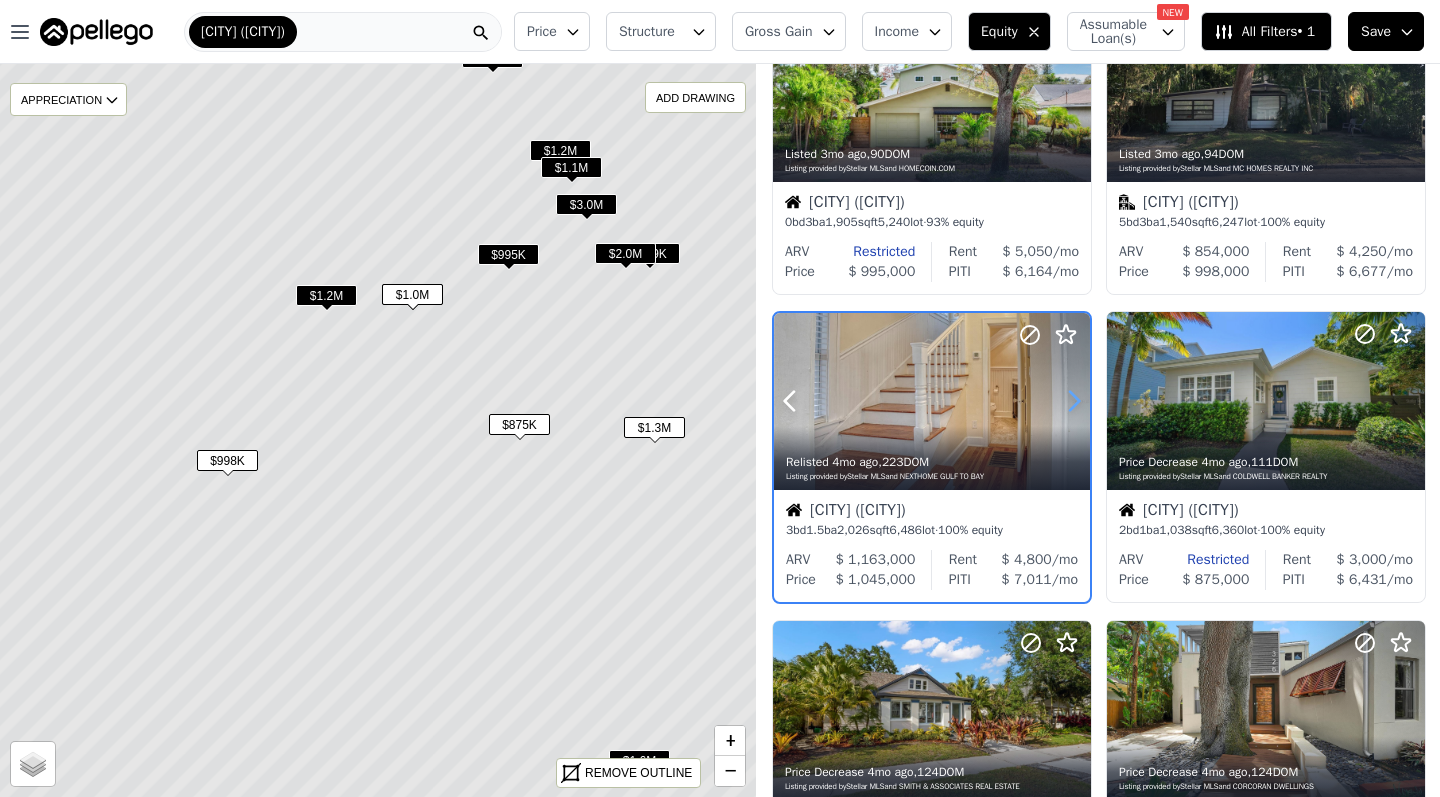 click 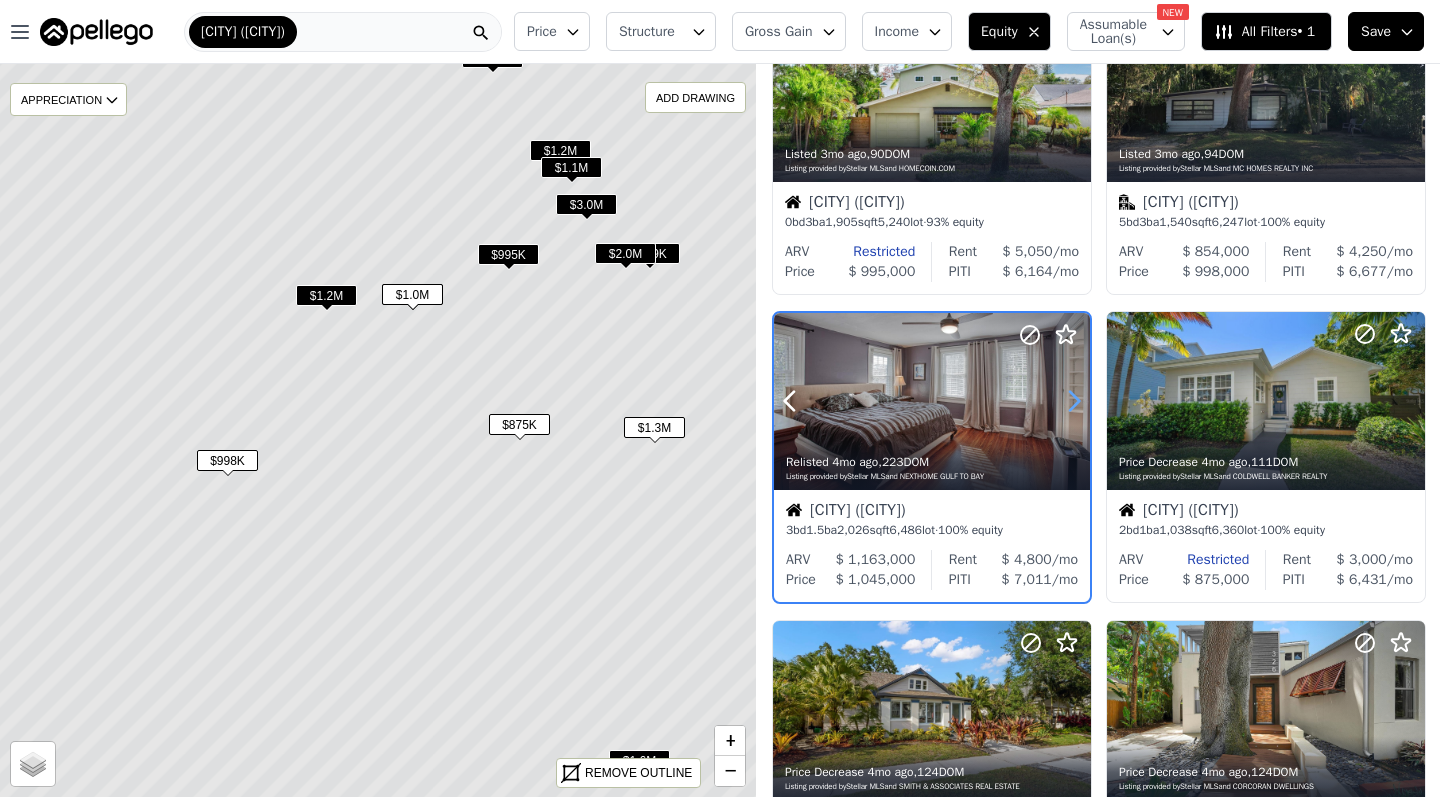 click 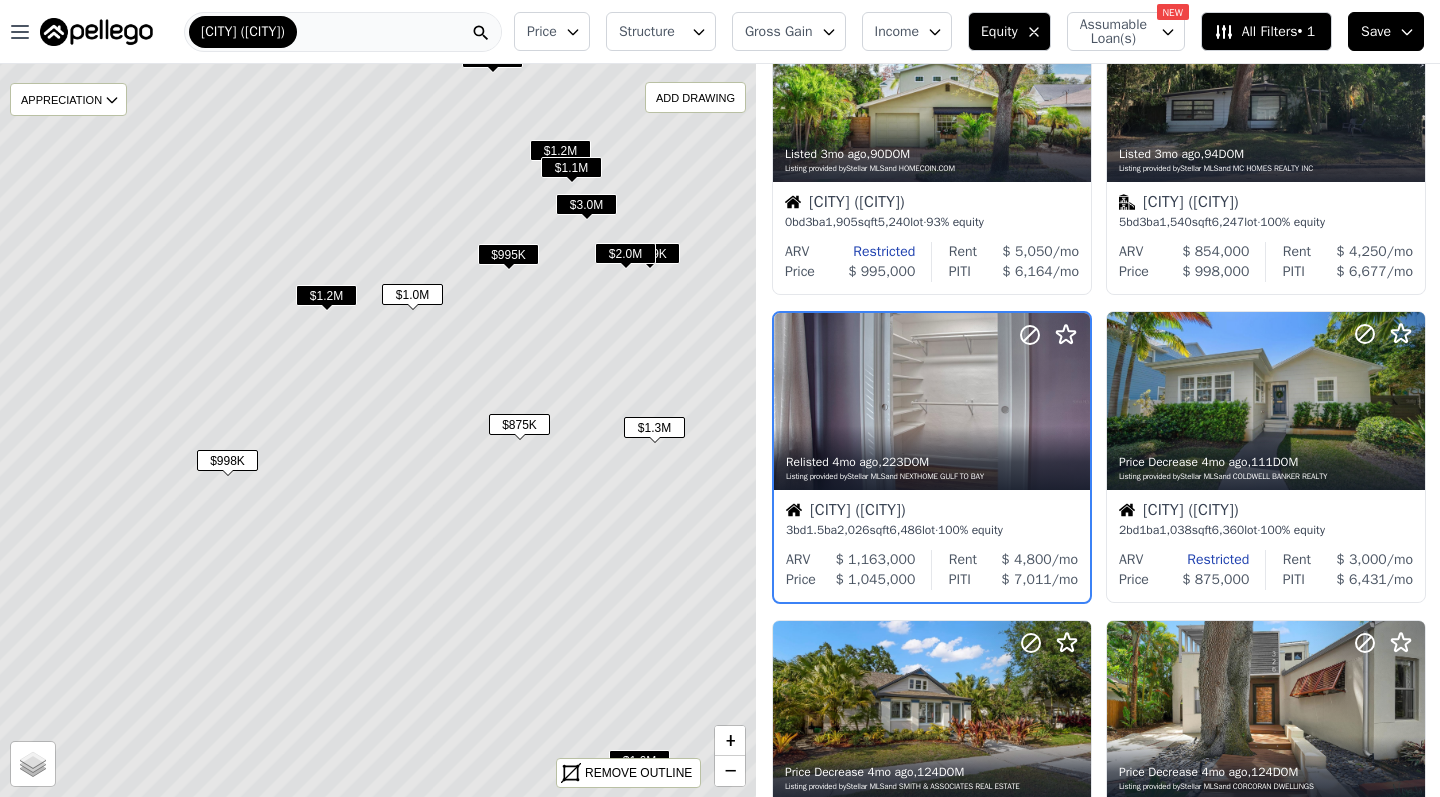 click on "$995K" at bounding box center (508, 254) 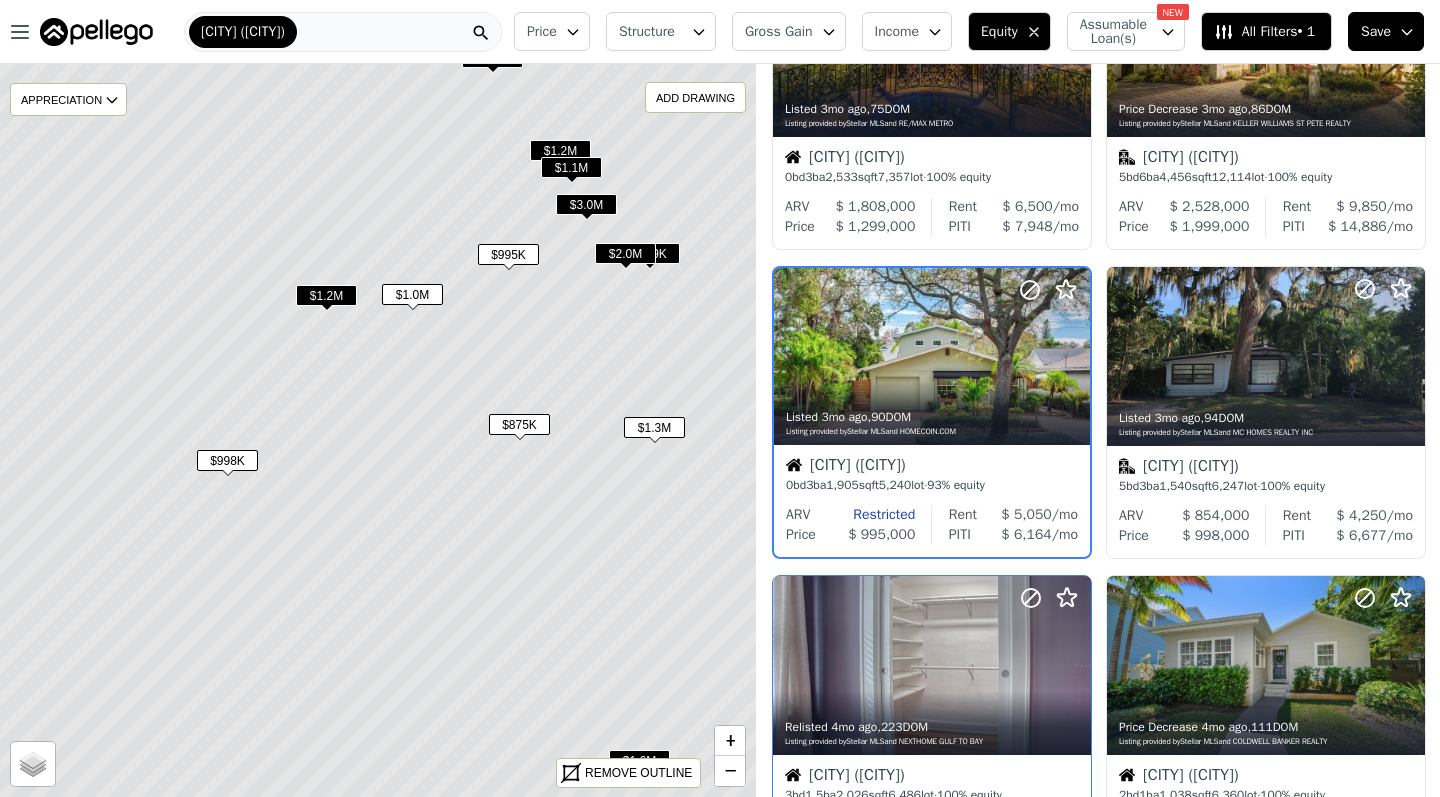 scroll, scrollTop: 733, scrollLeft: 0, axis: vertical 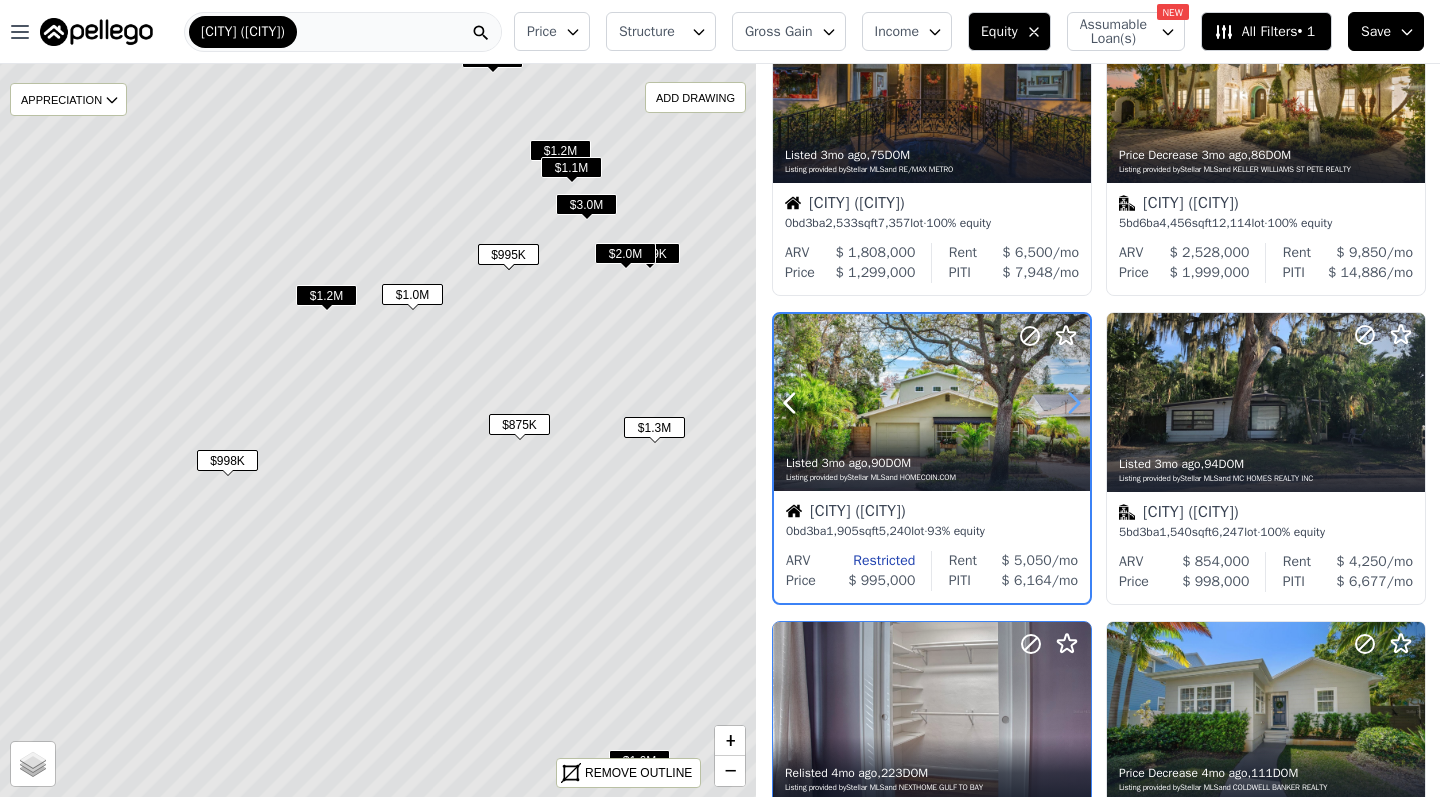 click 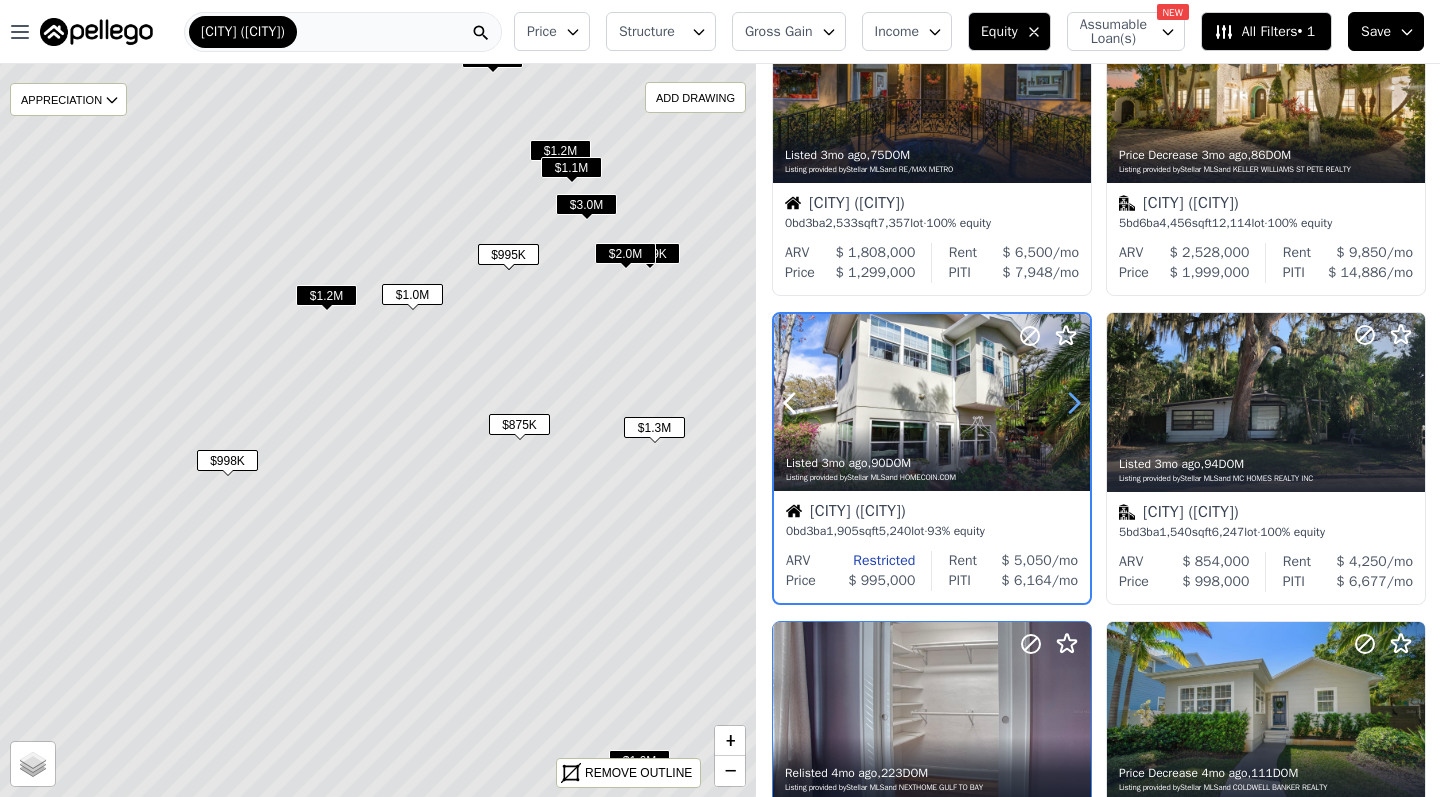 click 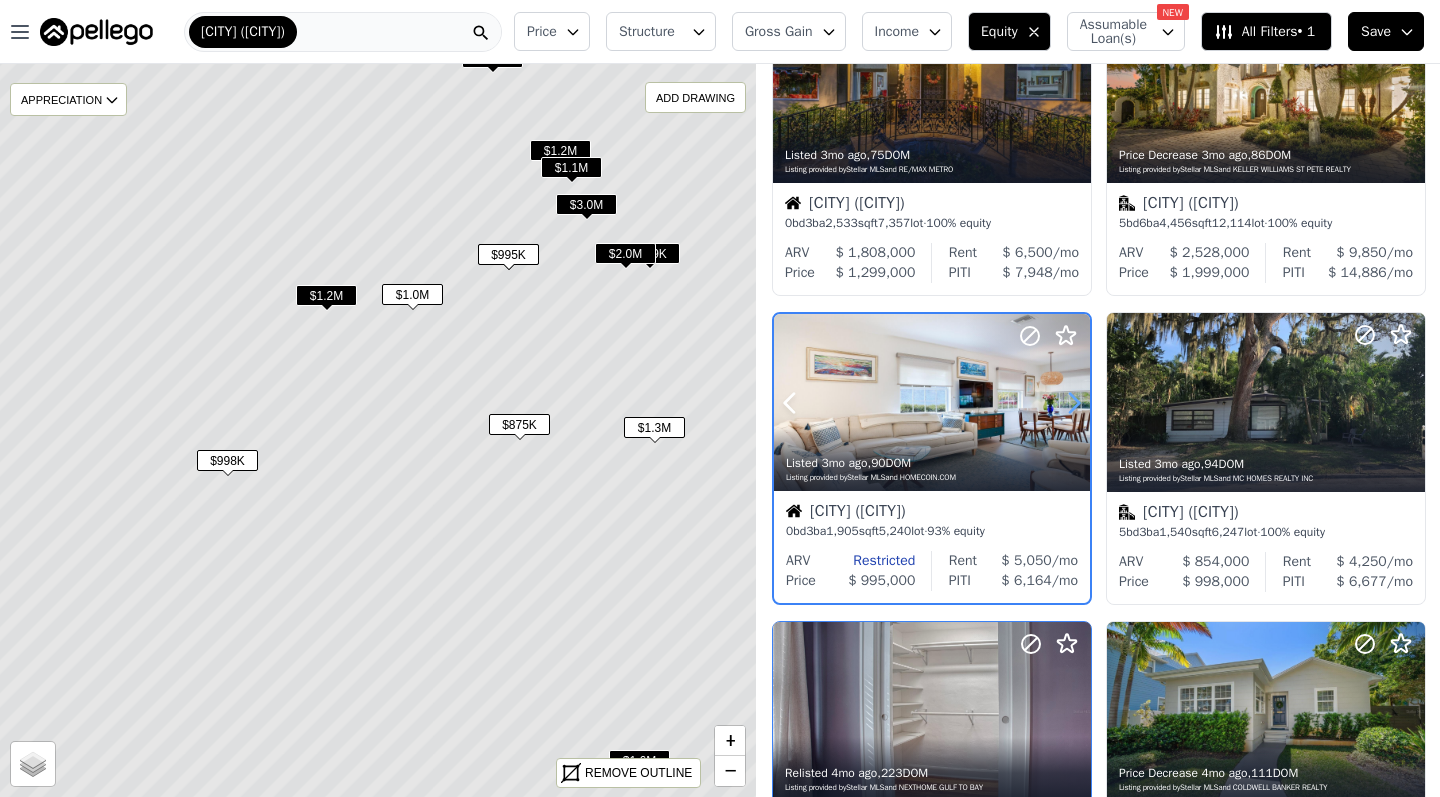 click 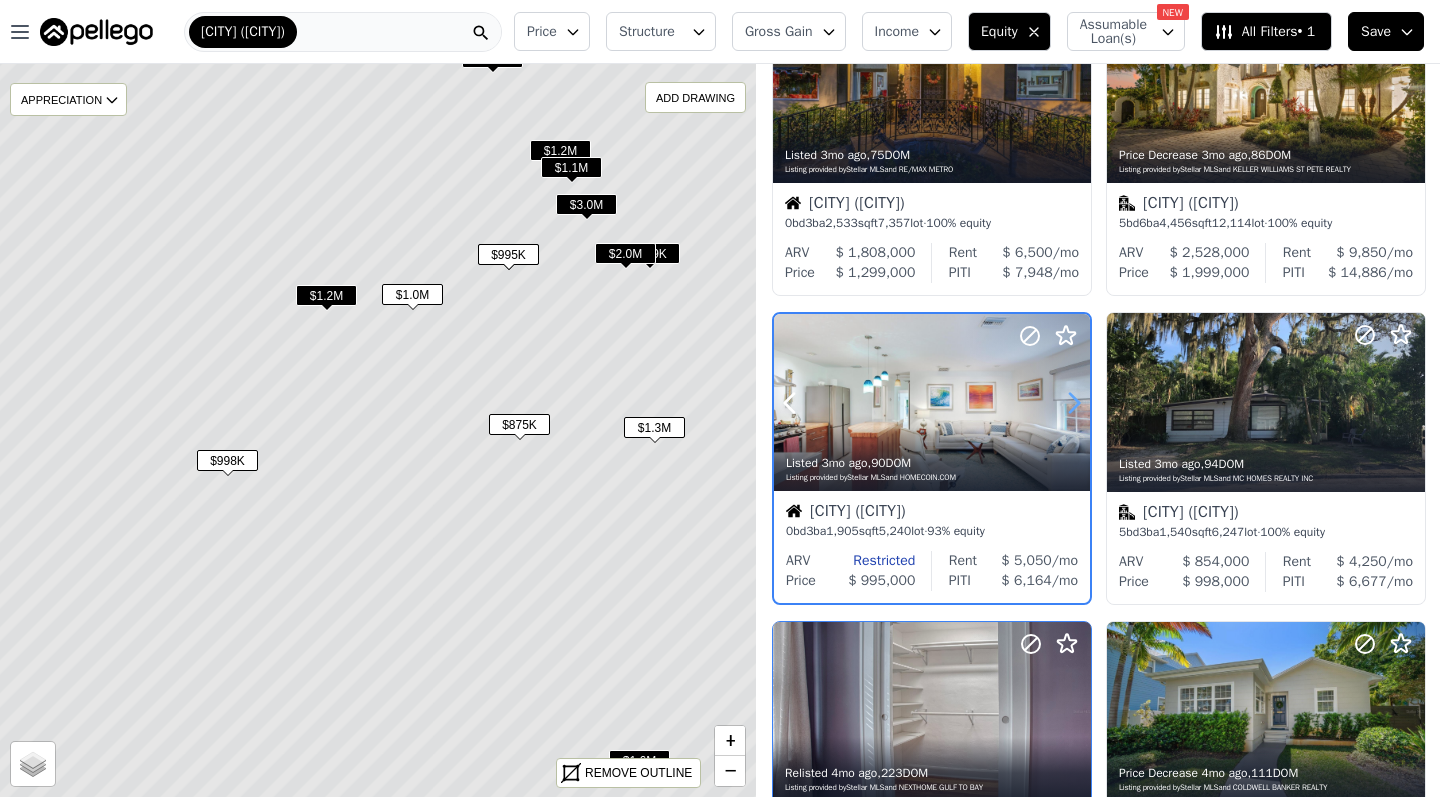 click 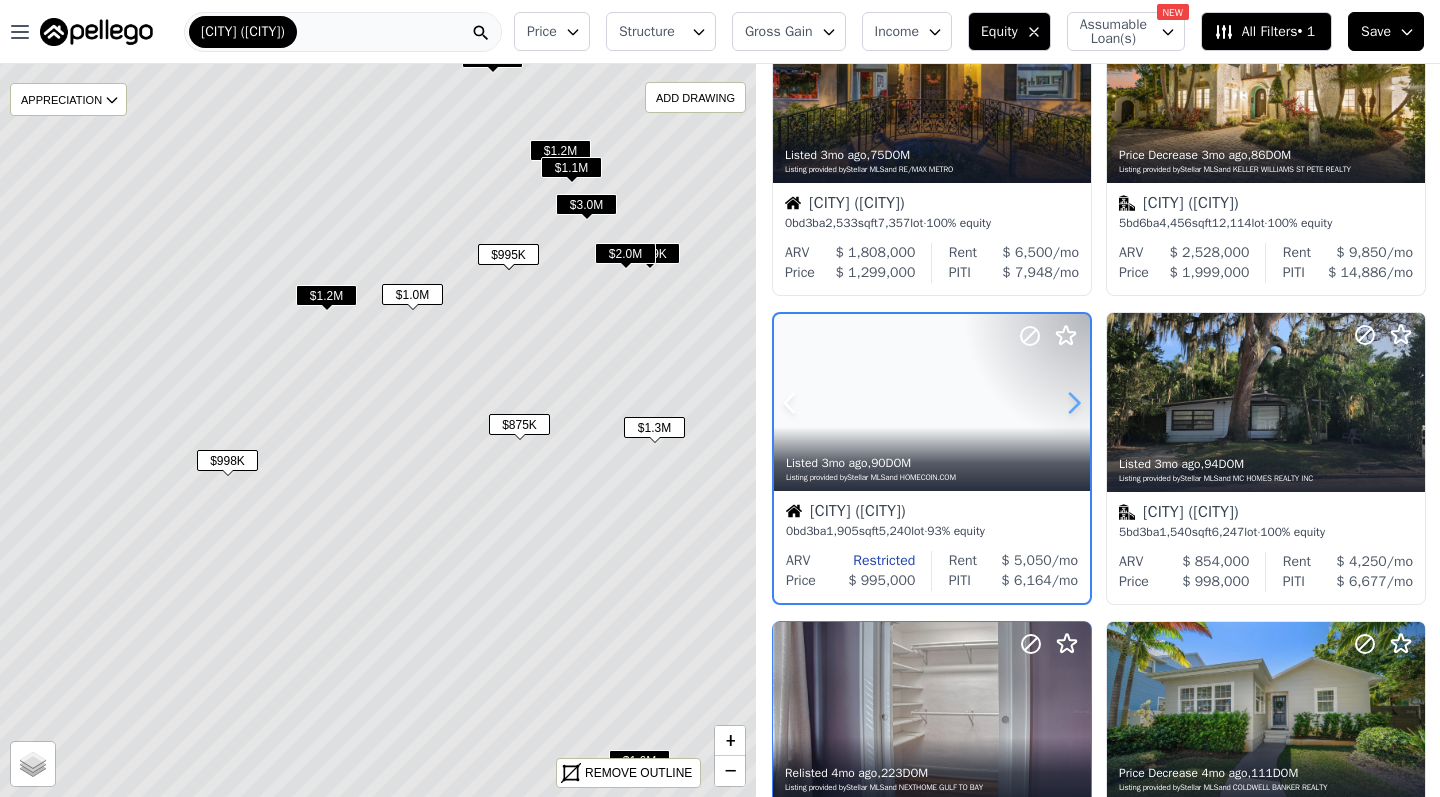 click 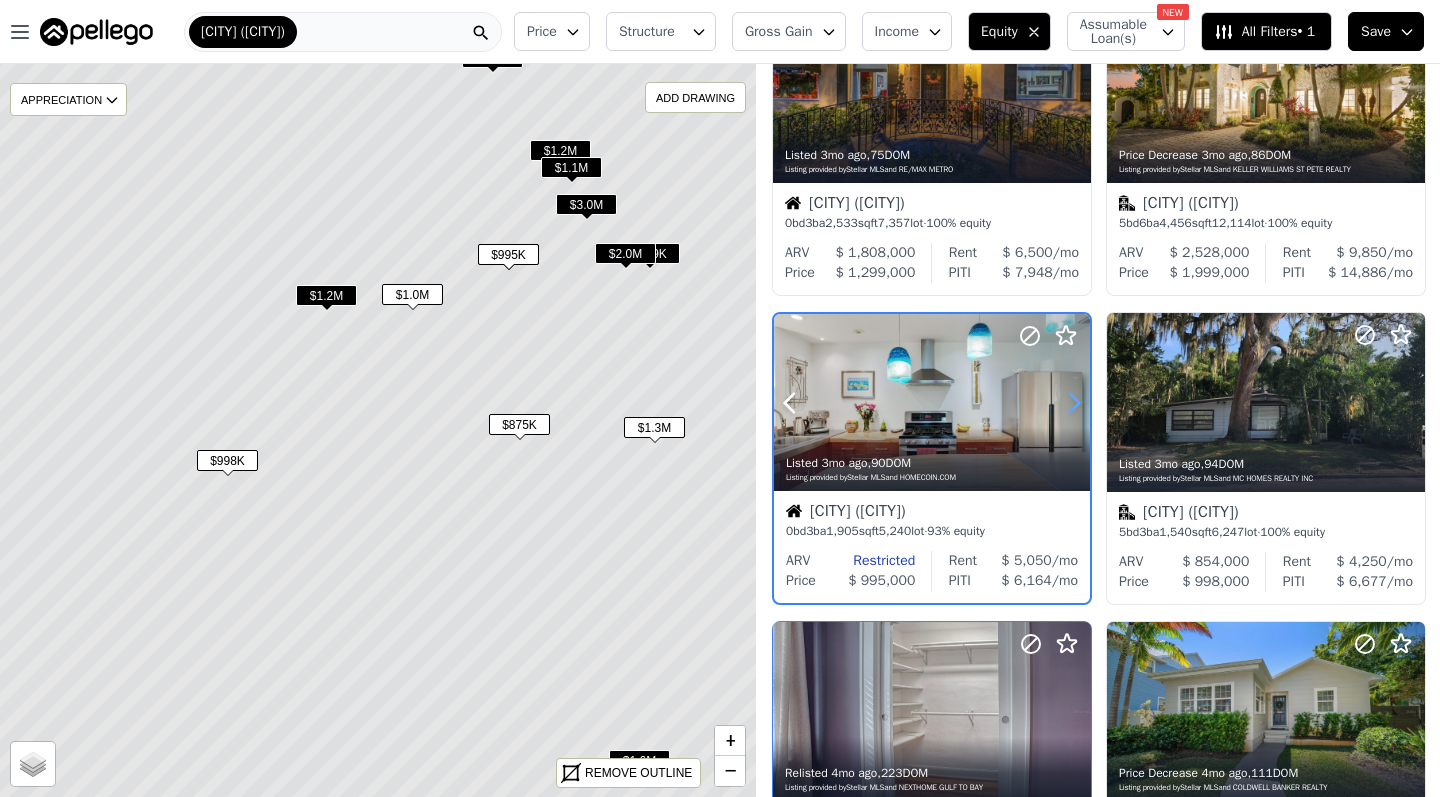 click 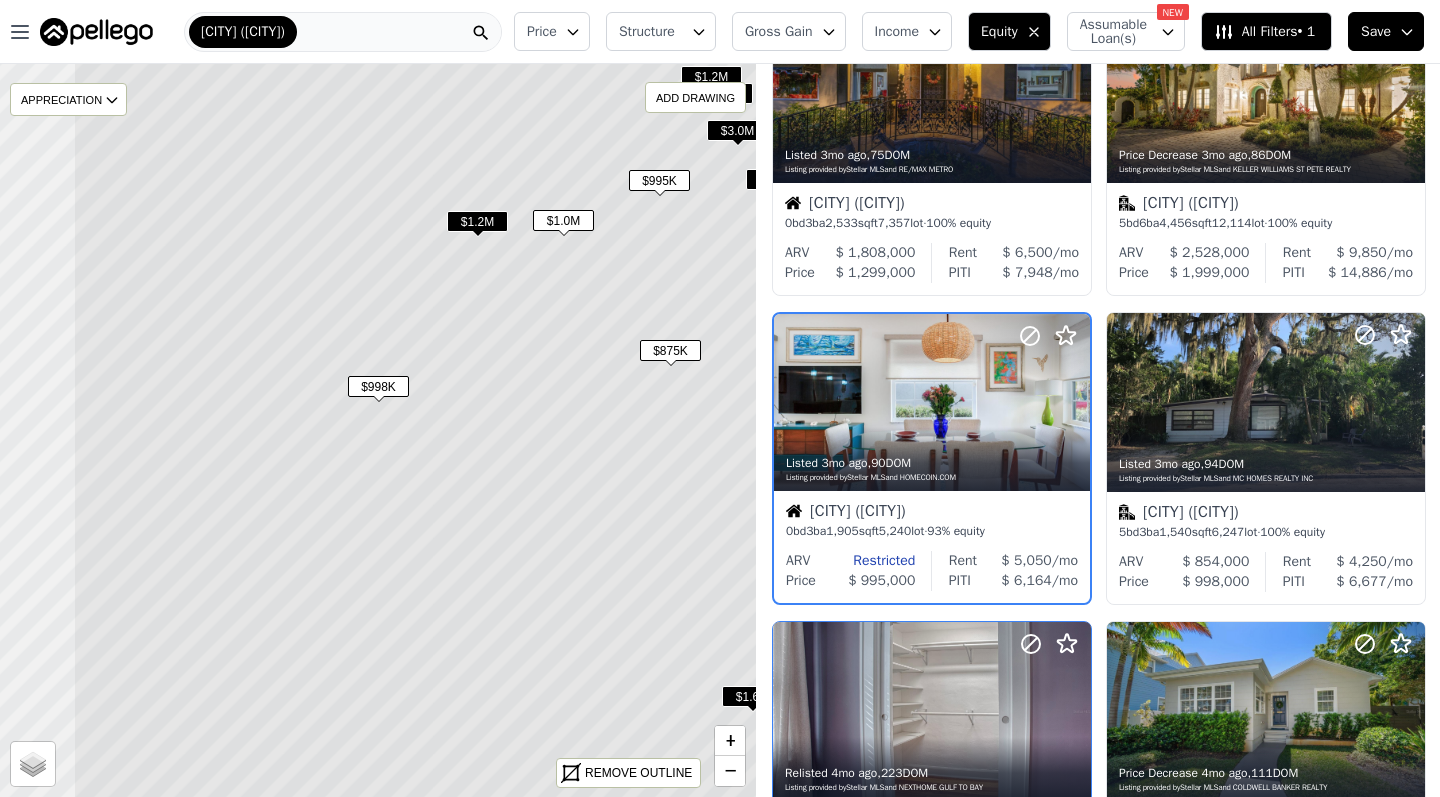 drag, startPoint x: 523, startPoint y: 510, endPoint x: 720, endPoint y: 440, distance: 209.06697 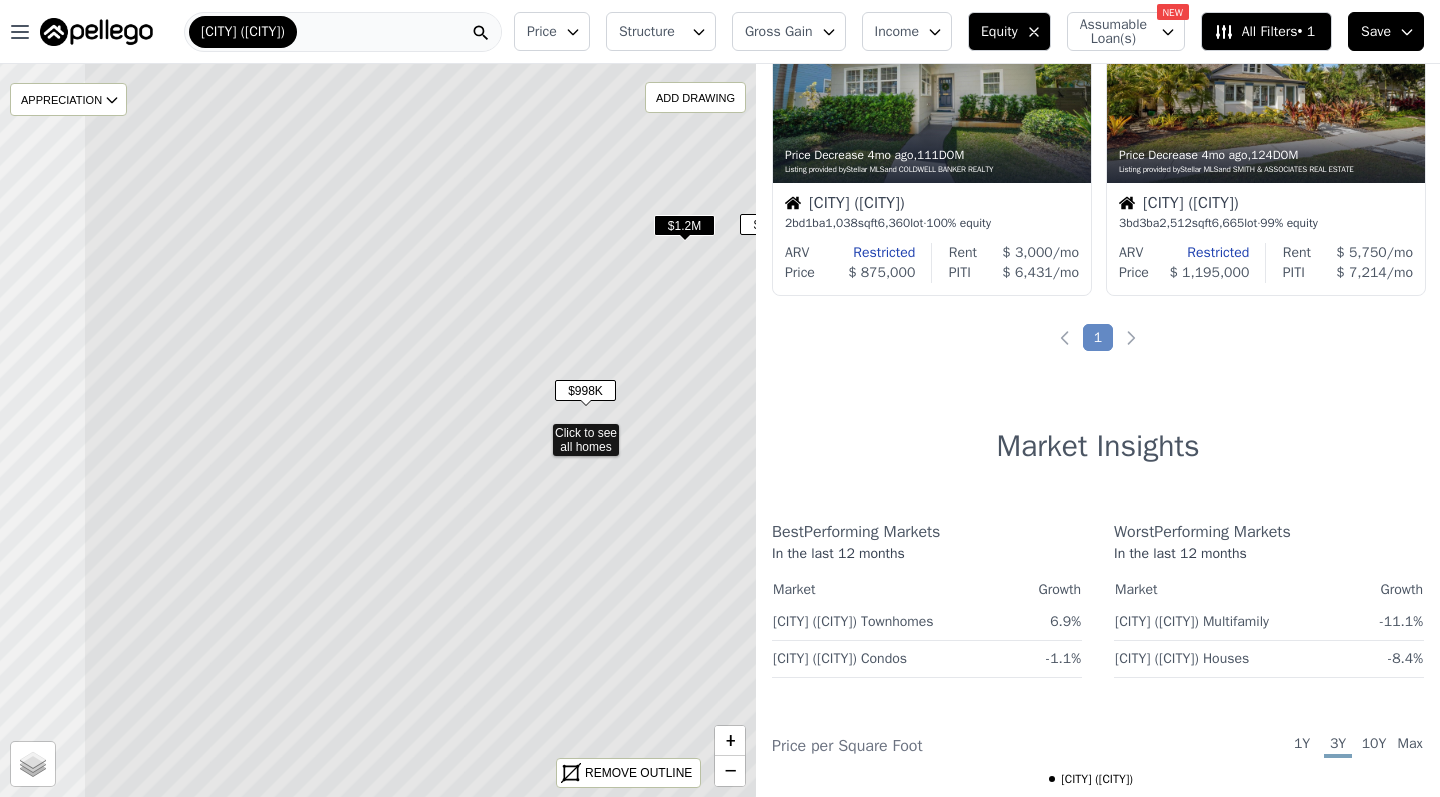 drag, startPoint x: 477, startPoint y: 597, endPoint x: 722, endPoint y: 624, distance: 246.48326 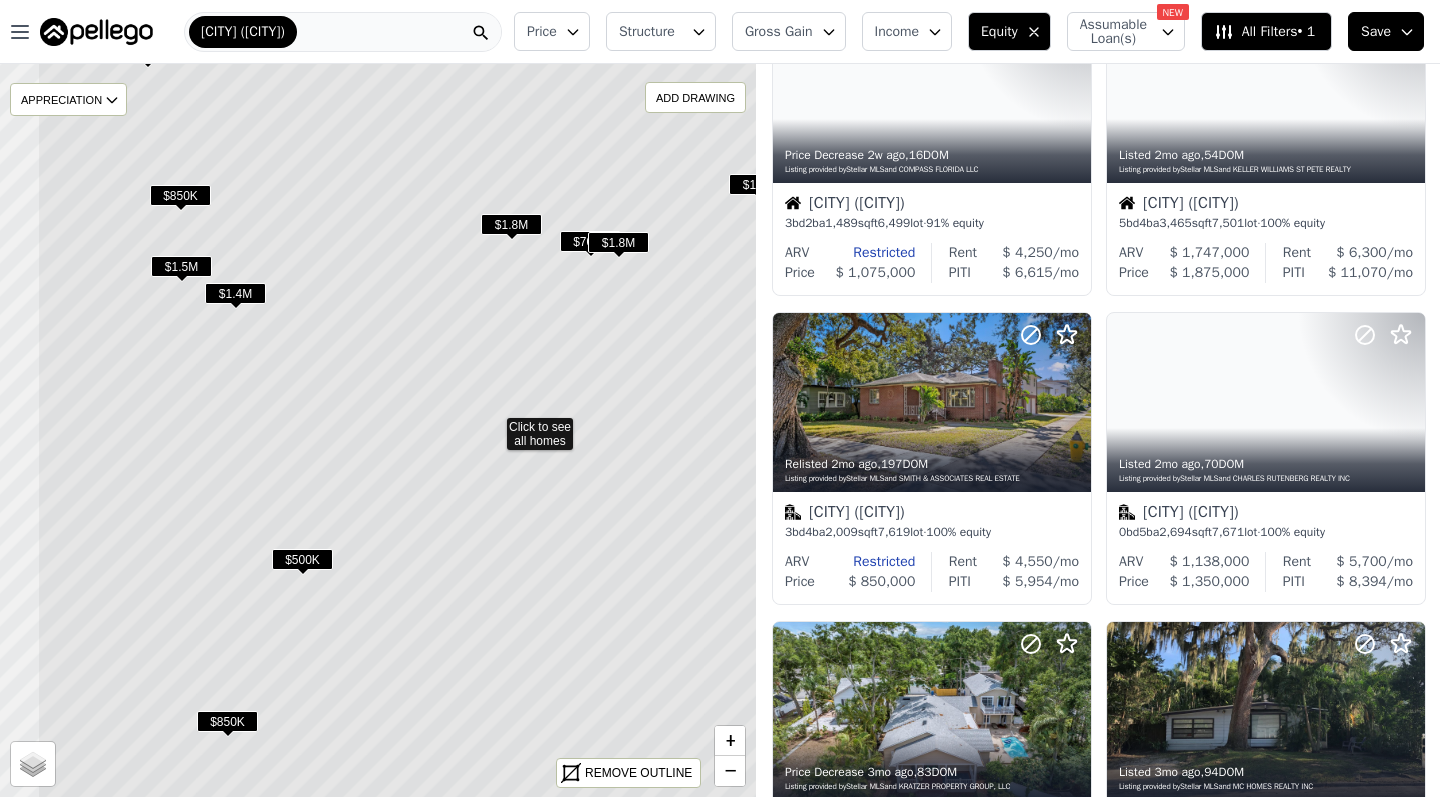drag, startPoint x: 523, startPoint y: 608, endPoint x: 644, endPoint y: 603, distance: 121.103264 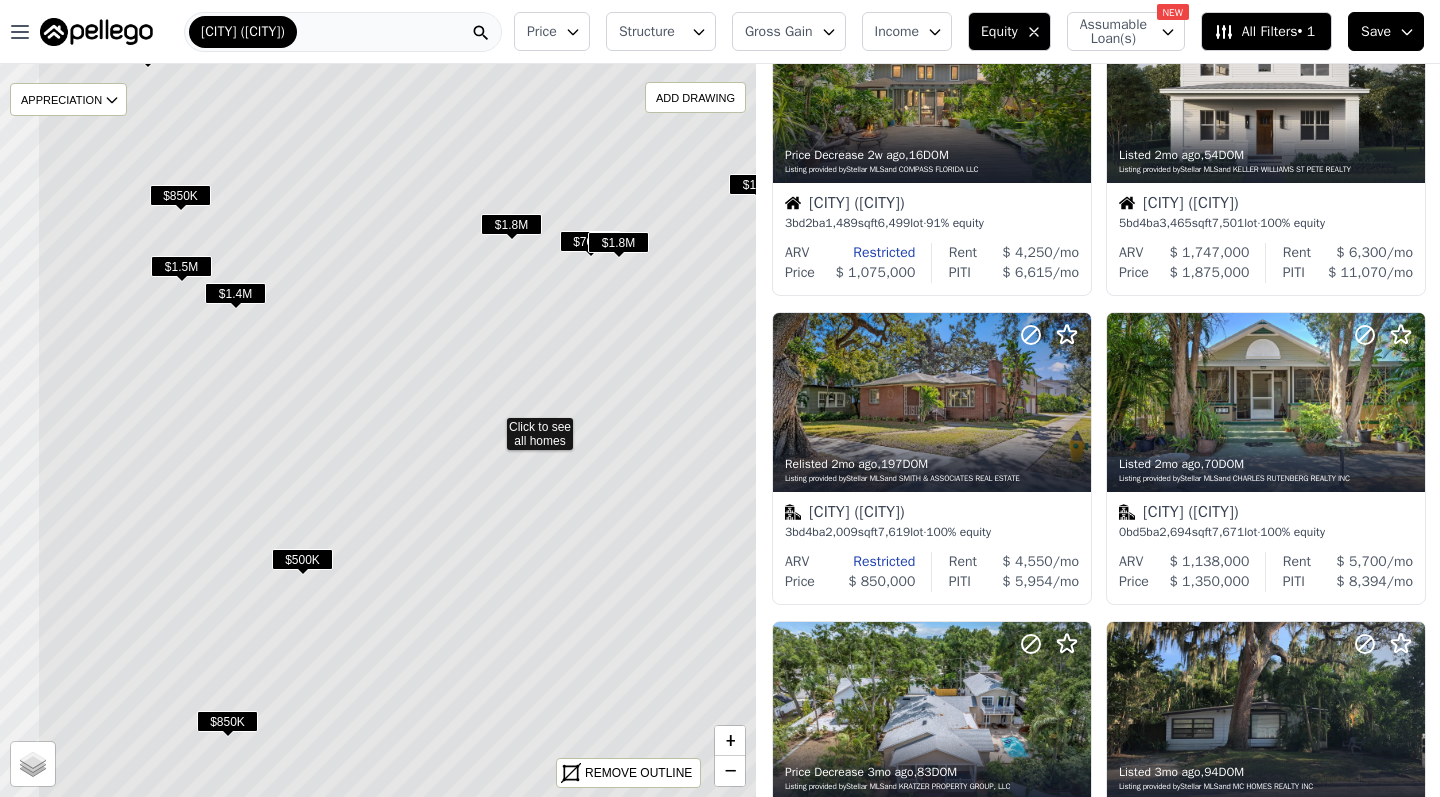 click 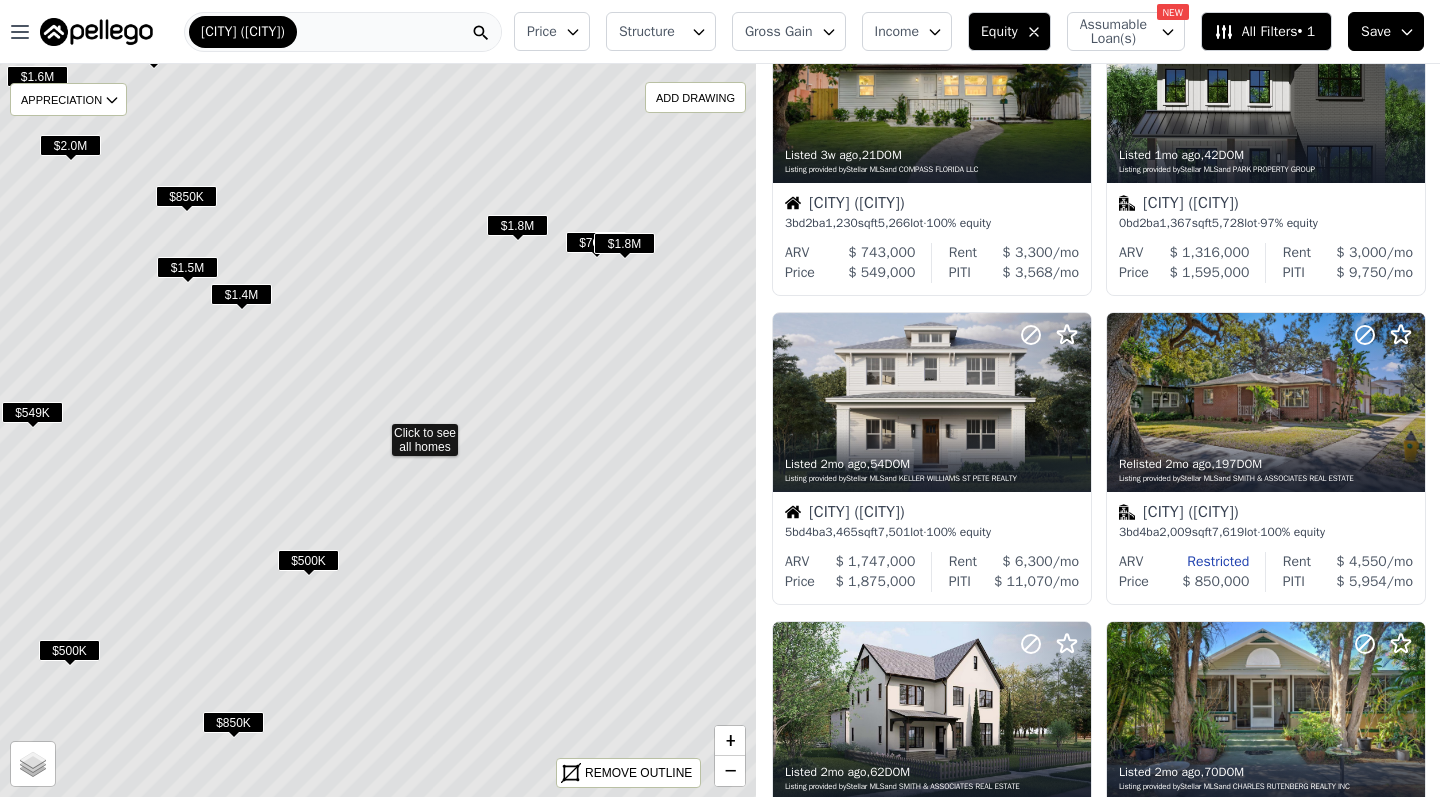 click on "$500K" at bounding box center [308, 560] 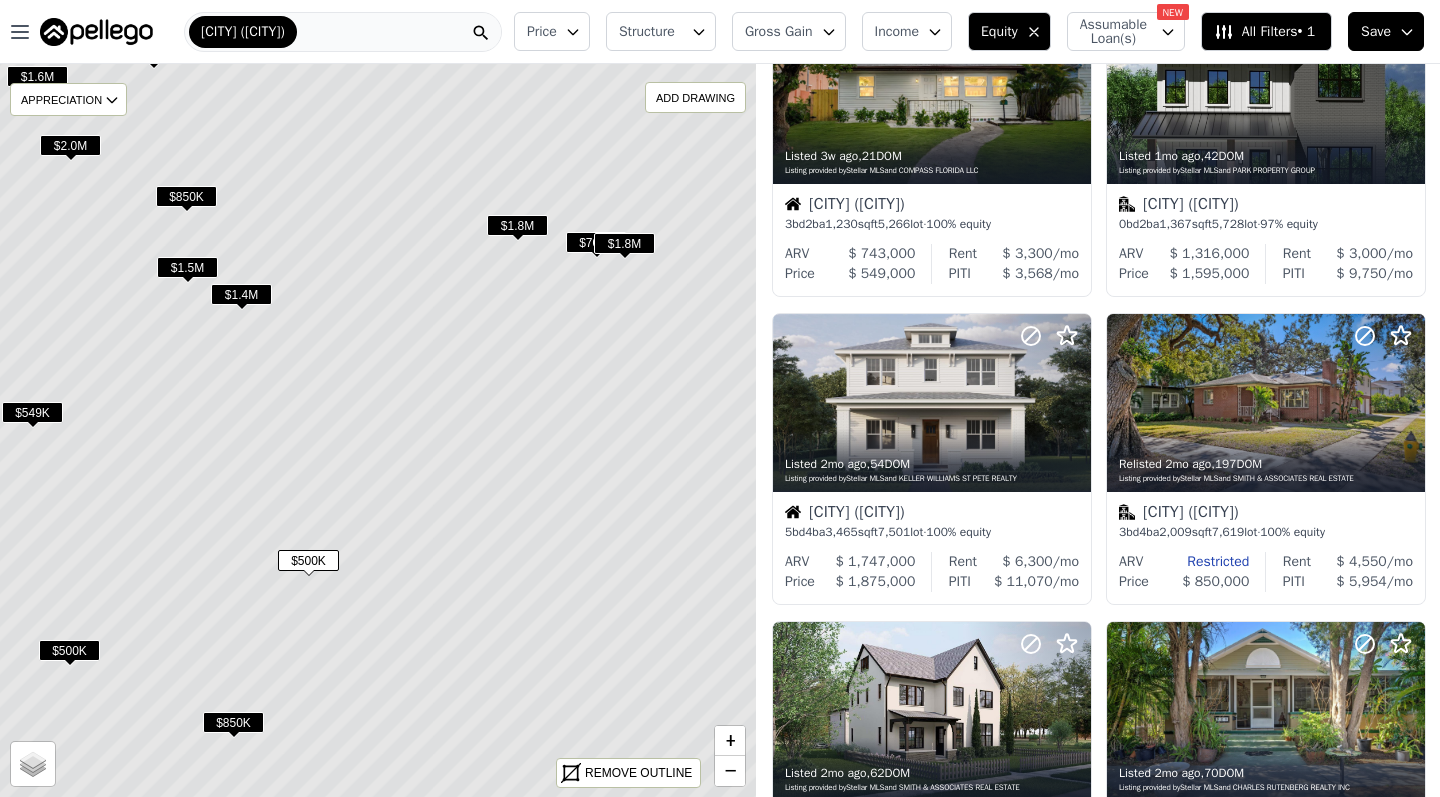 scroll, scrollTop: 113, scrollLeft: 0, axis: vertical 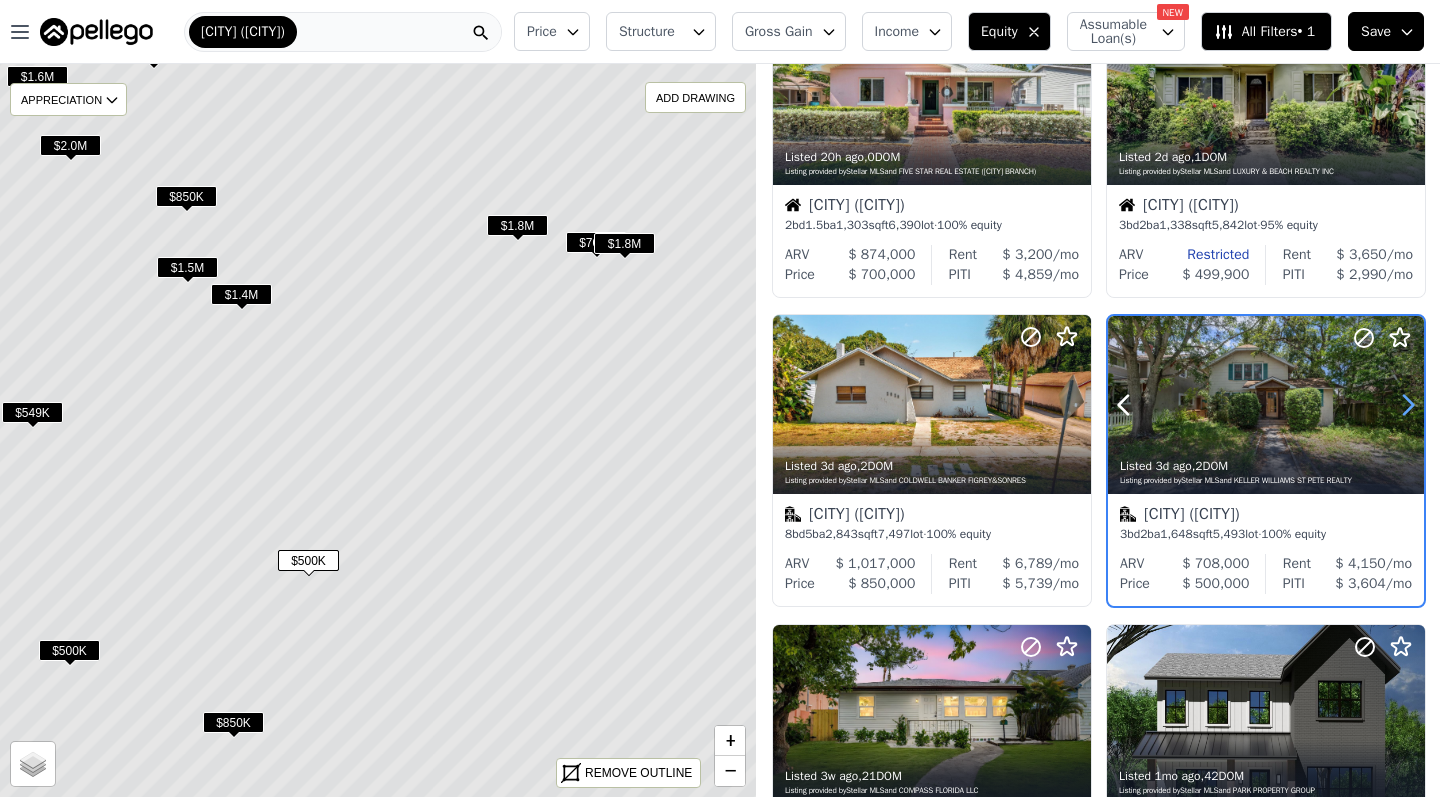click 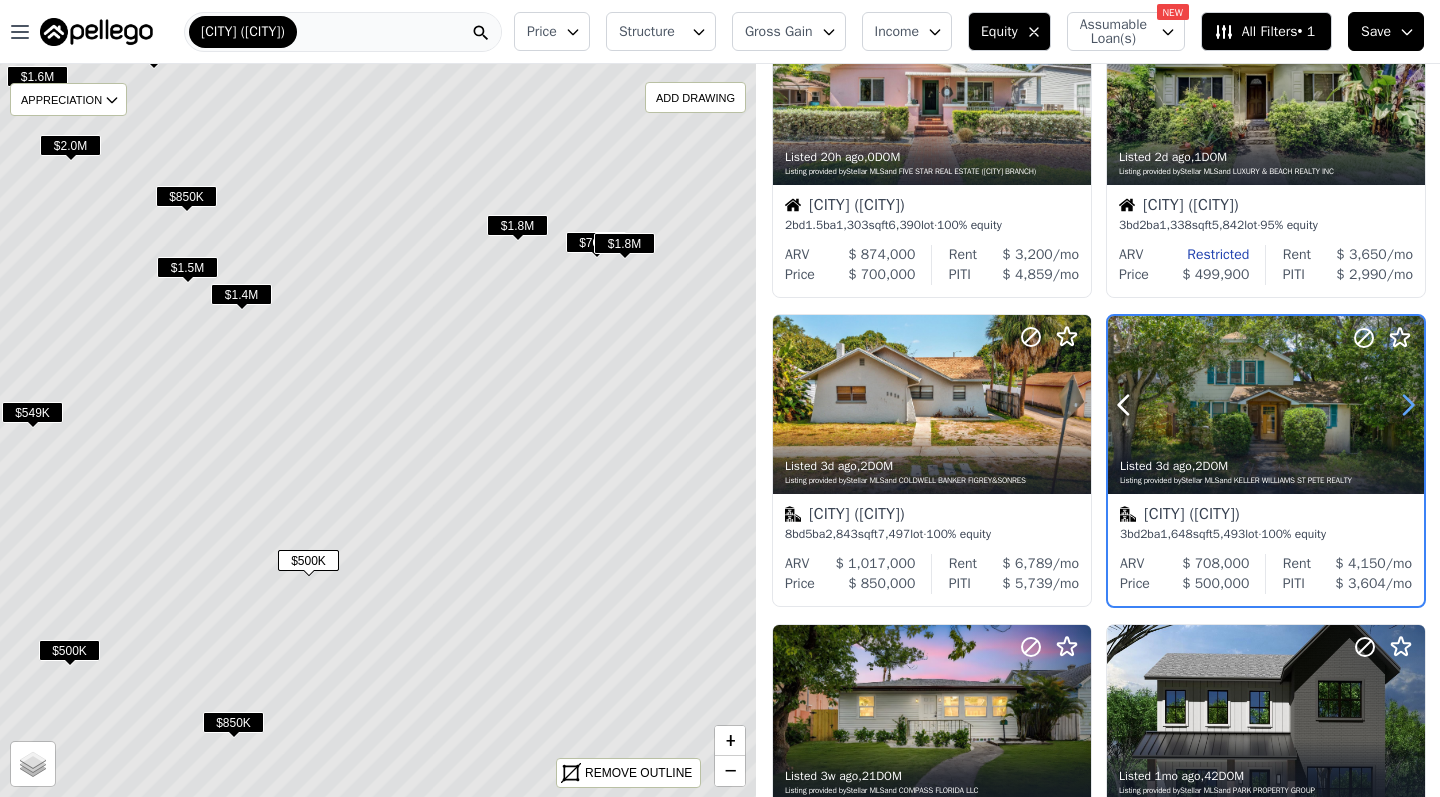click 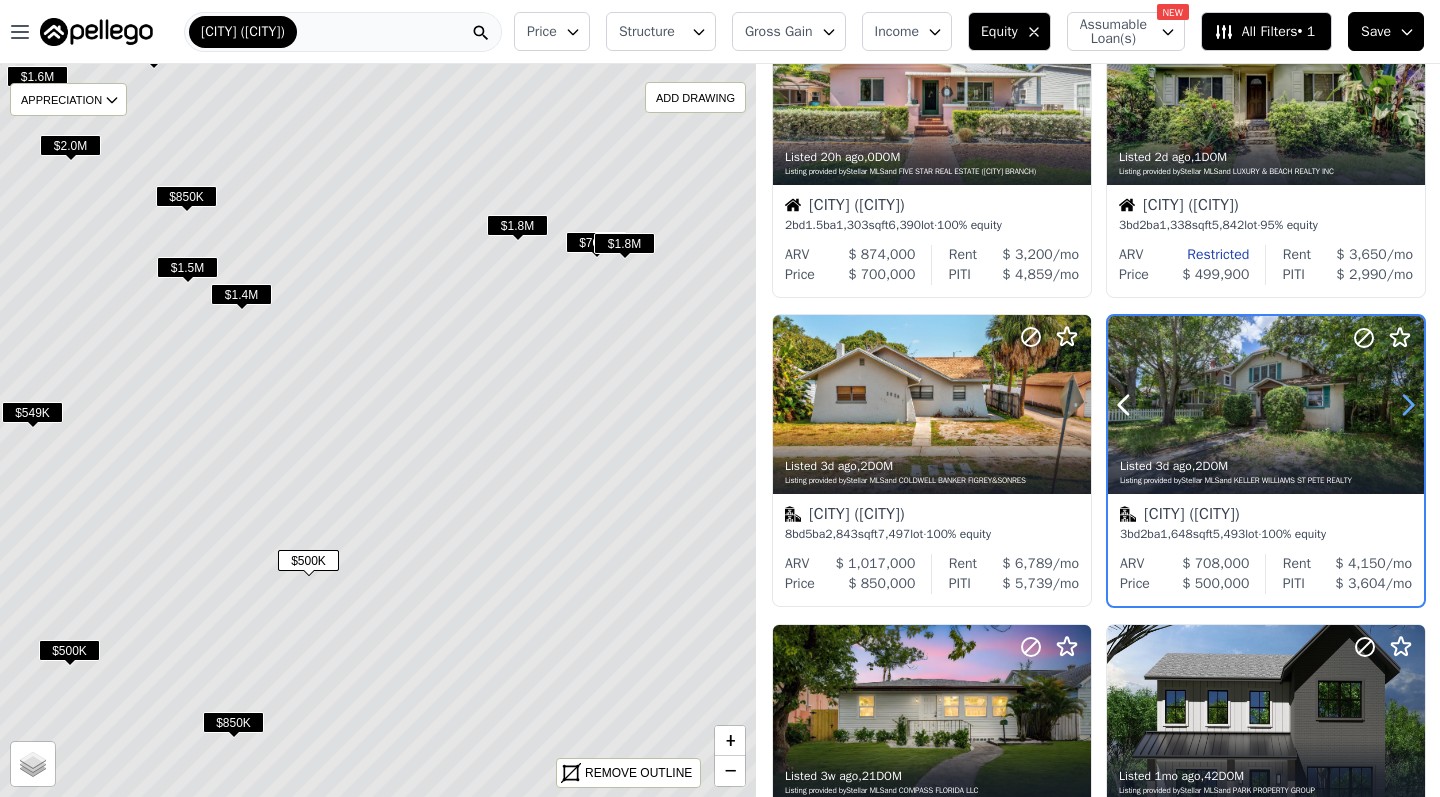 click 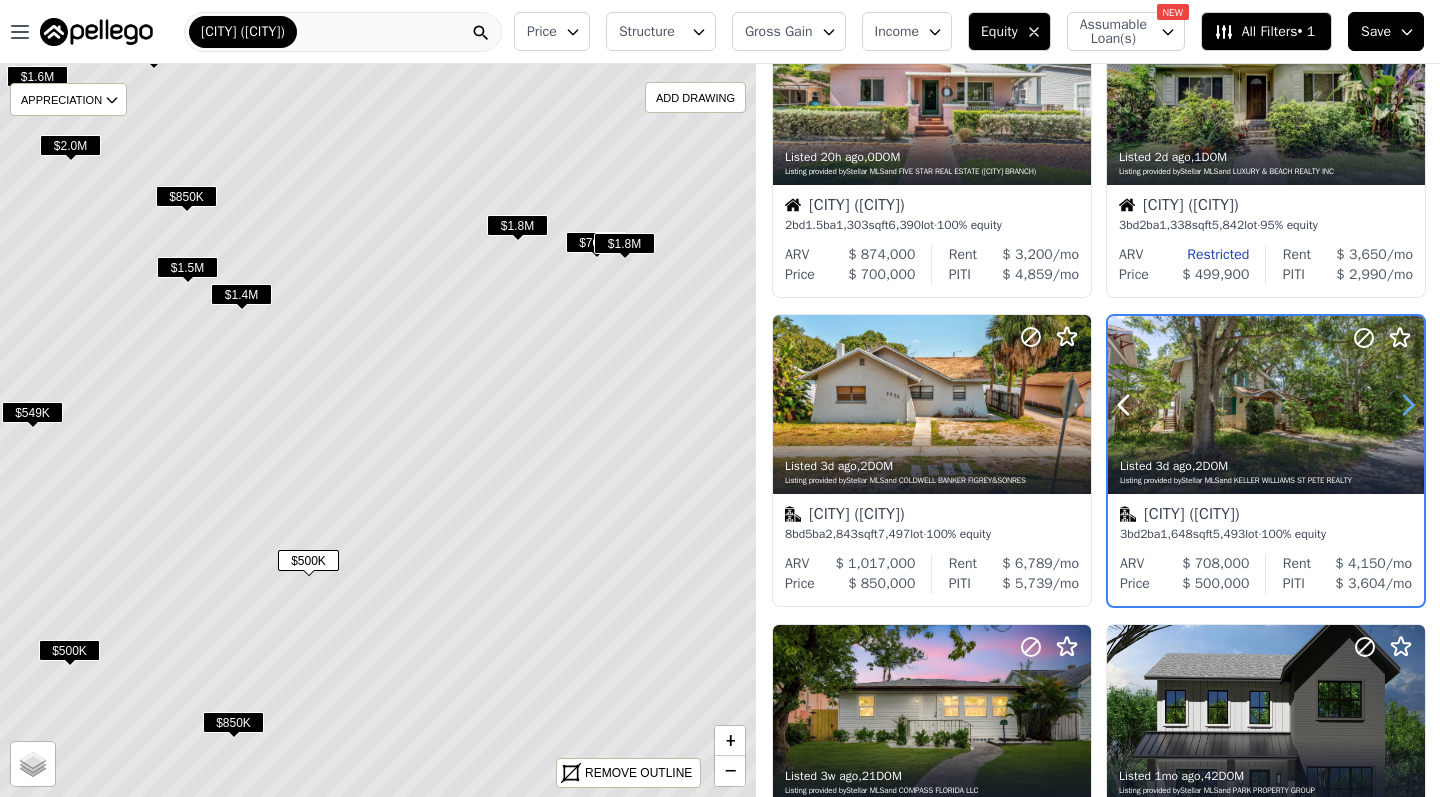 click 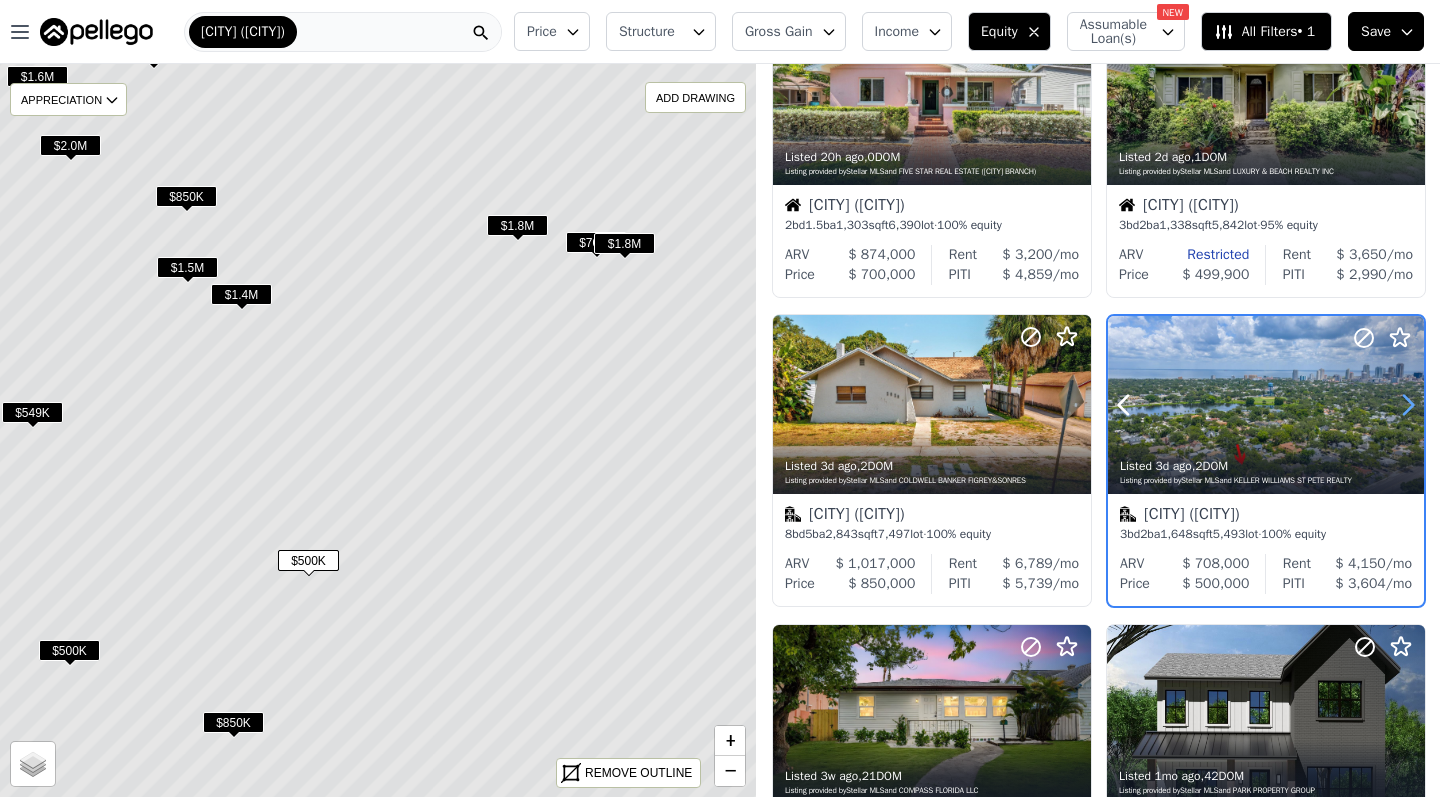 click 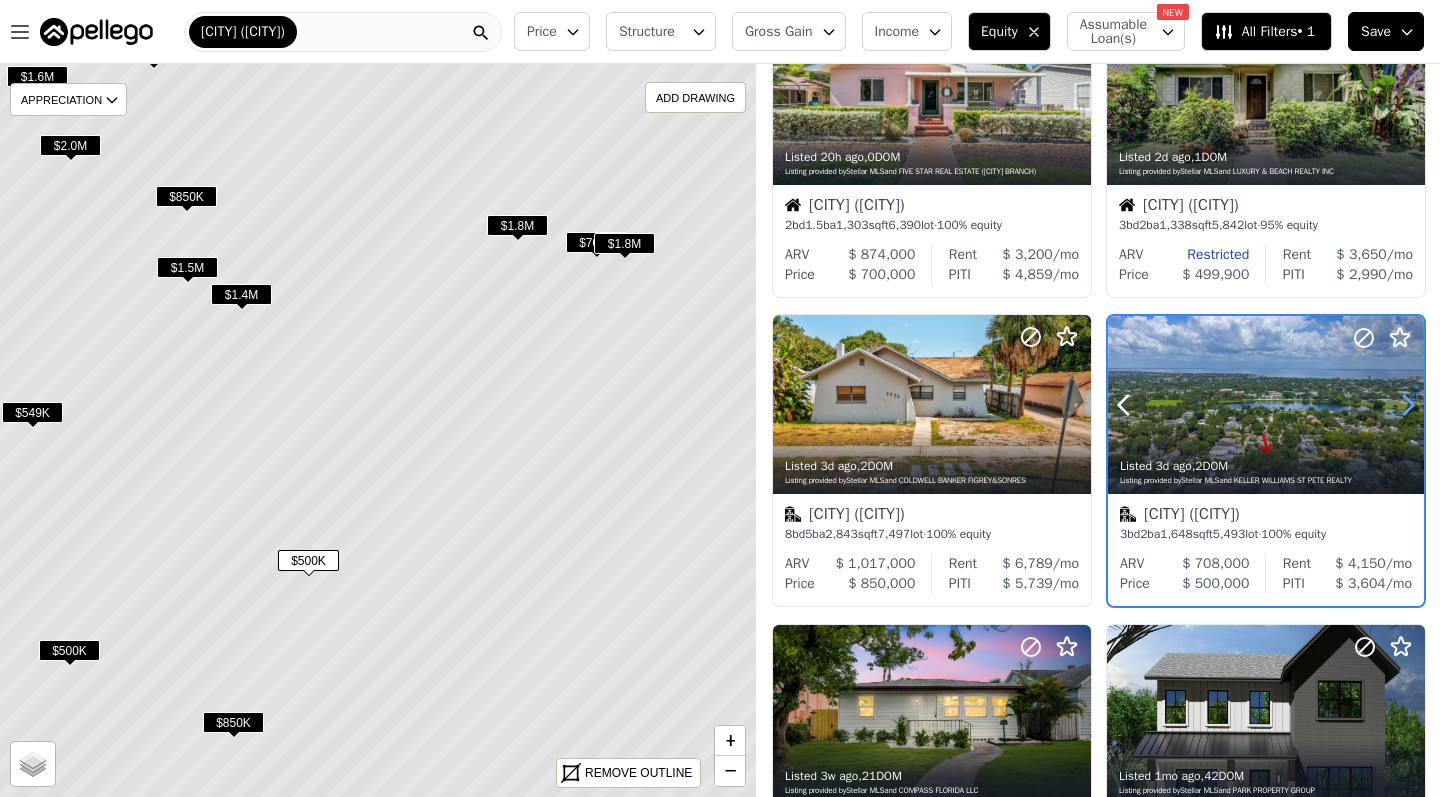 click 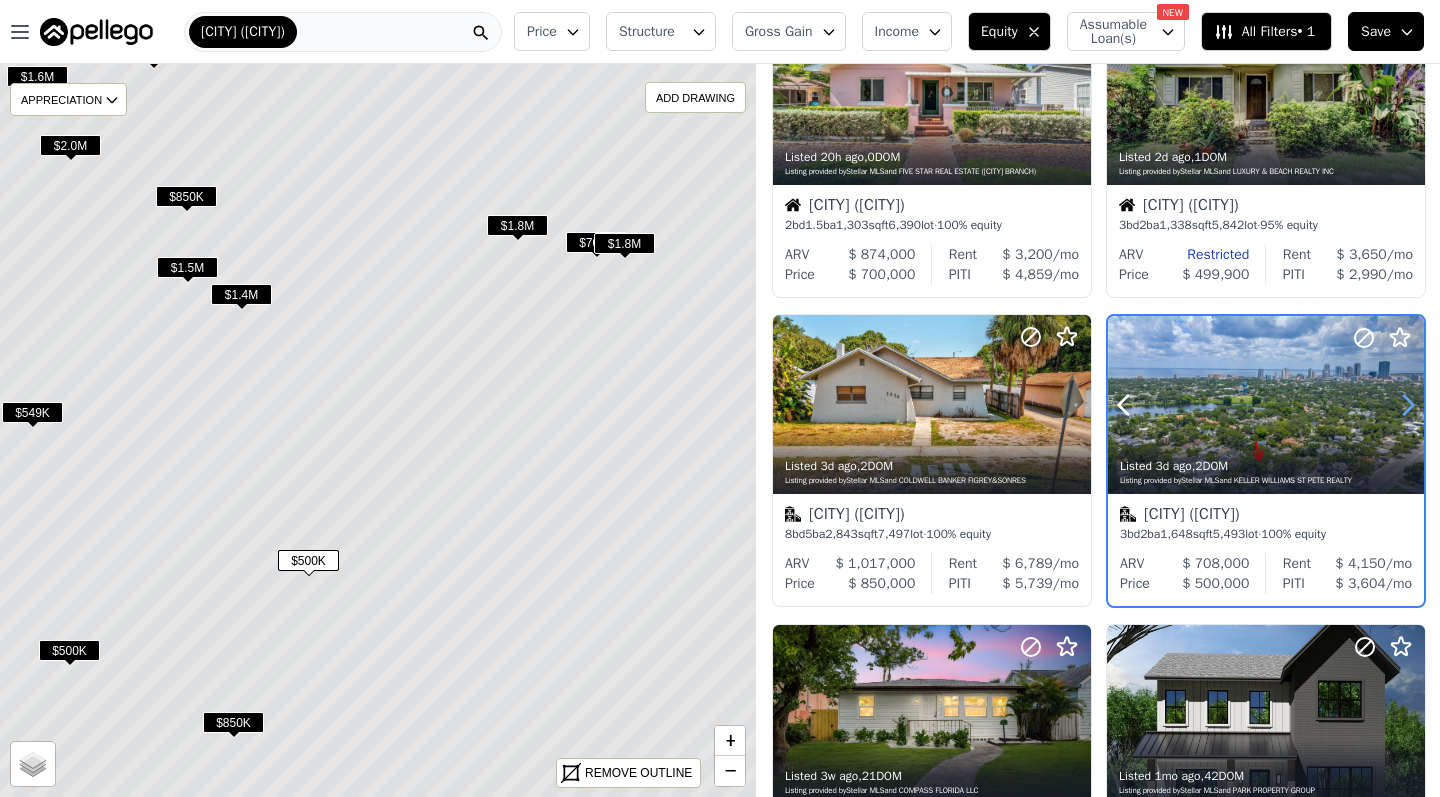 click 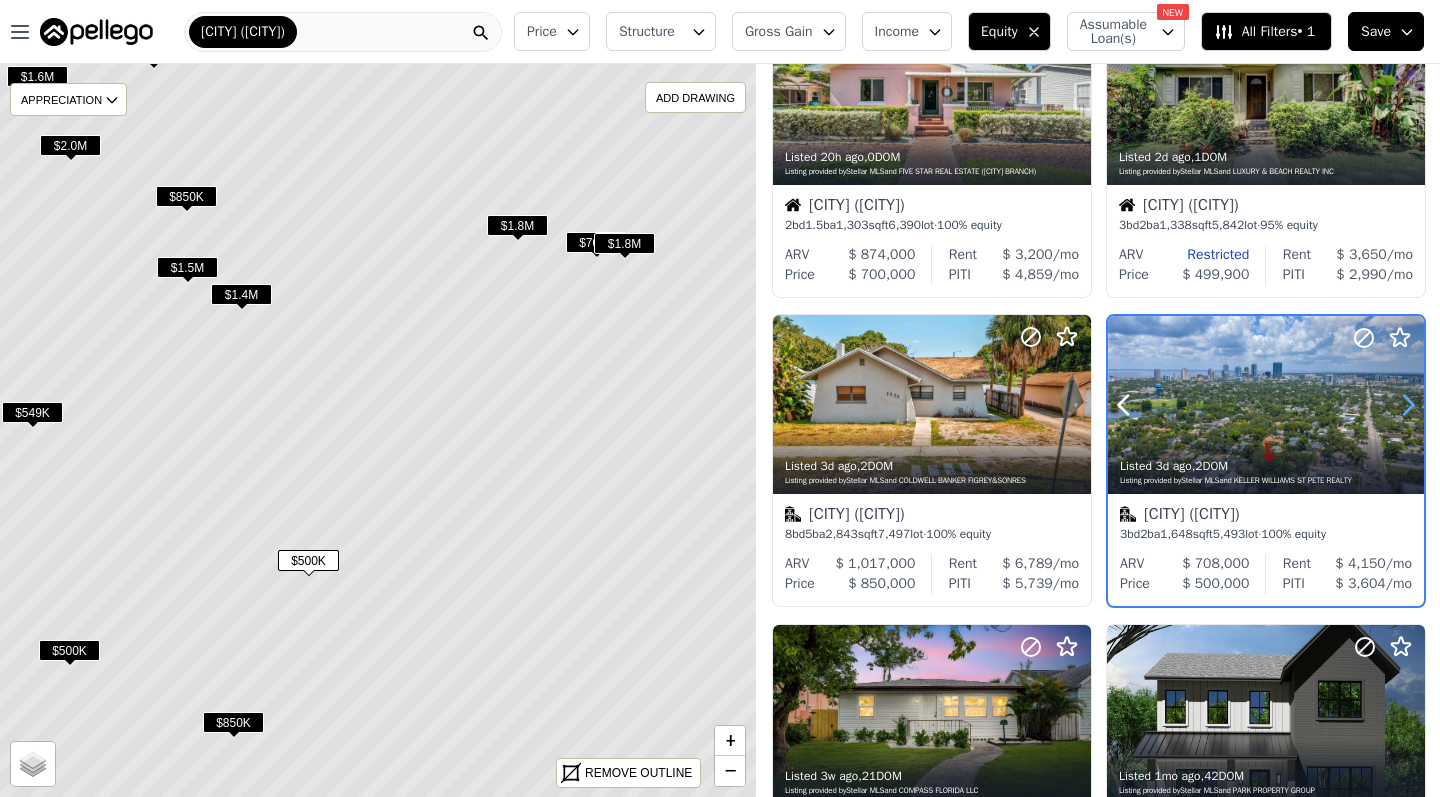 click 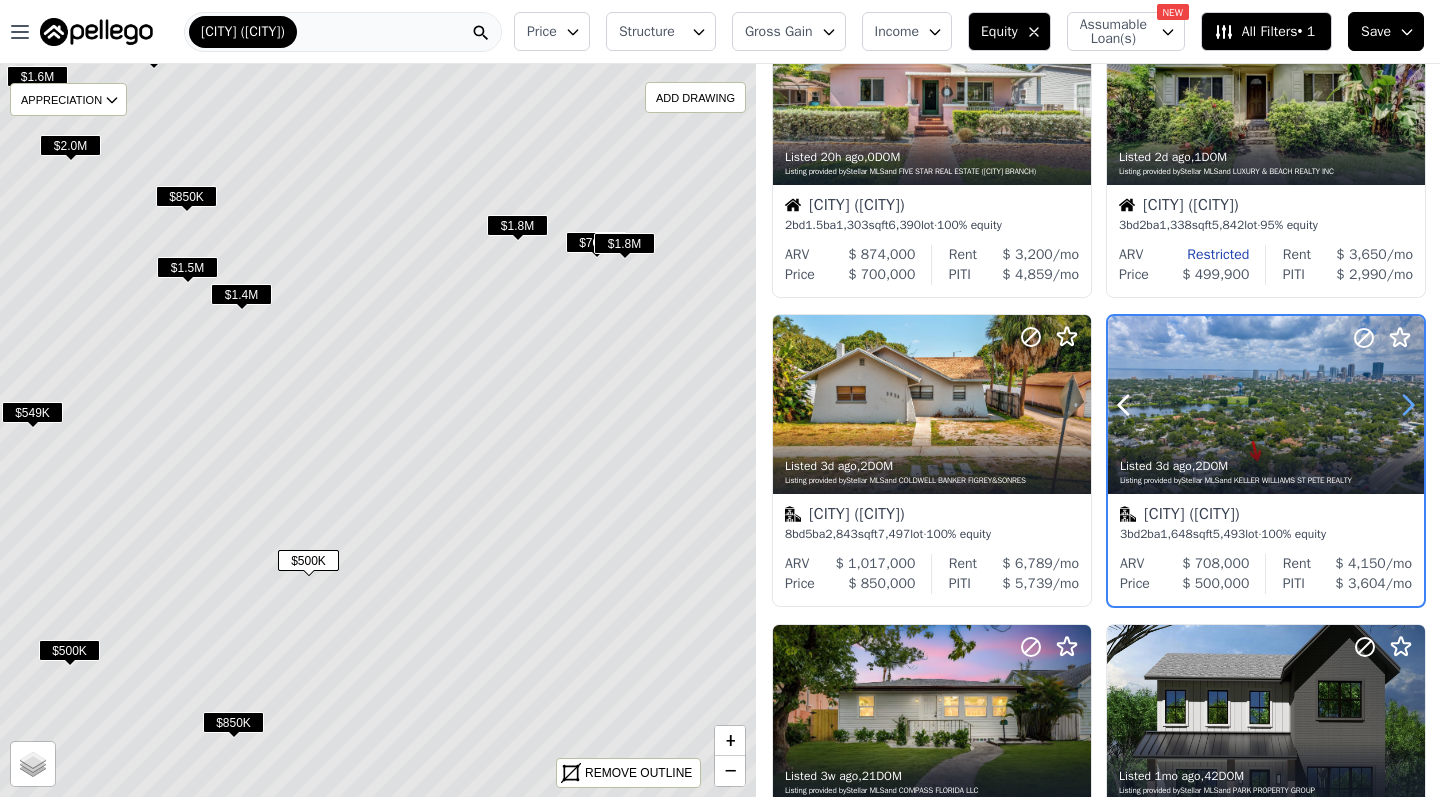 click 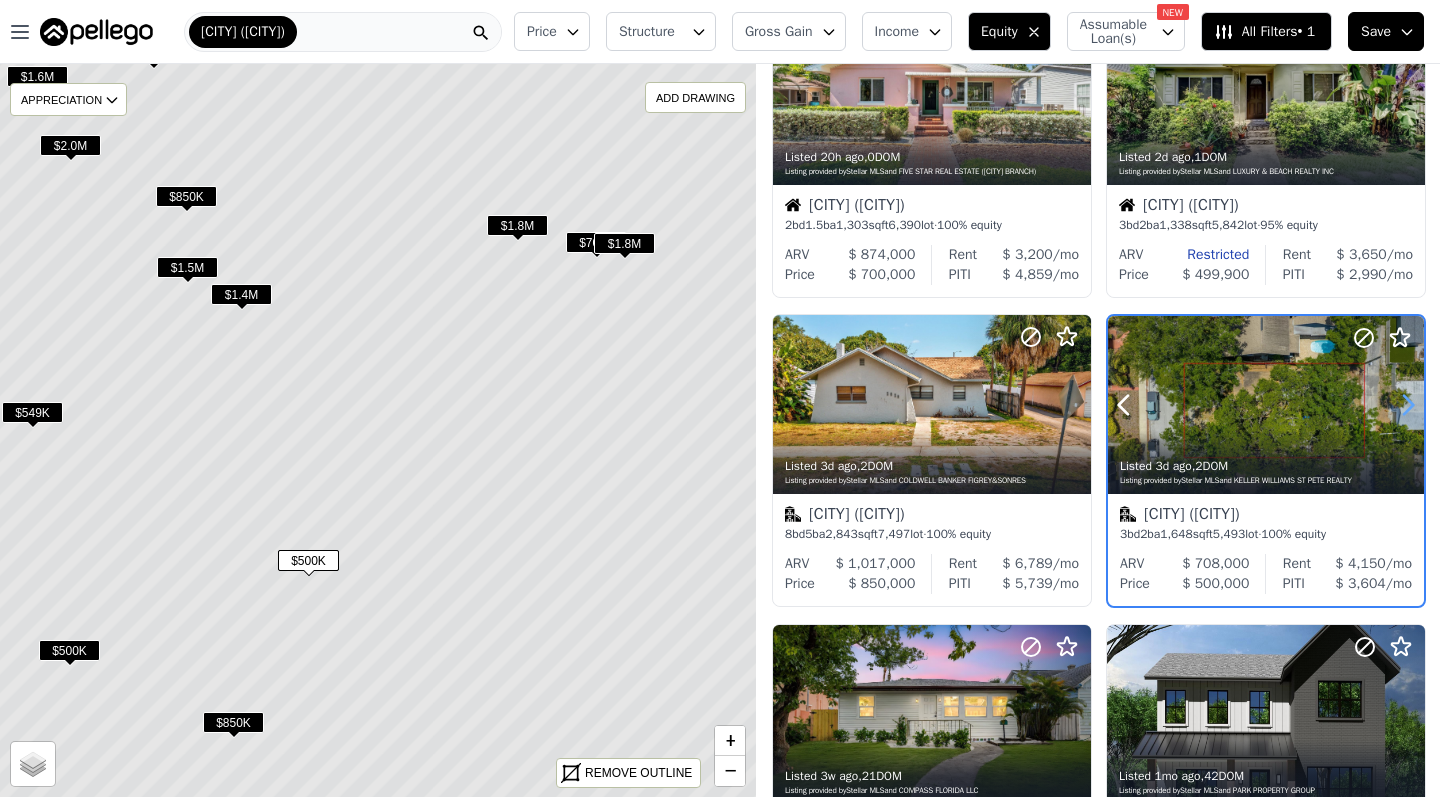 click 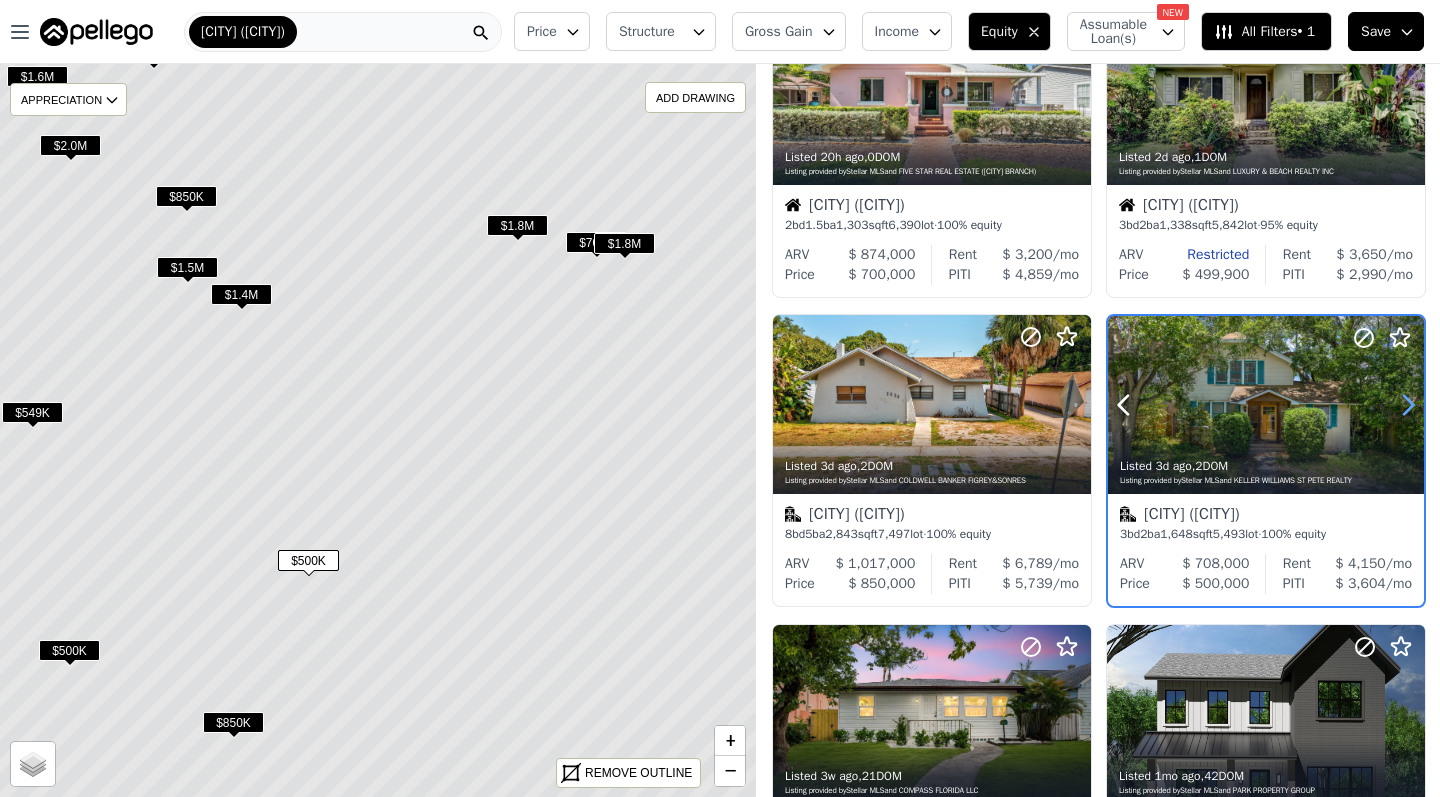 click 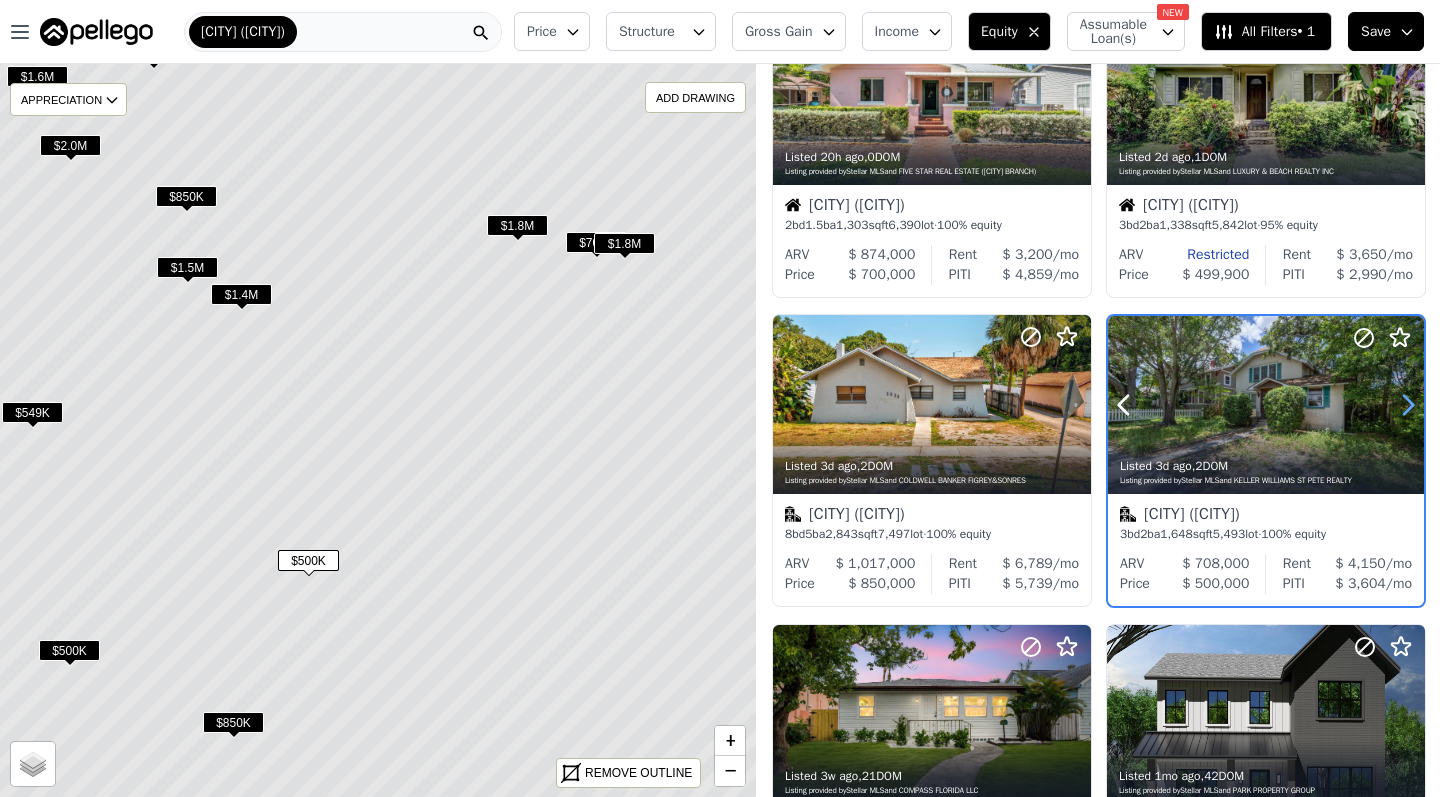 click 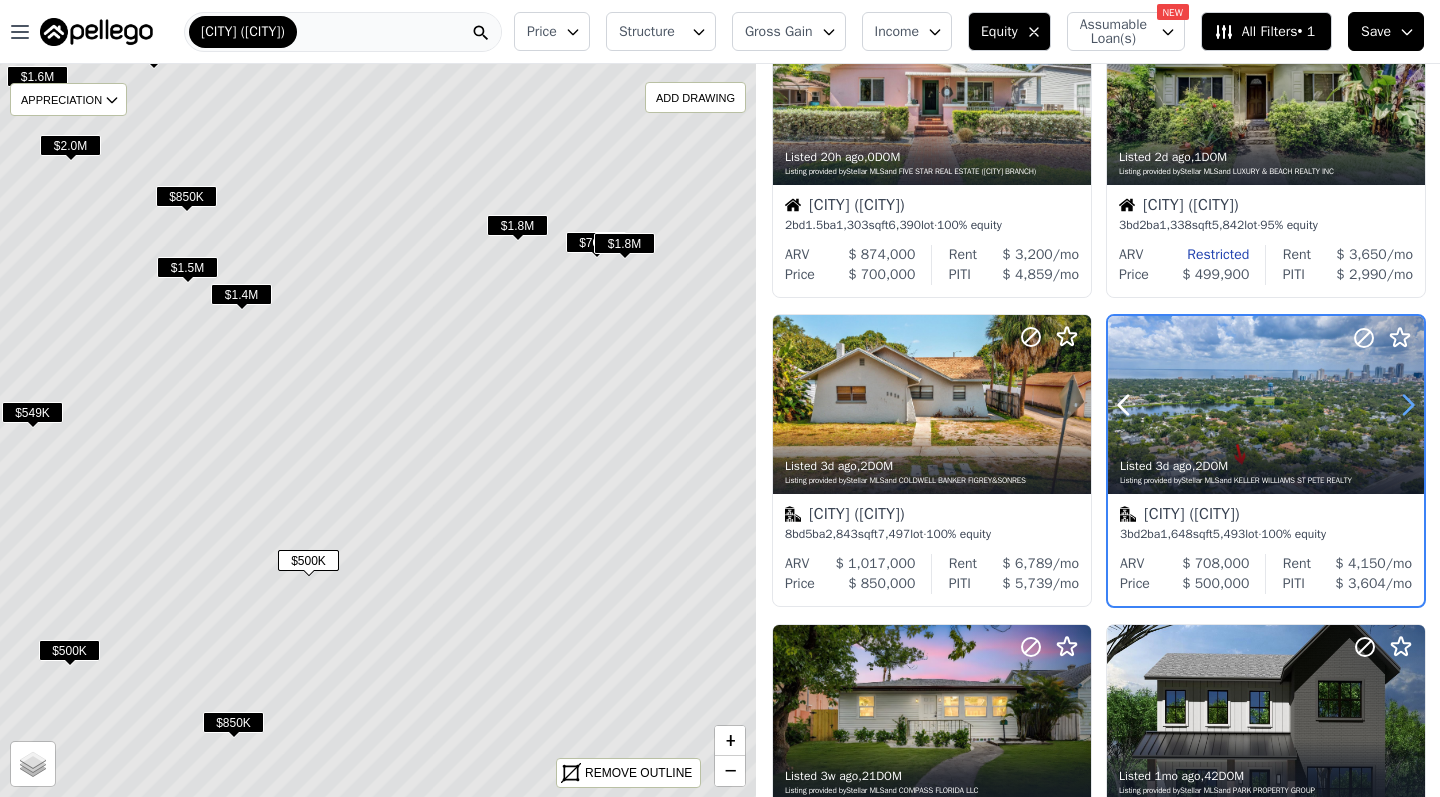 click 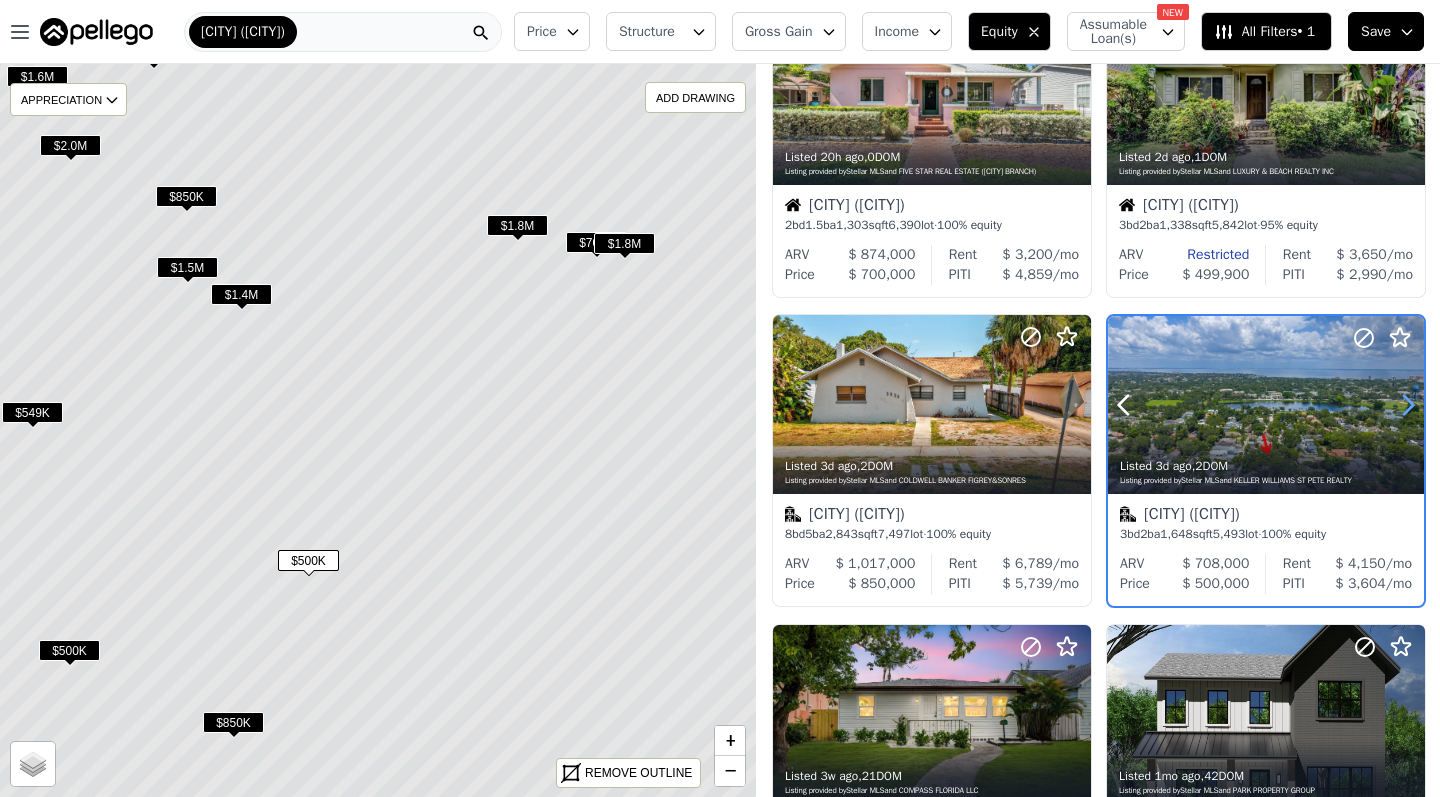 click 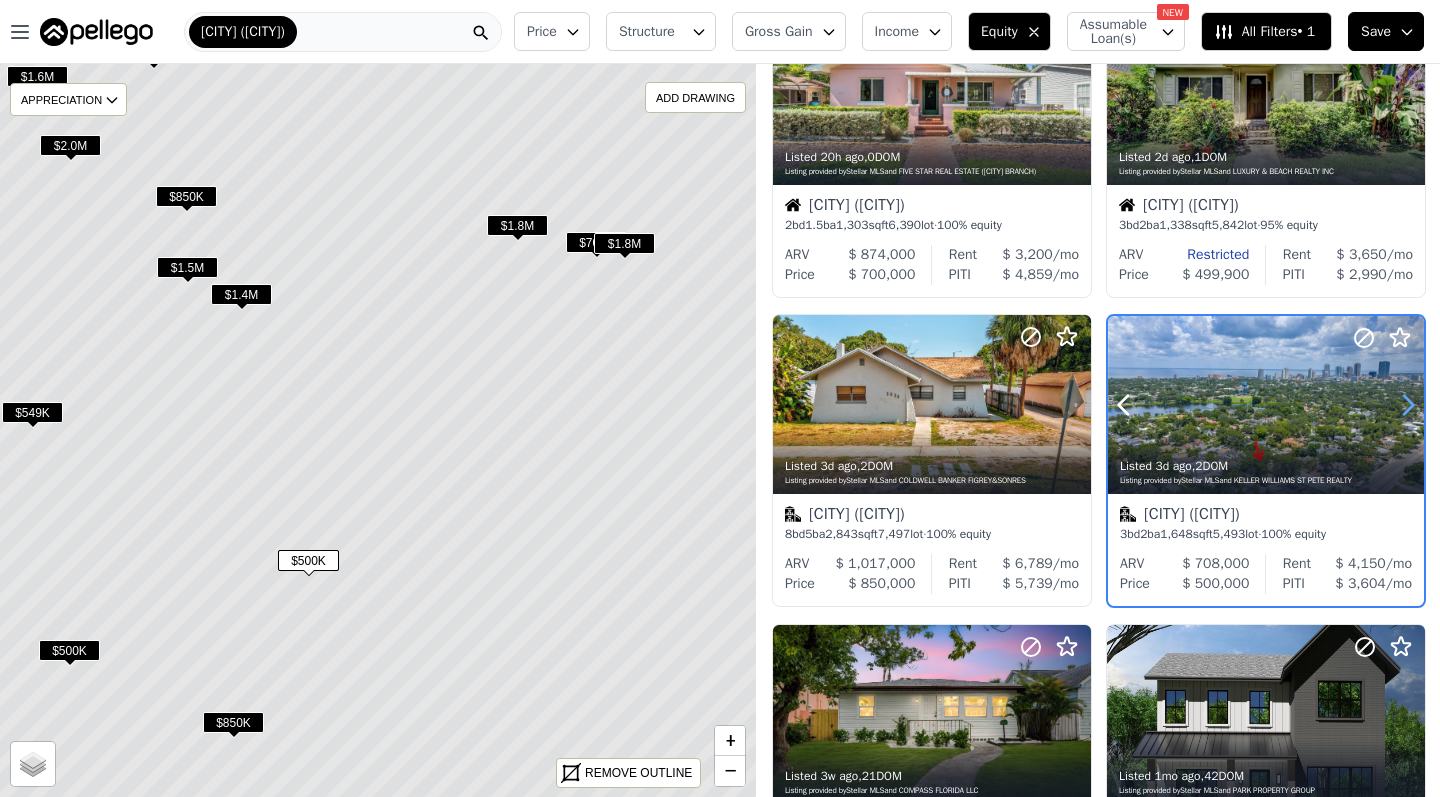 click 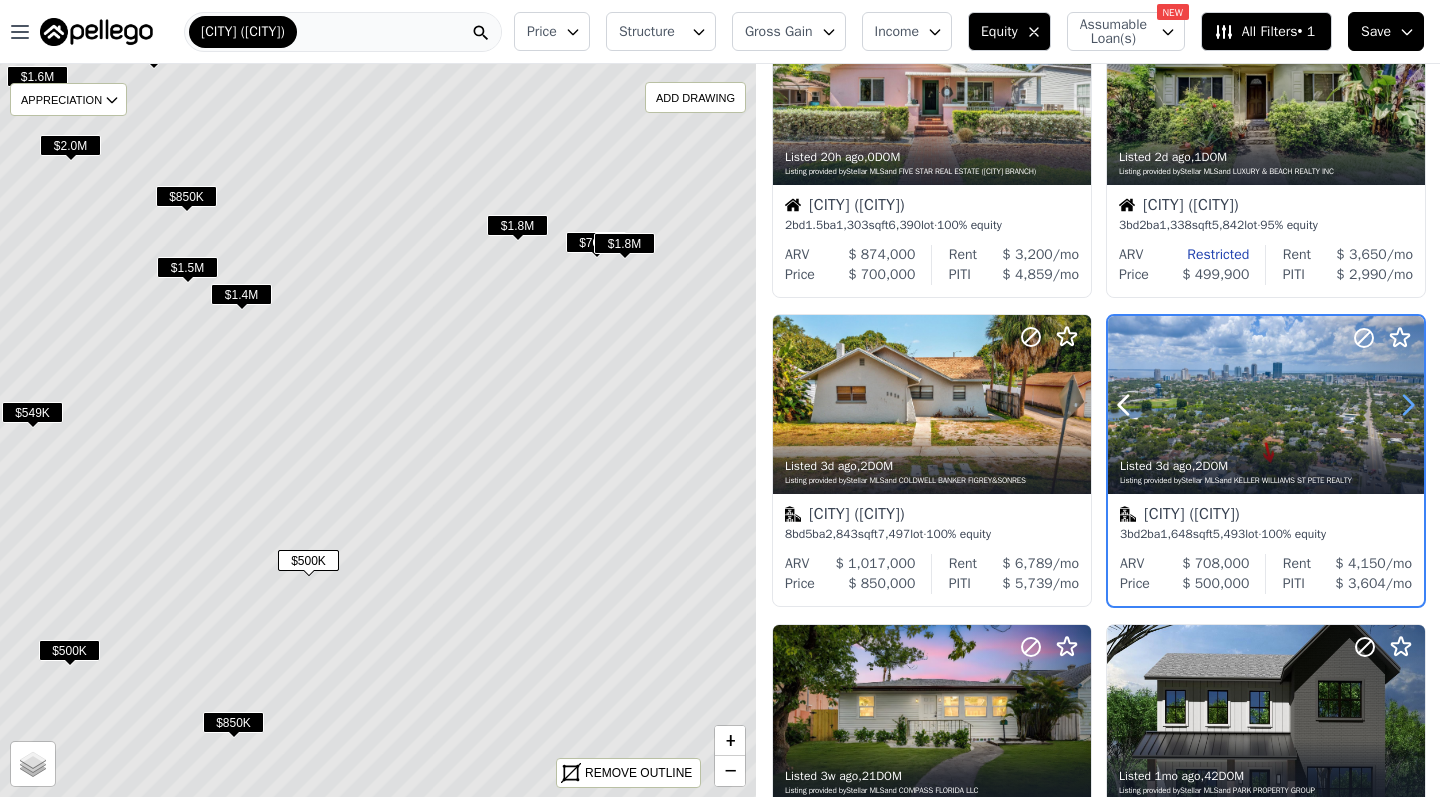 click 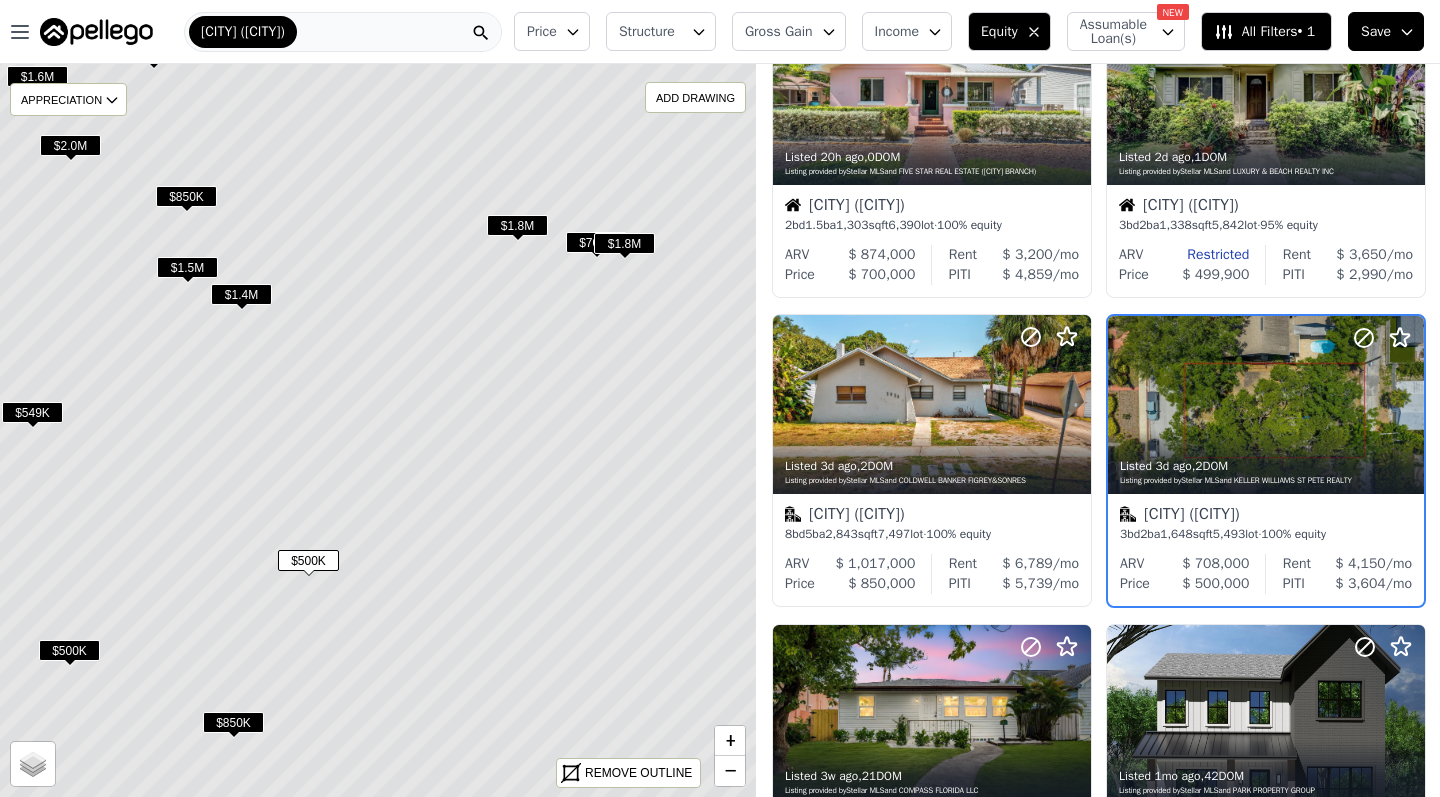 click on "$500K" at bounding box center (69, 650) 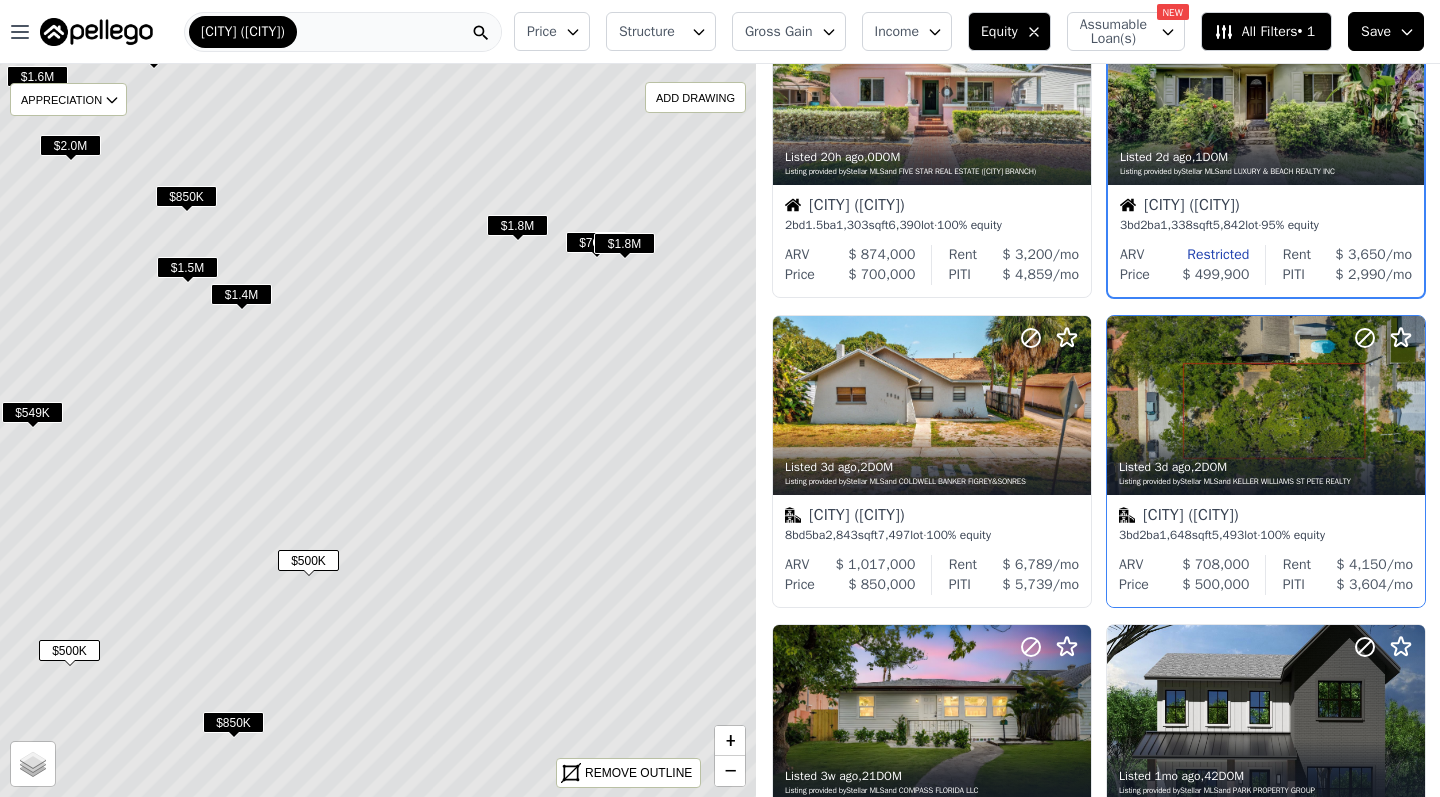 scroll, scrollTop: 0, scrollLeft: 0, axis: both 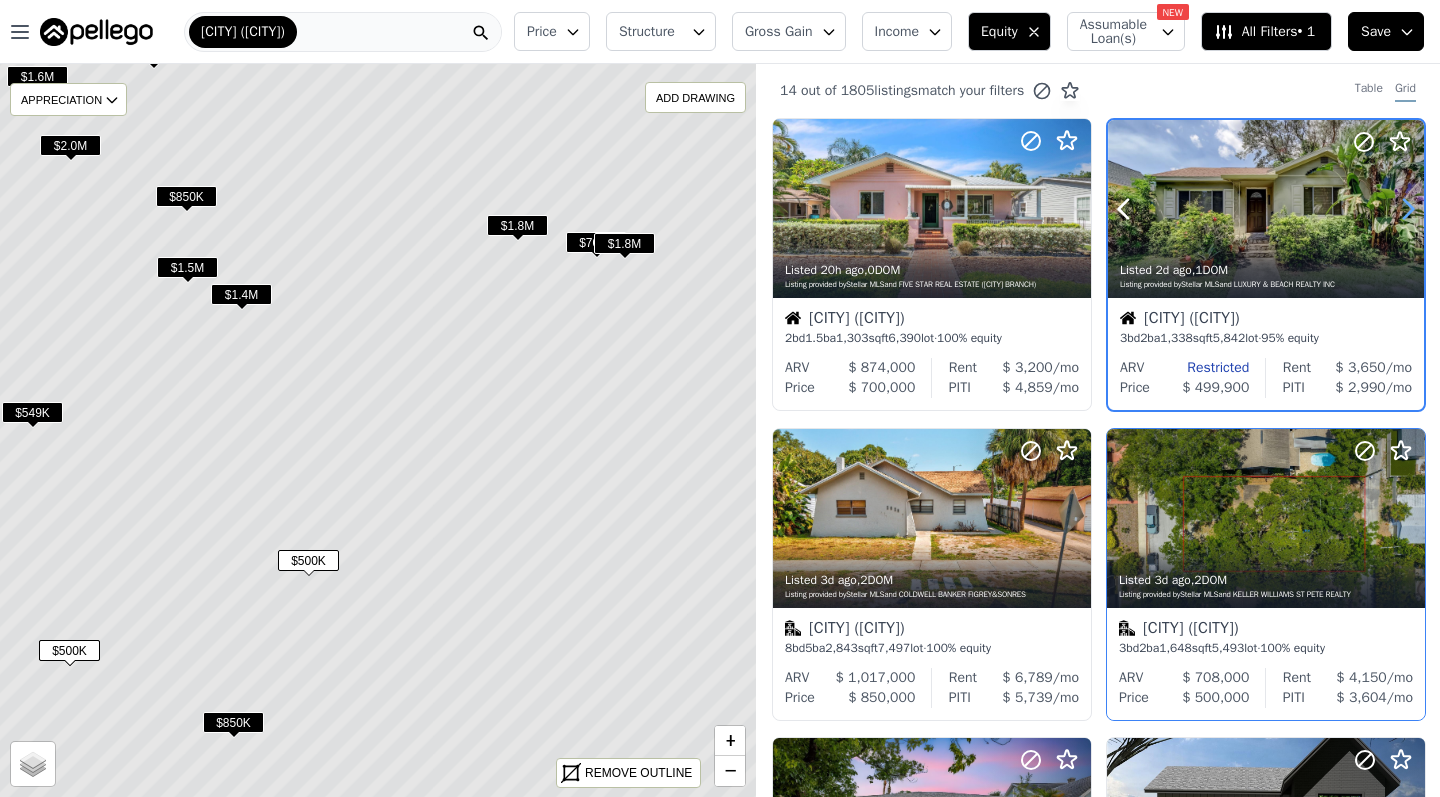 click 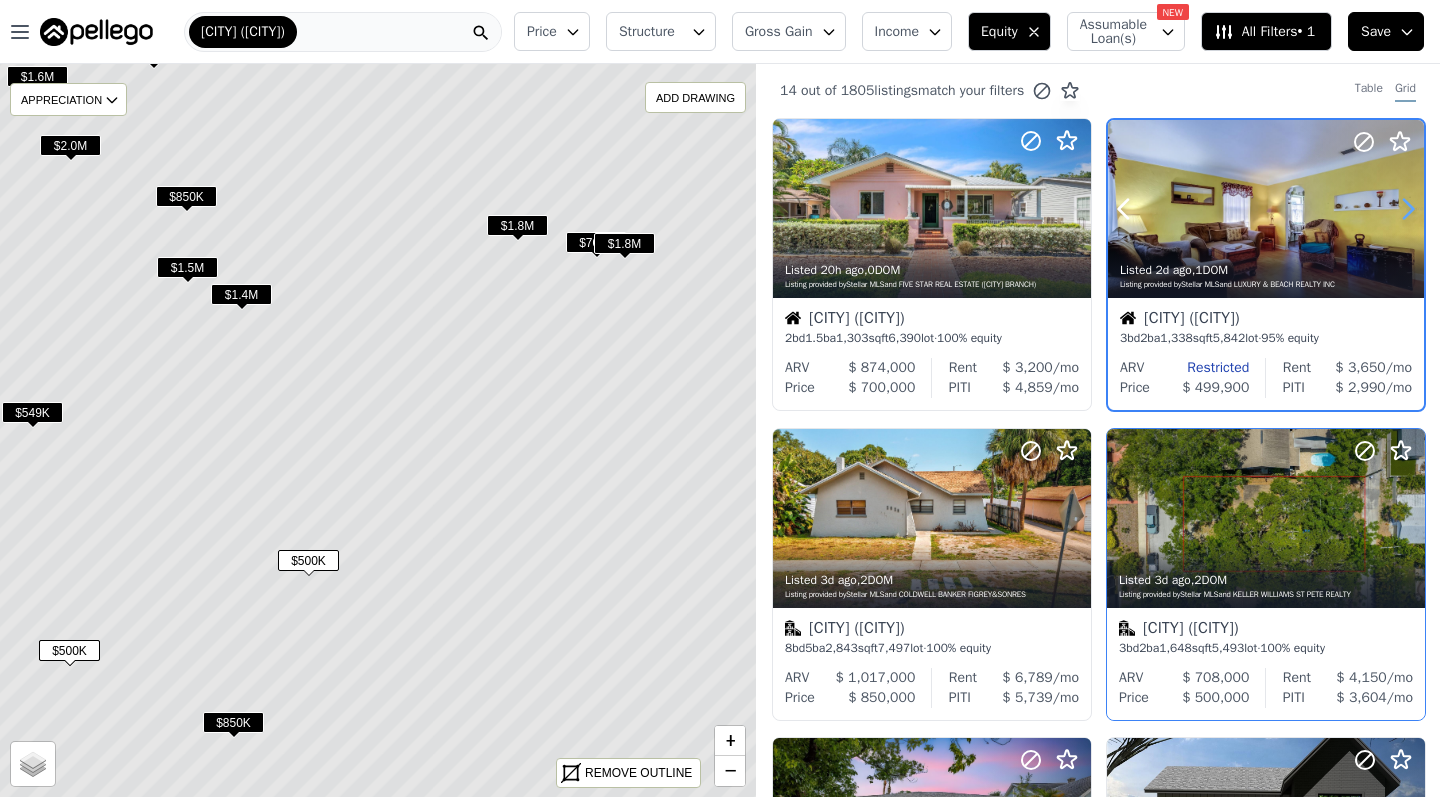 click 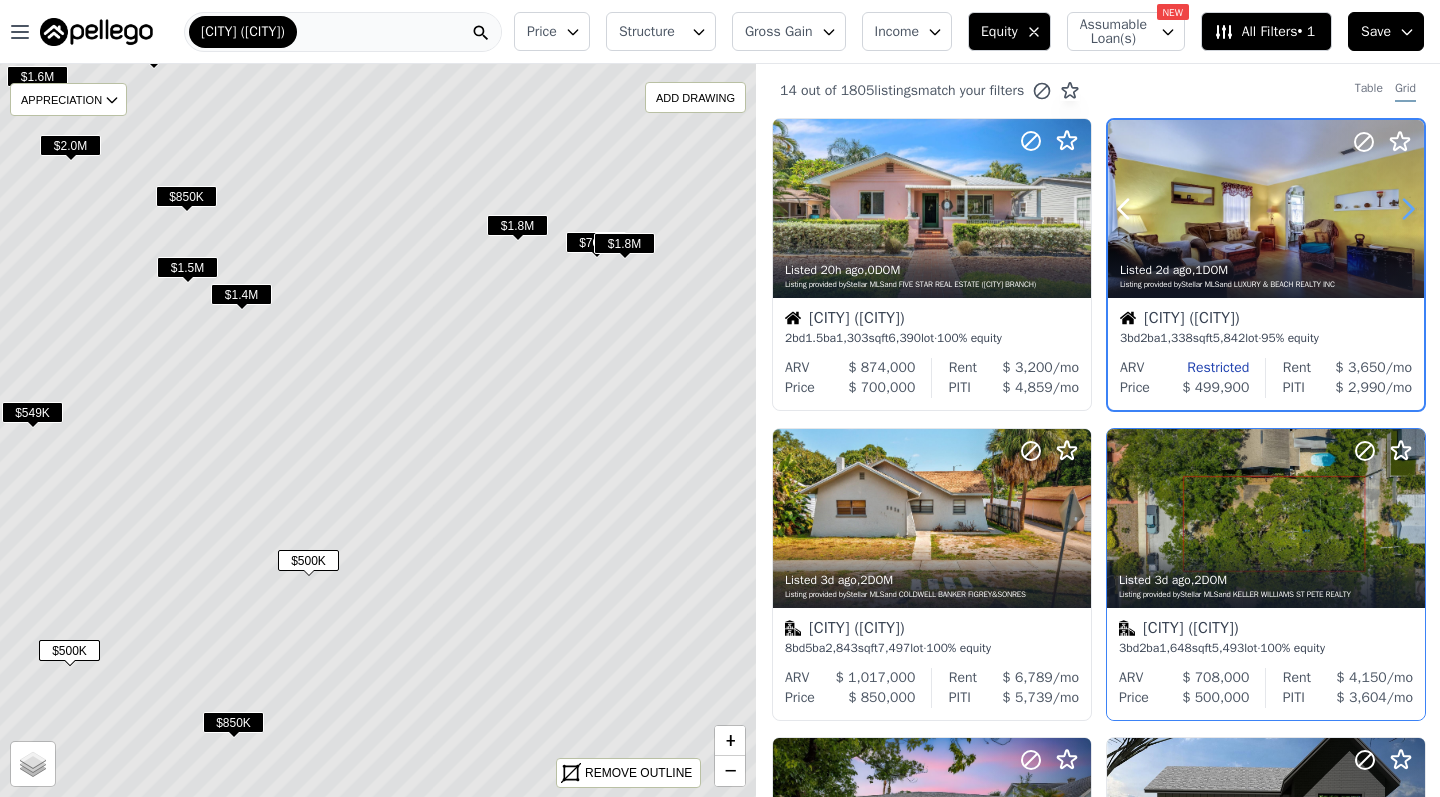 click 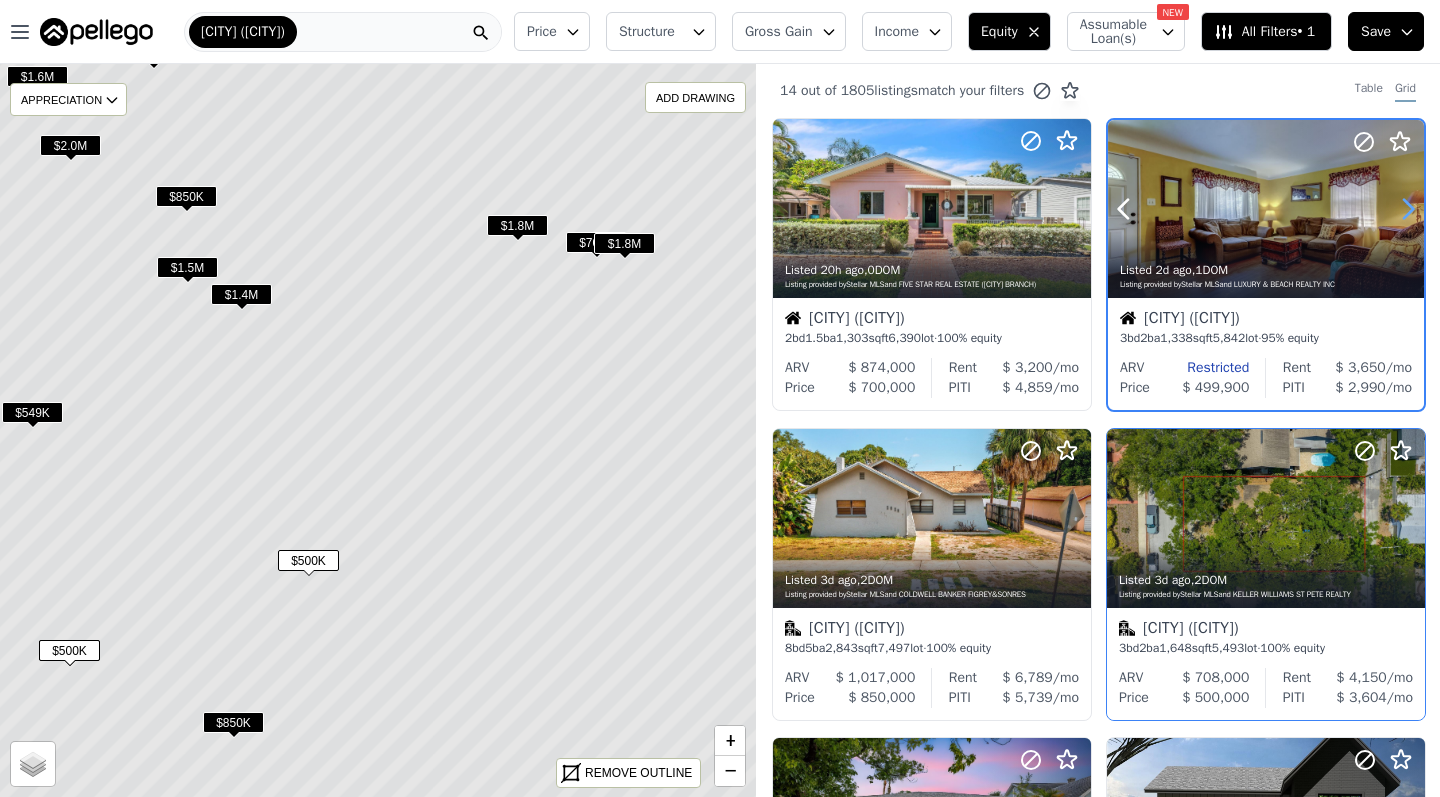 click 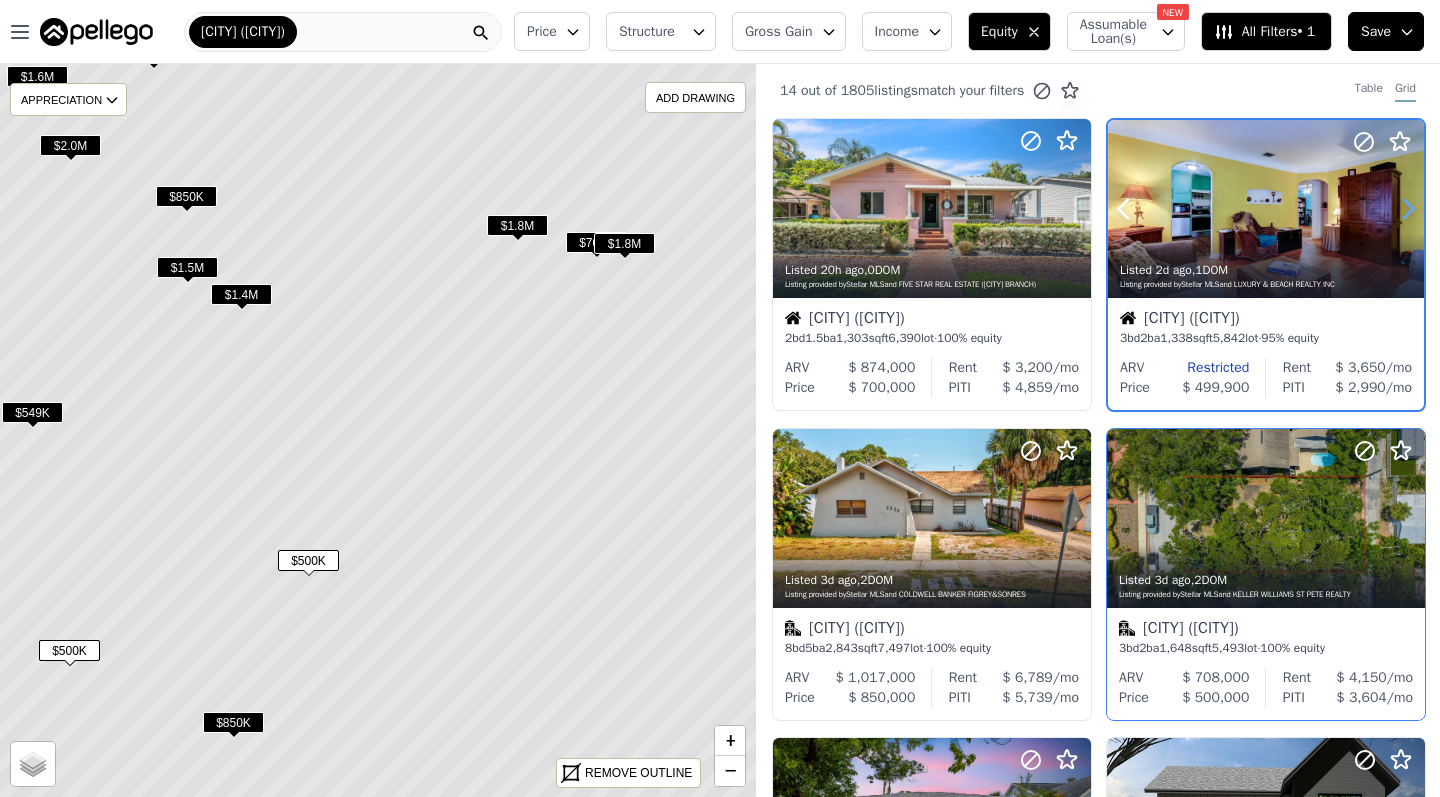 click 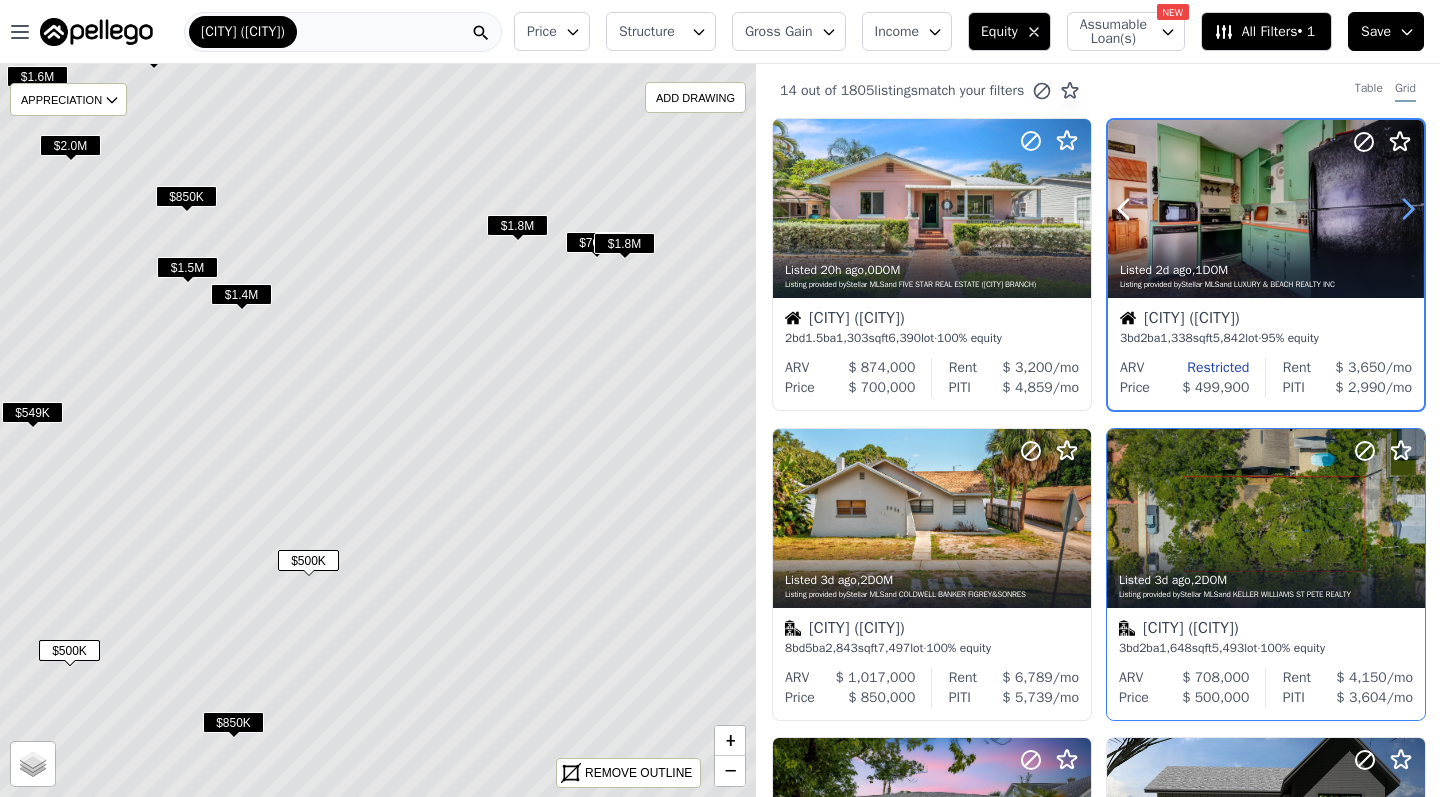 click 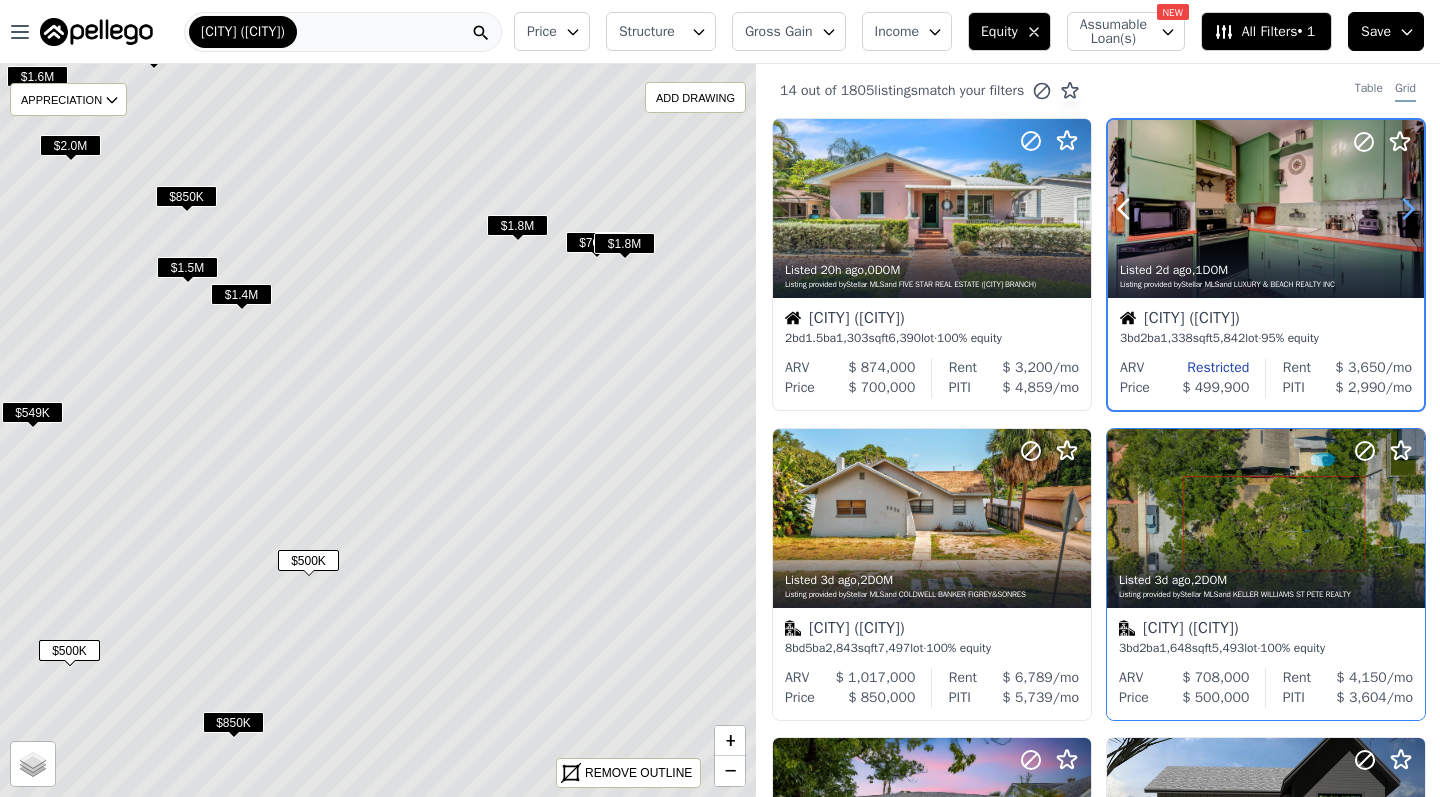 click 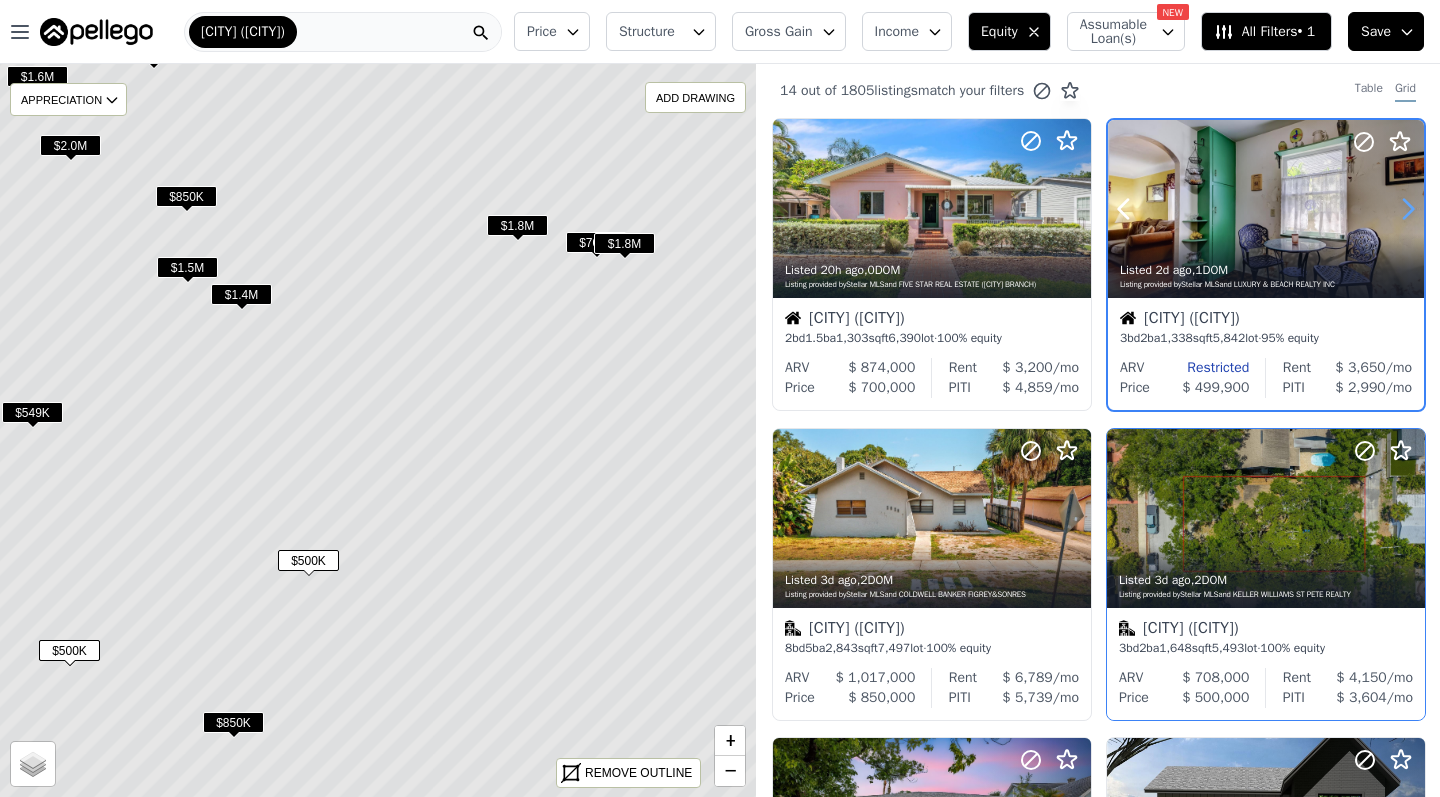 click 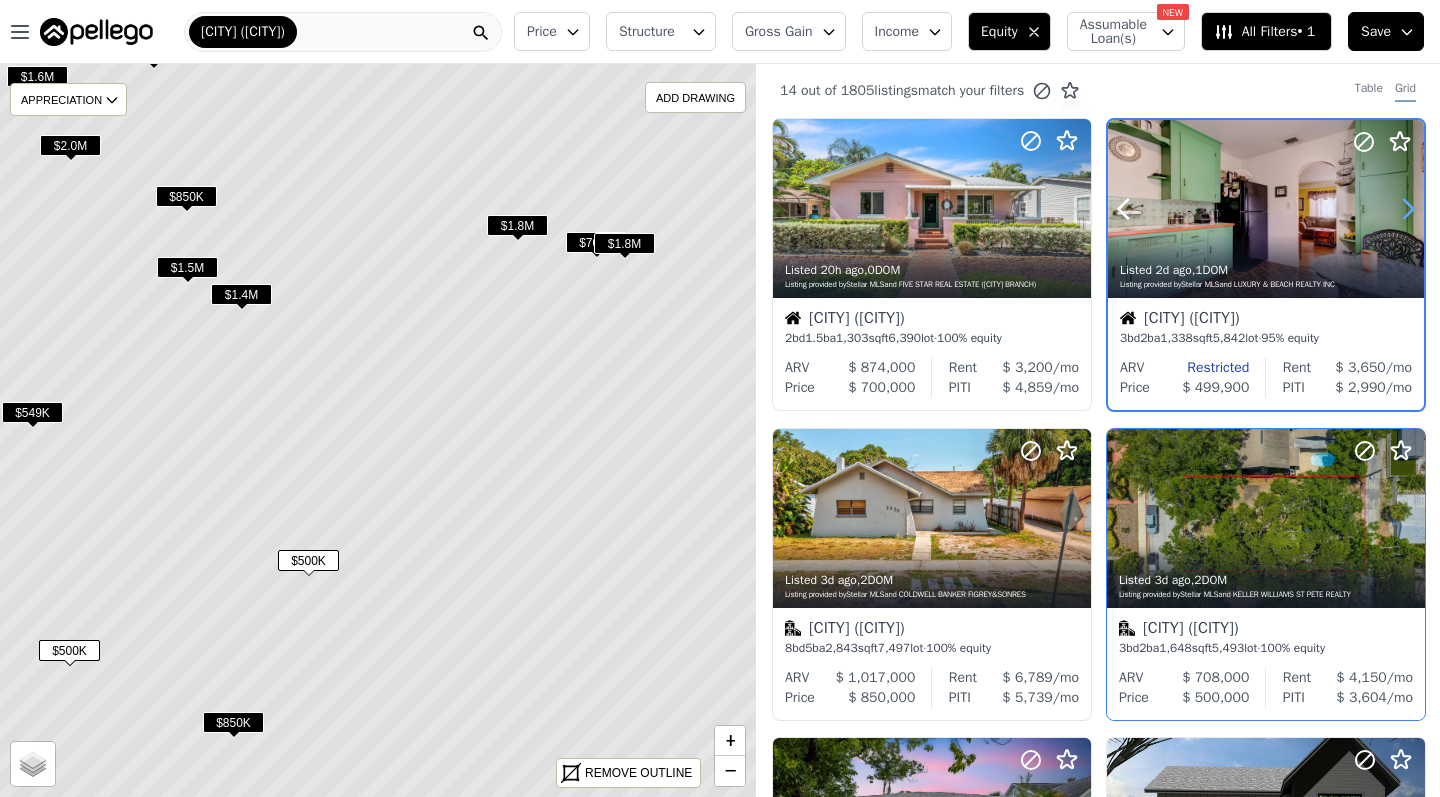 click 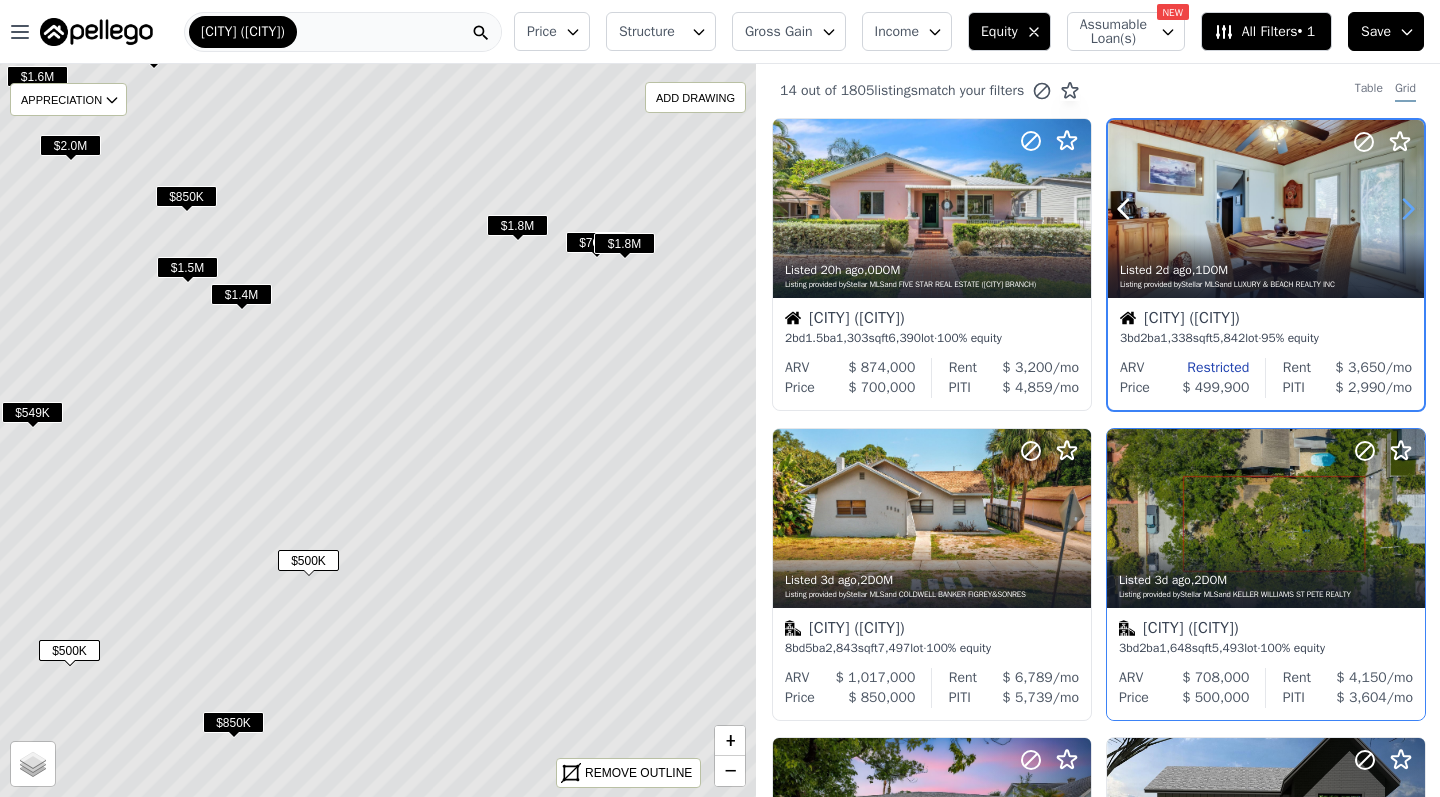 click 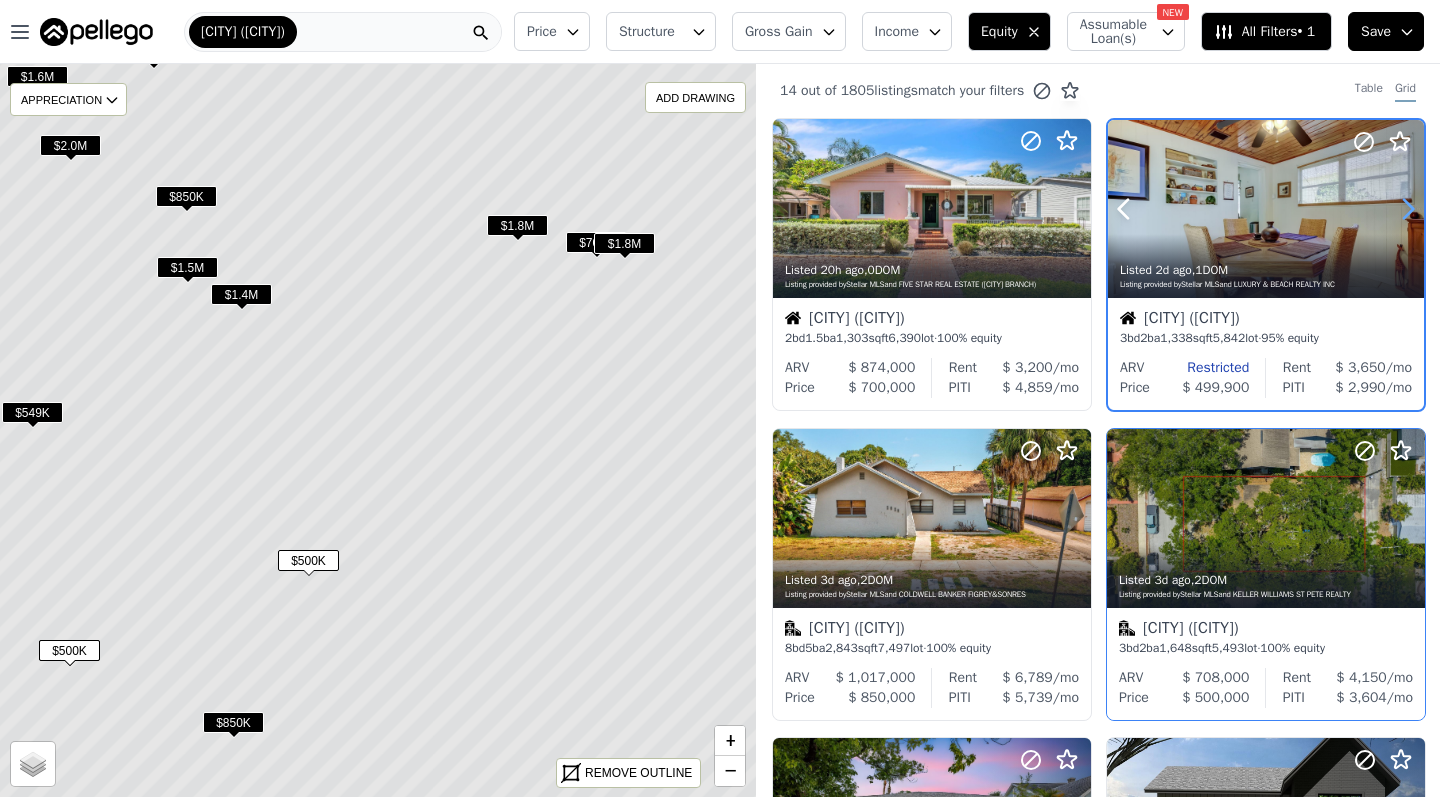 click 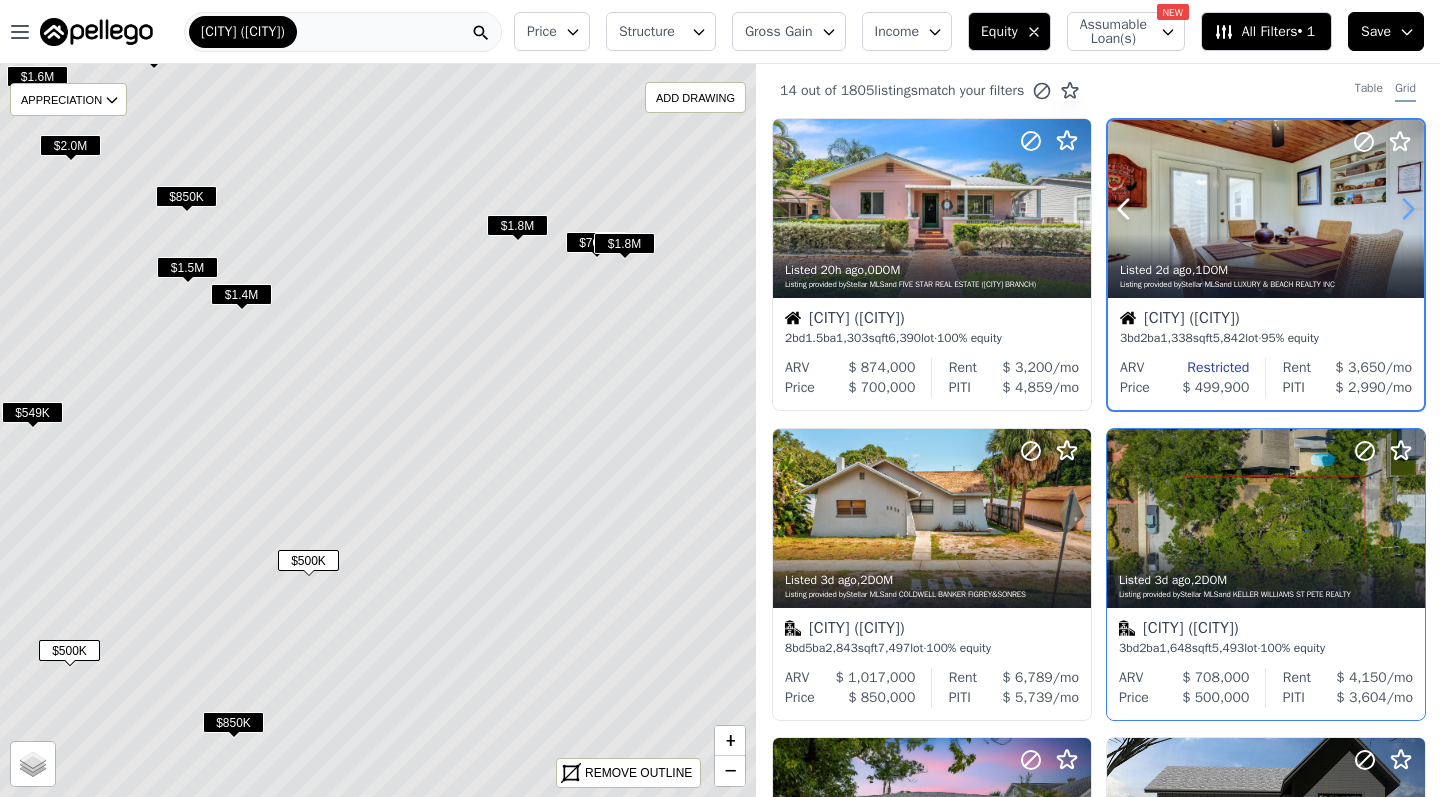click 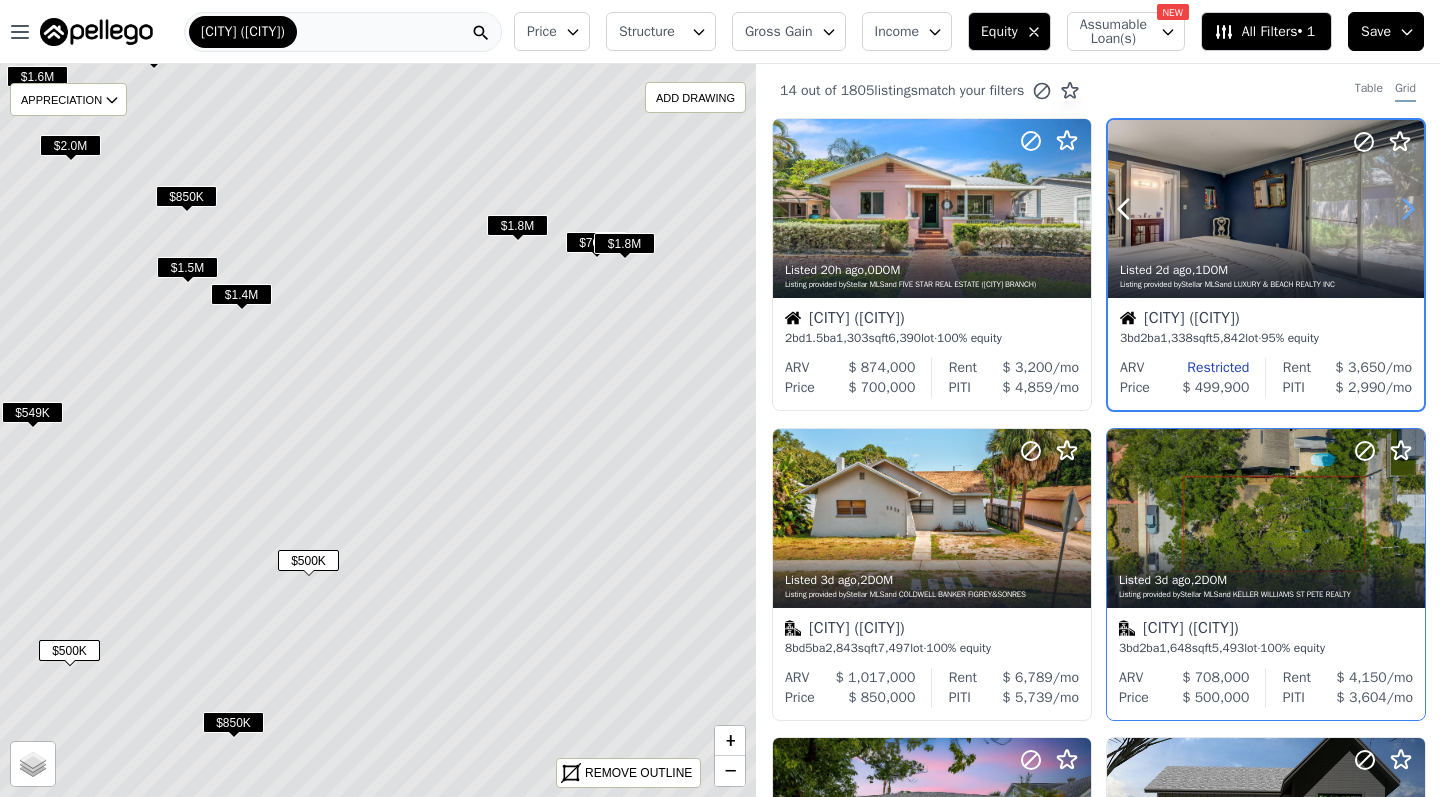 click 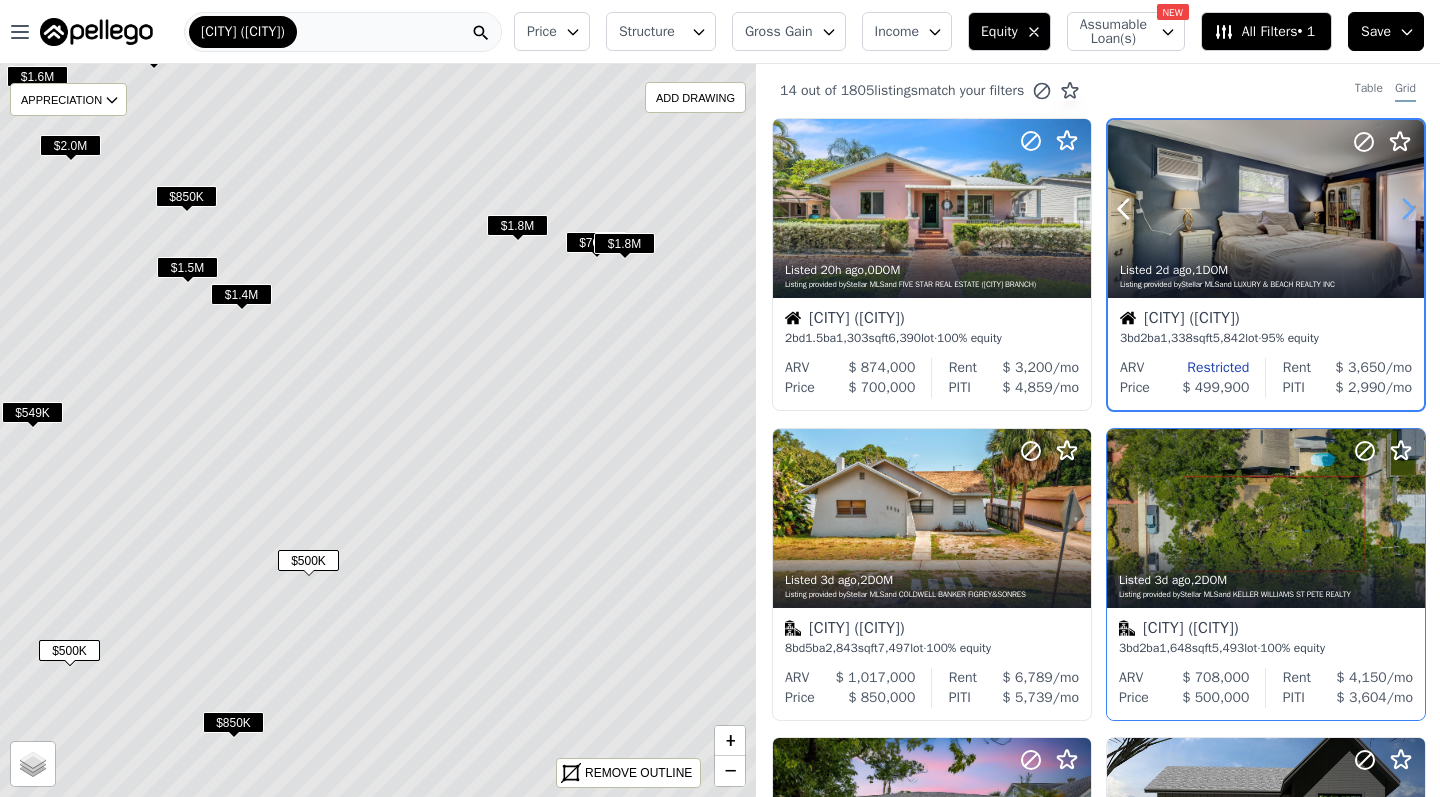 click 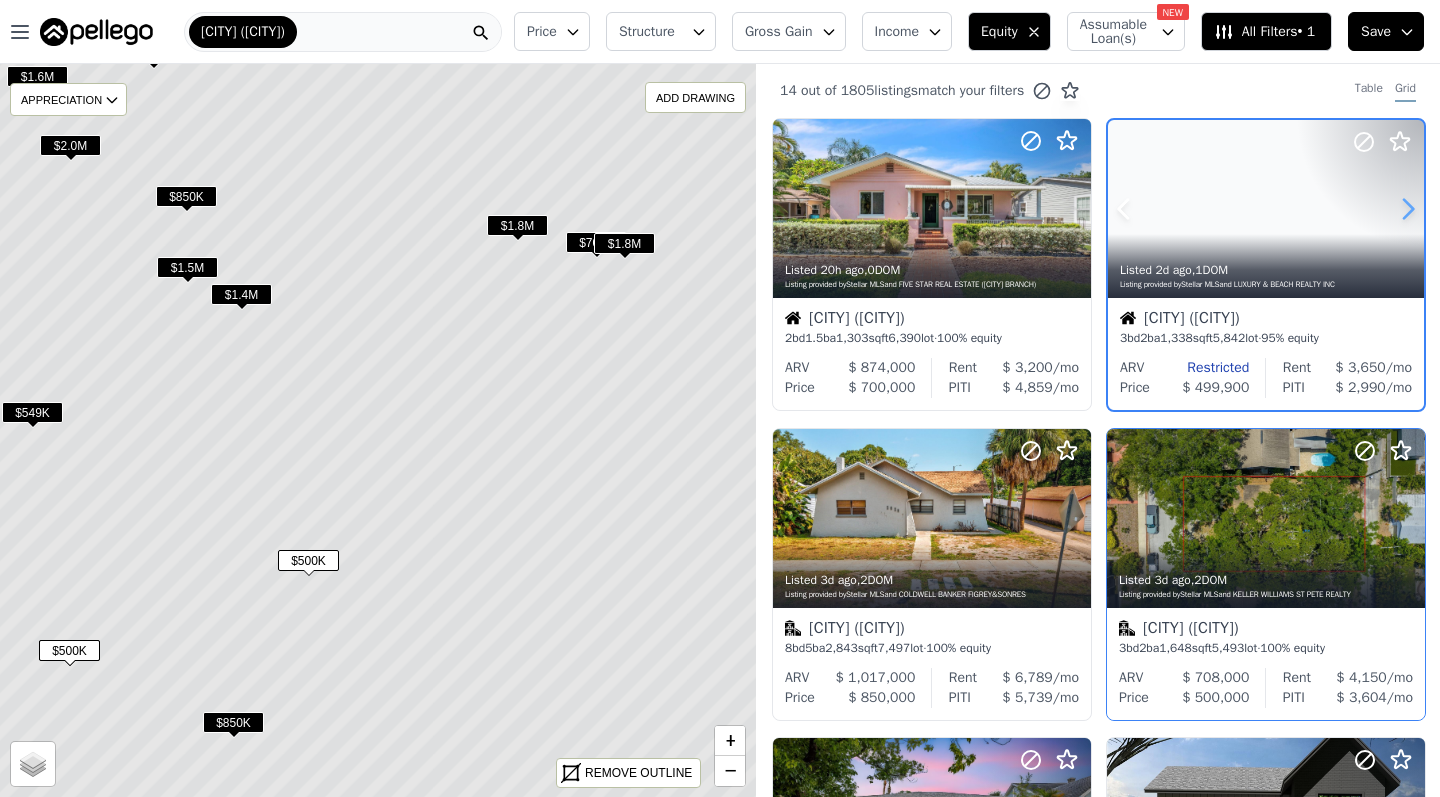 click 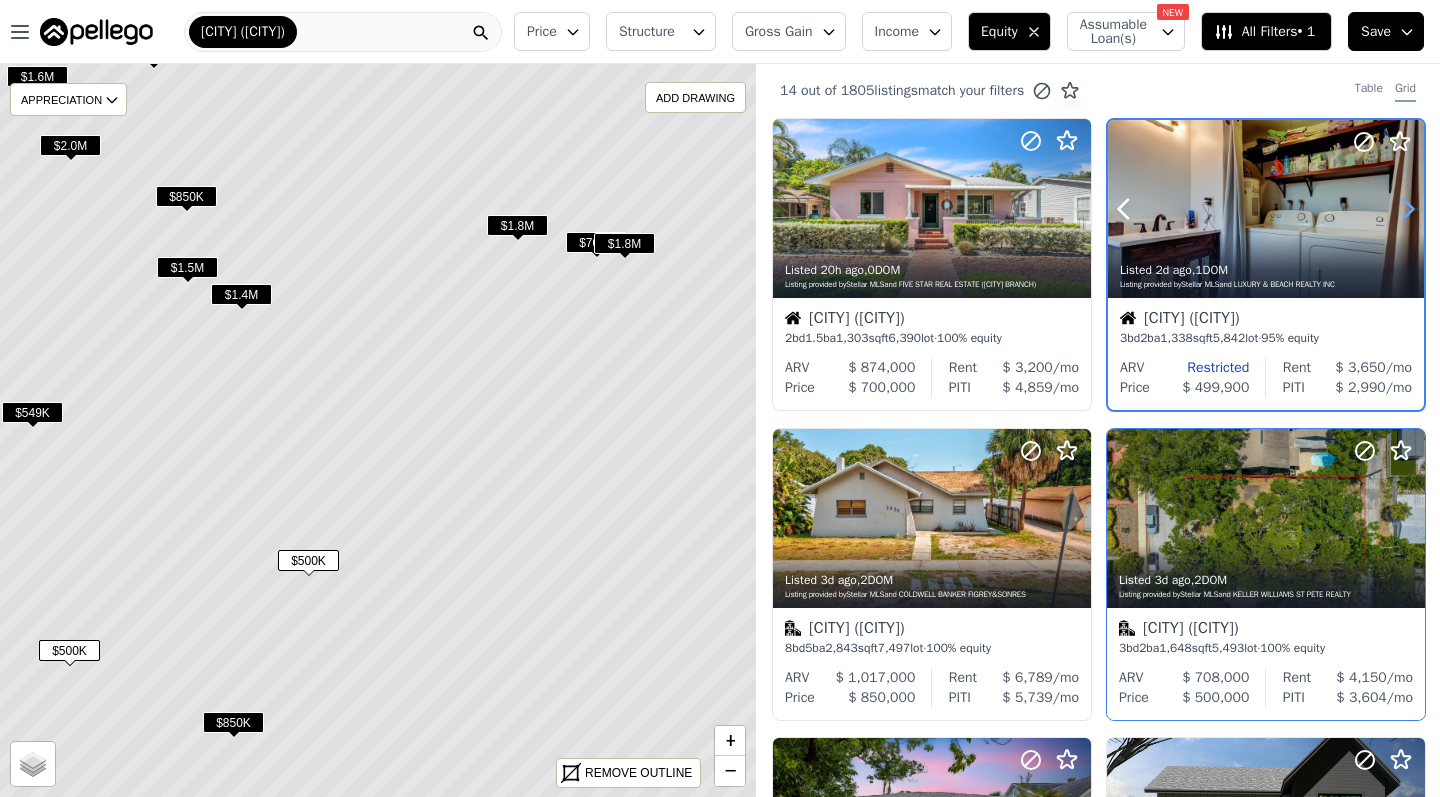 click 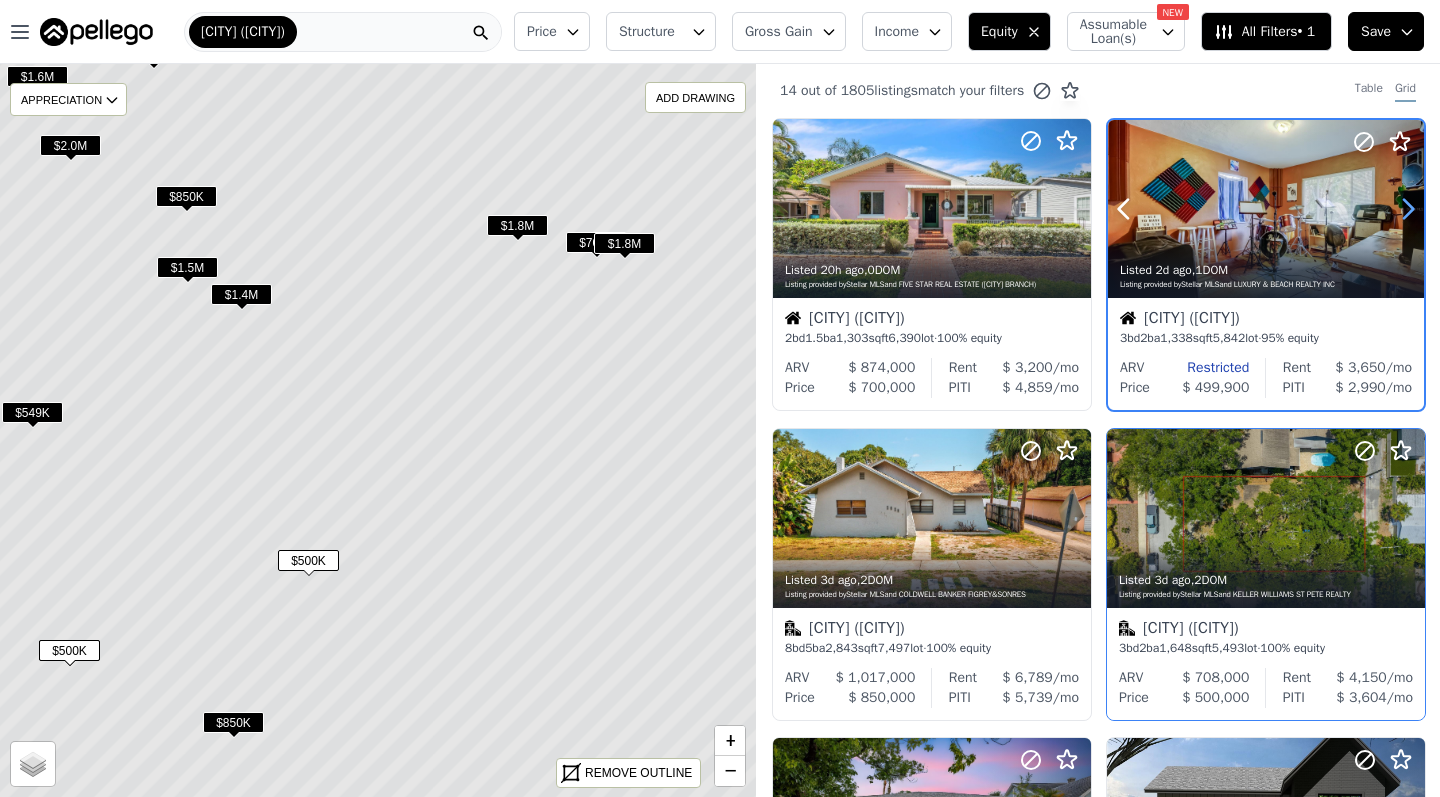 click 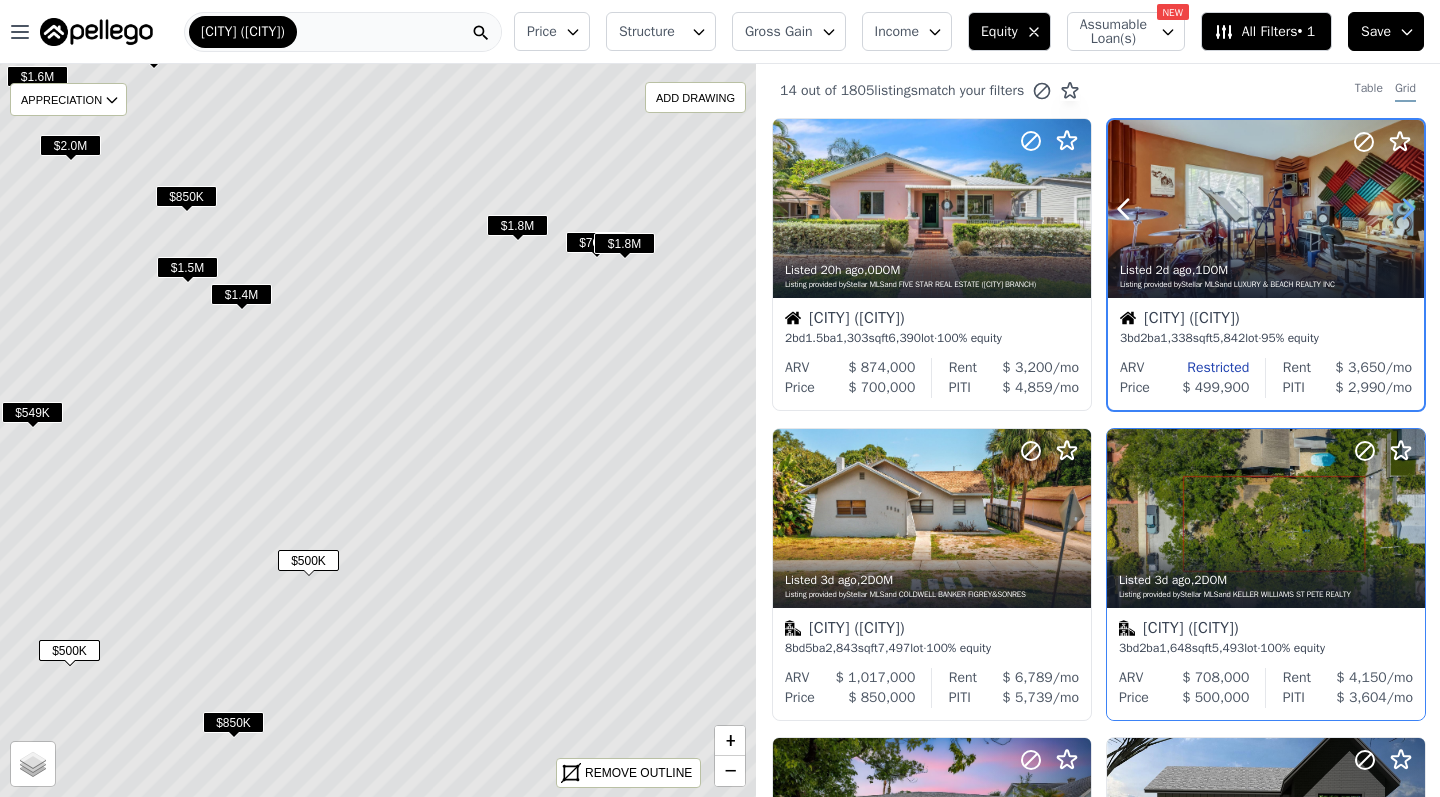 click 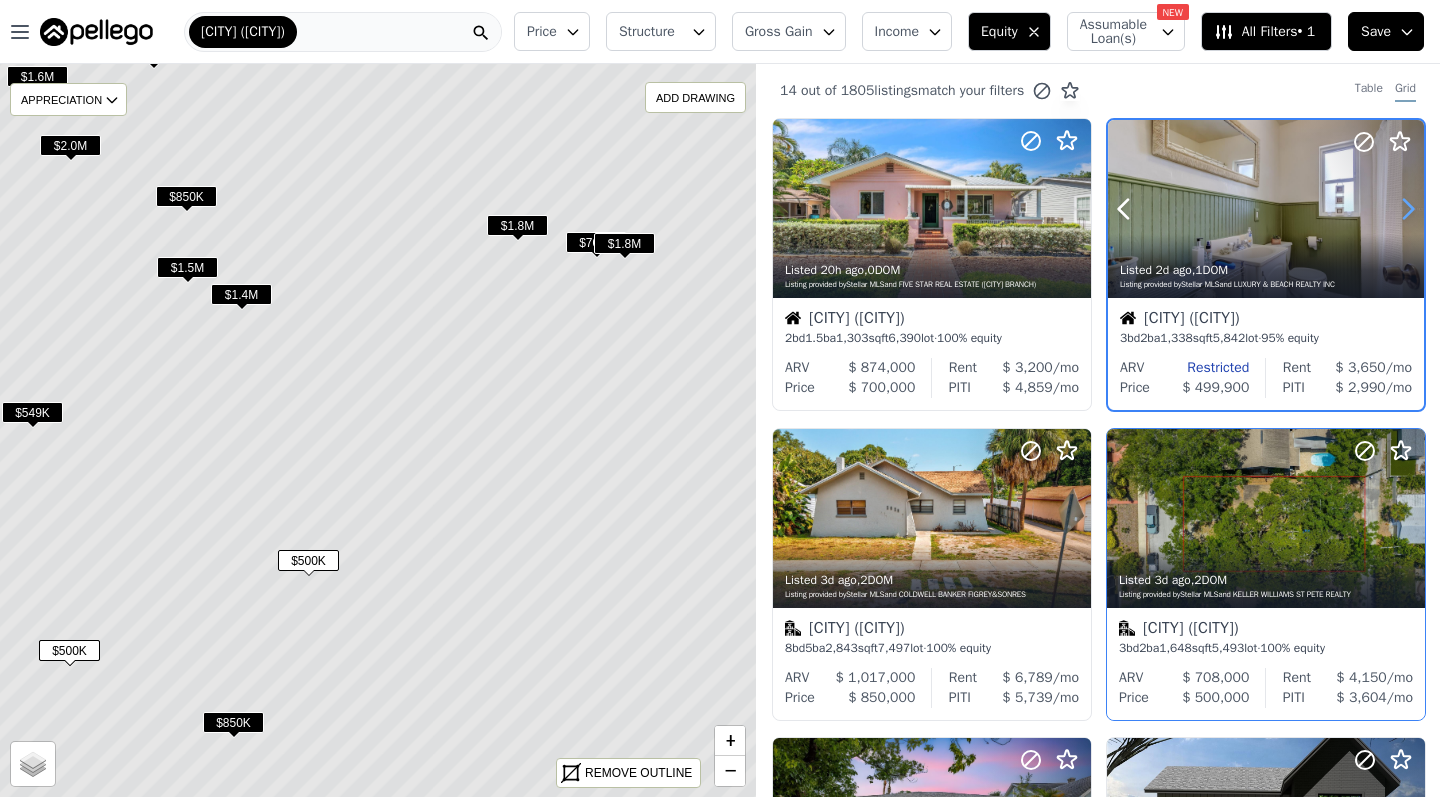 click 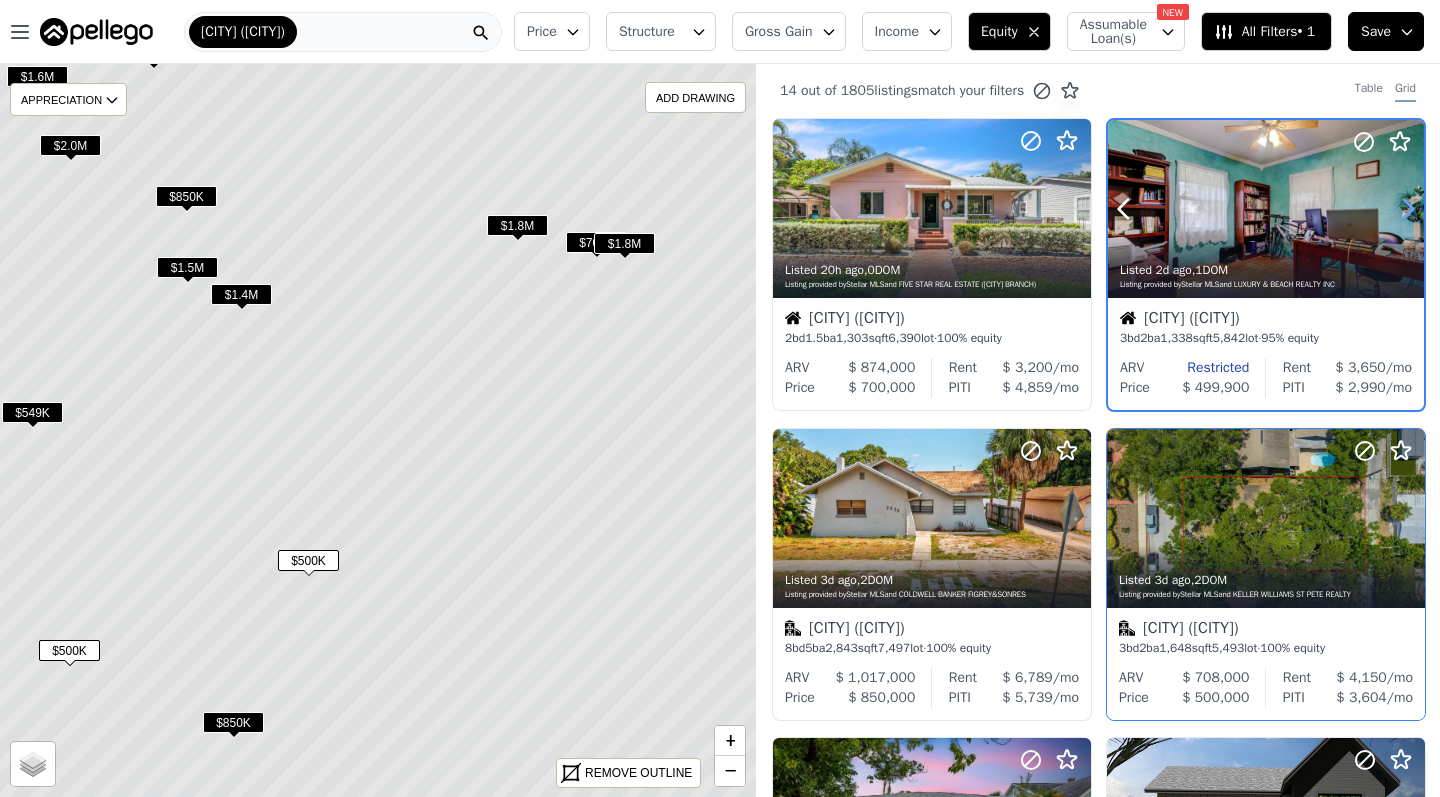 click 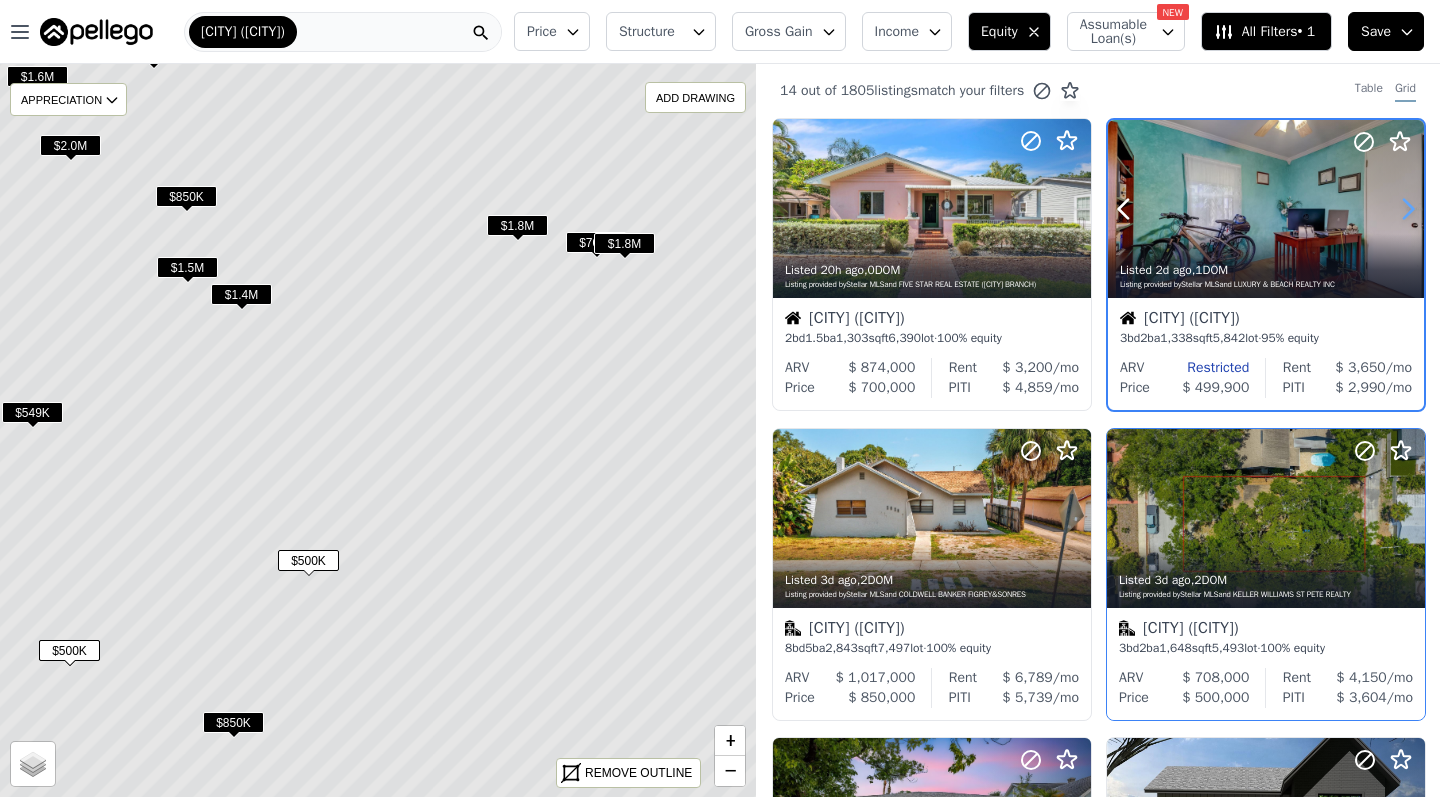 click 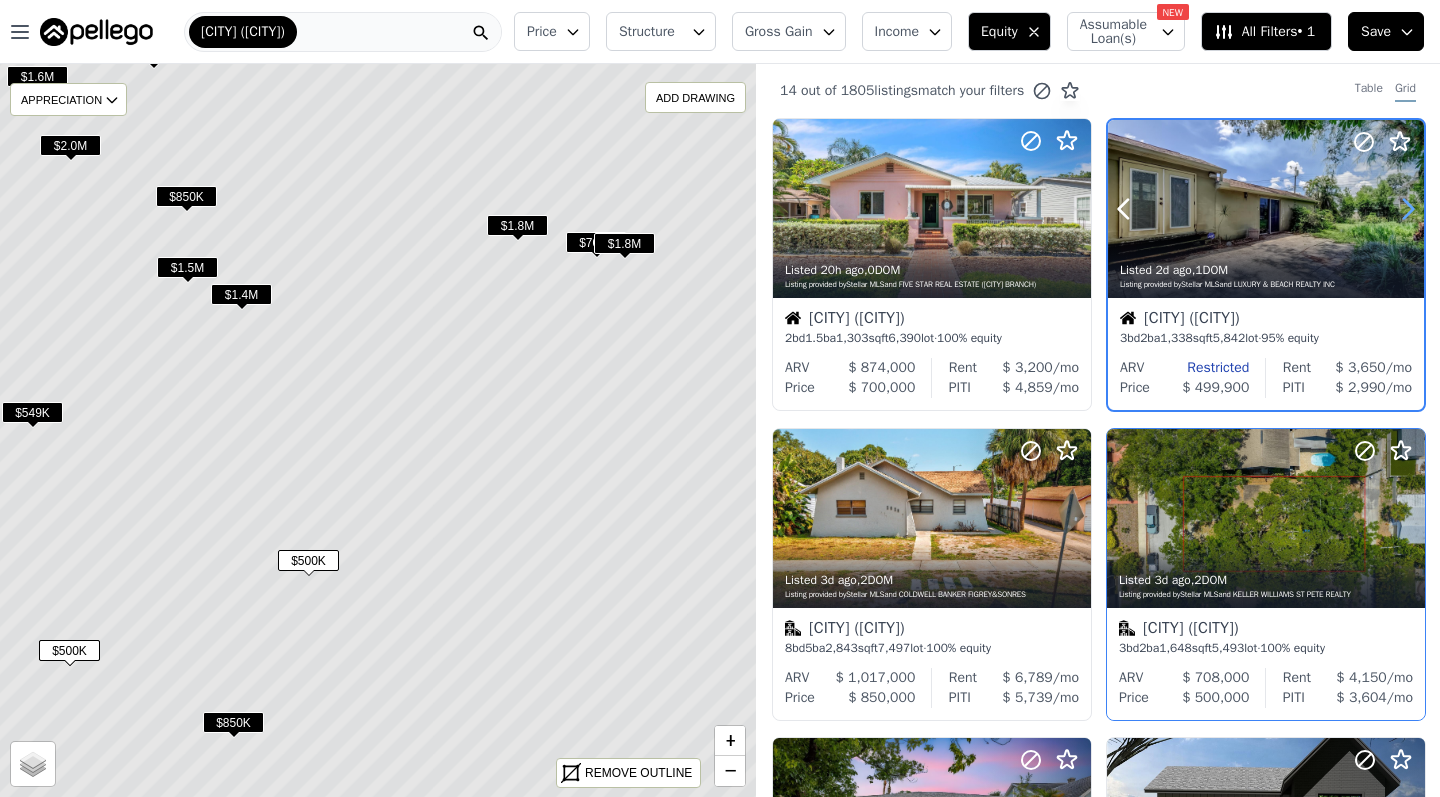 click 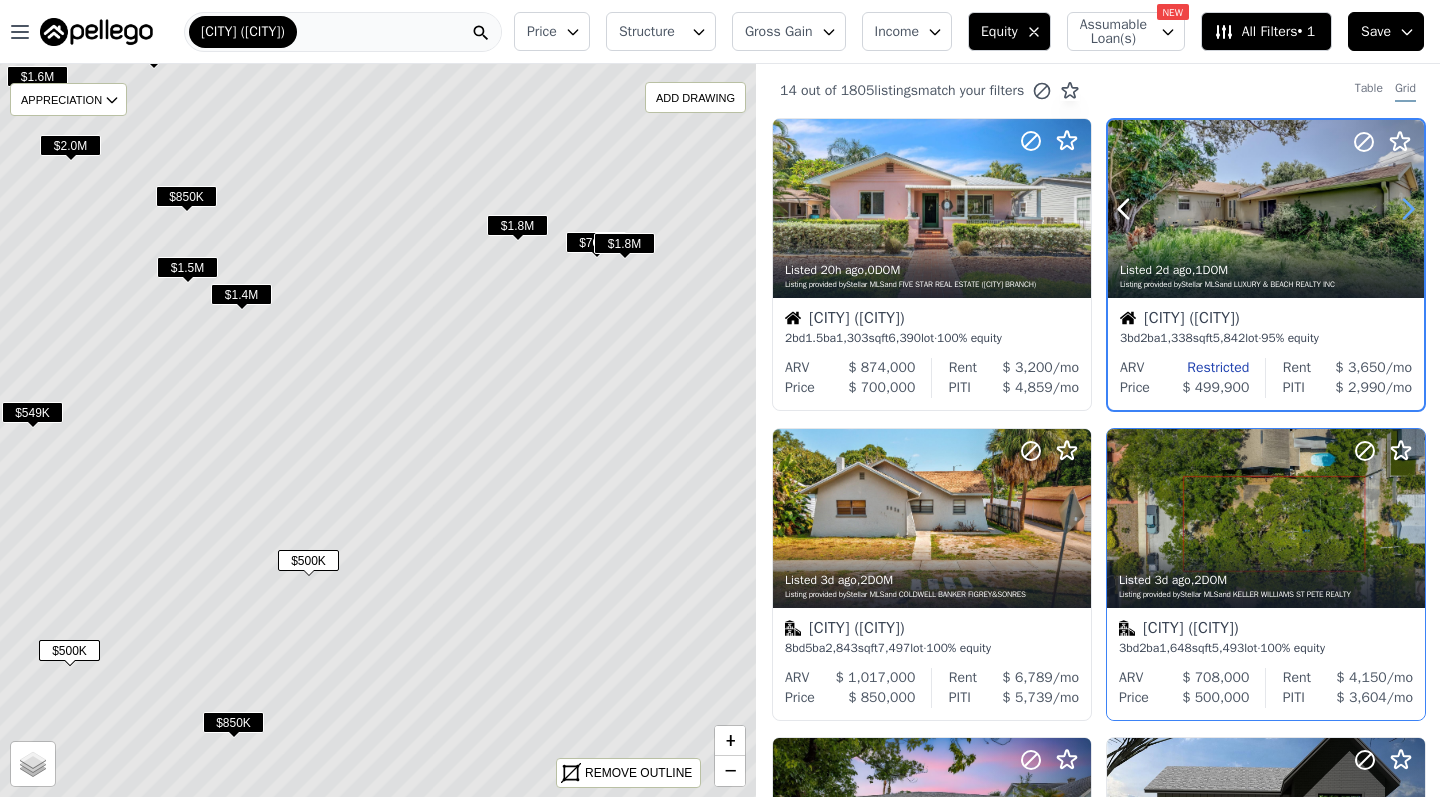 click 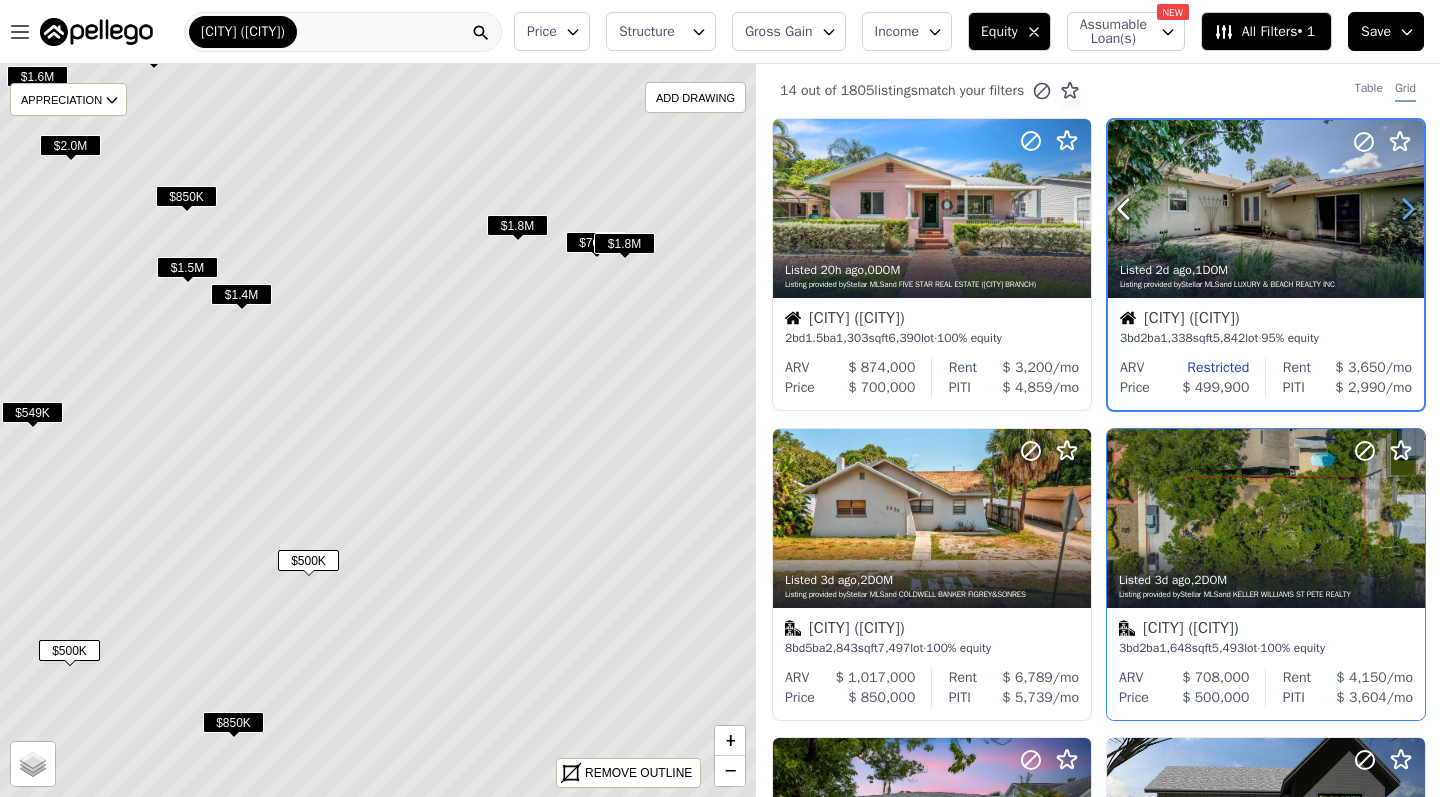 click 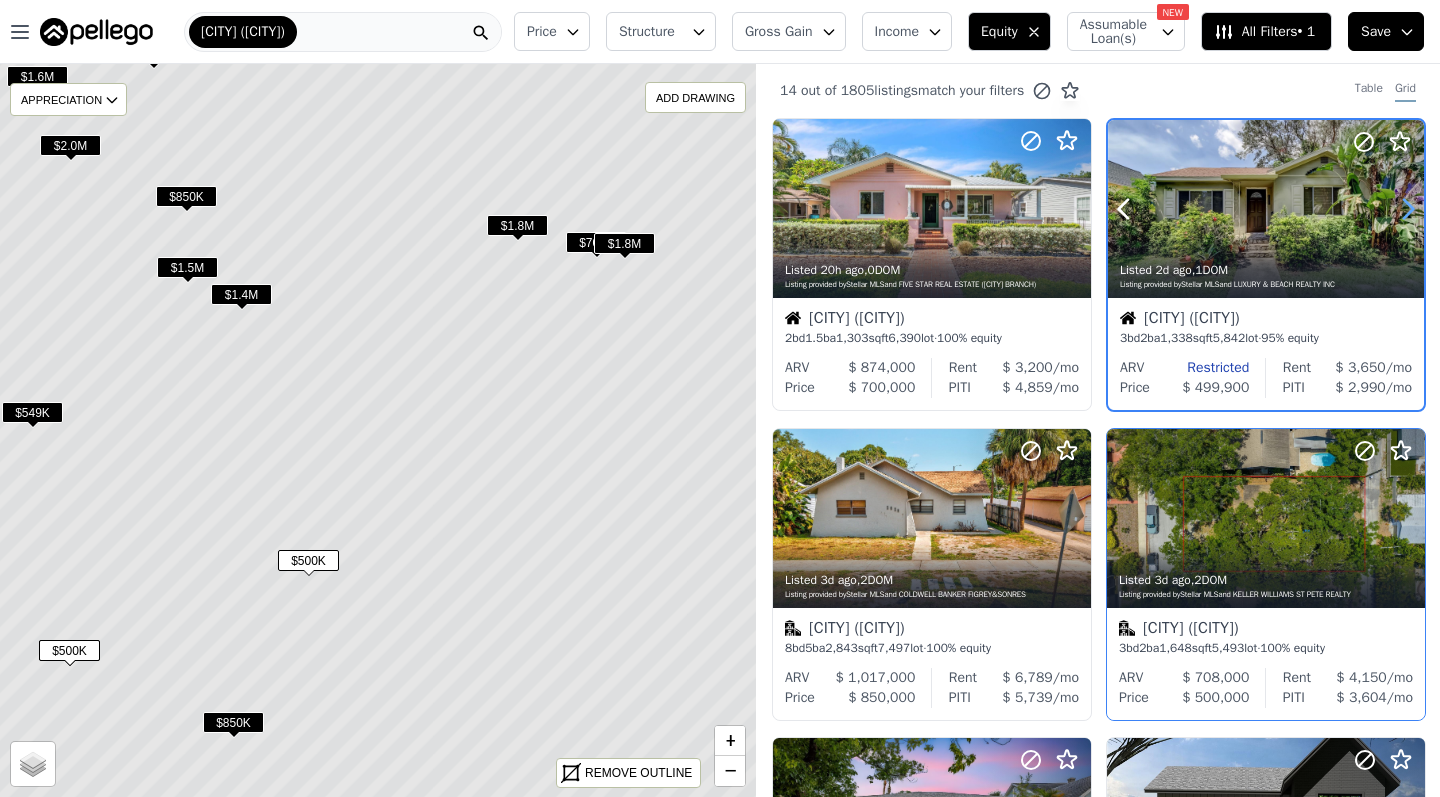 click 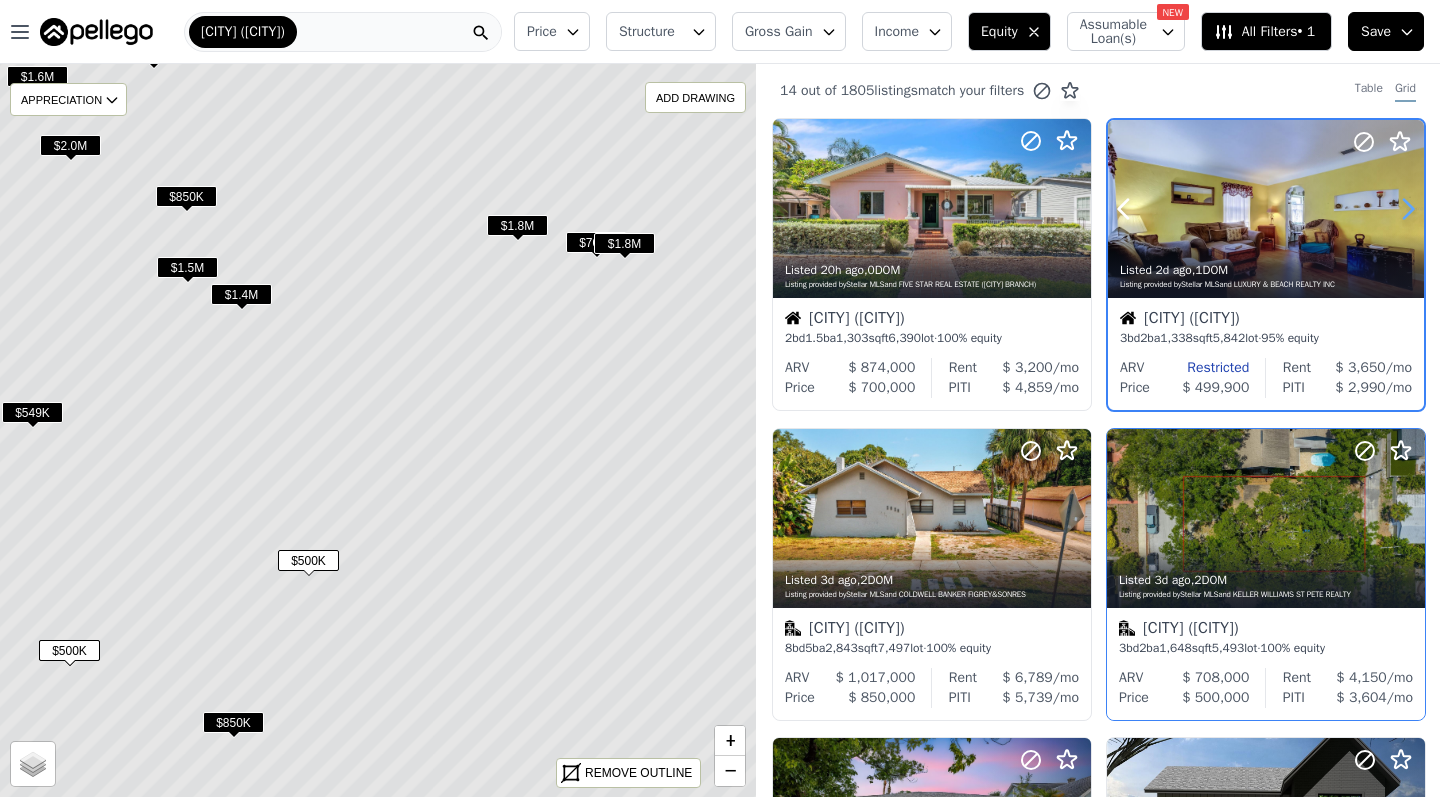 click 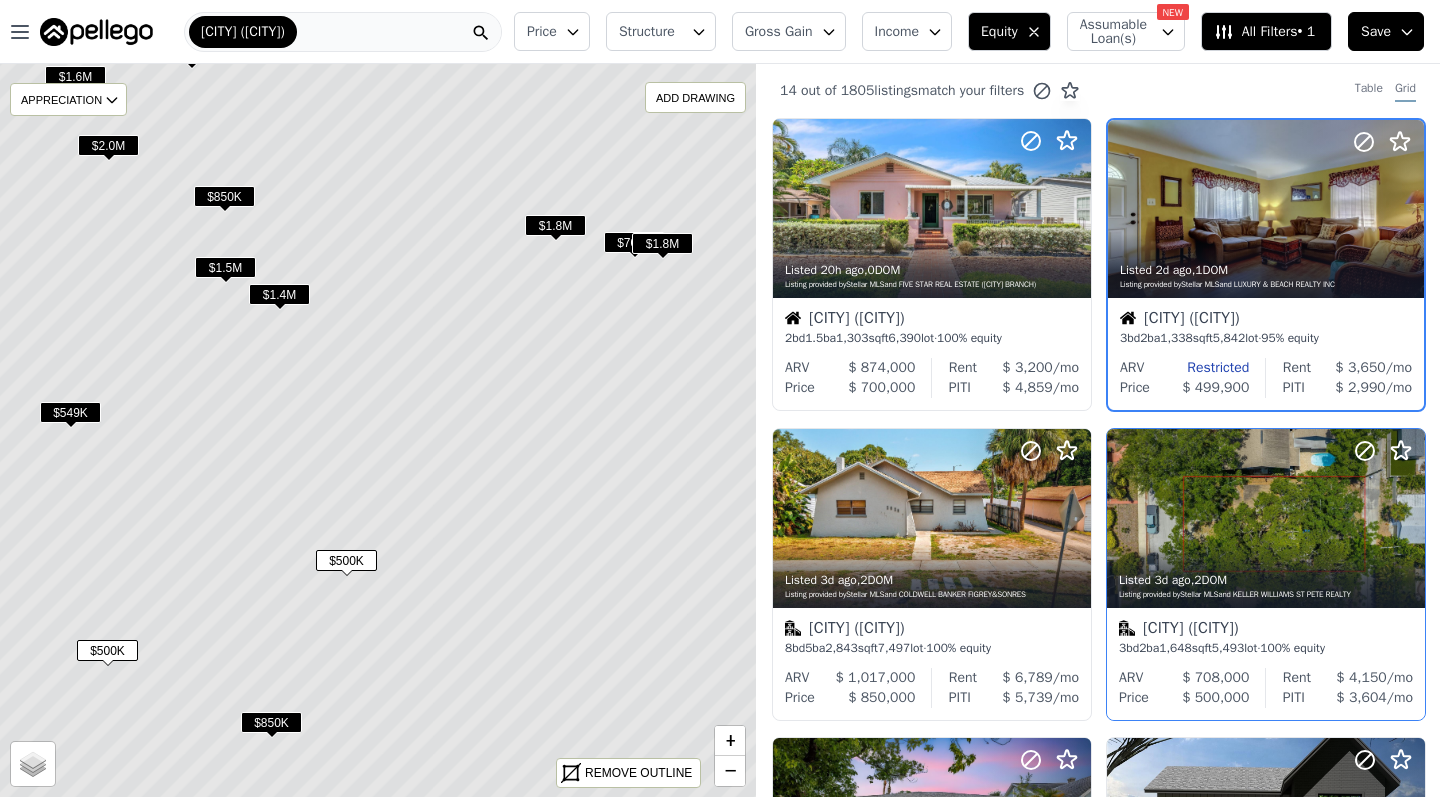 drag, startPoint x: 560, startPoint y: 503, endPoint x: 610, endPoint y: 504, distance: 50.01 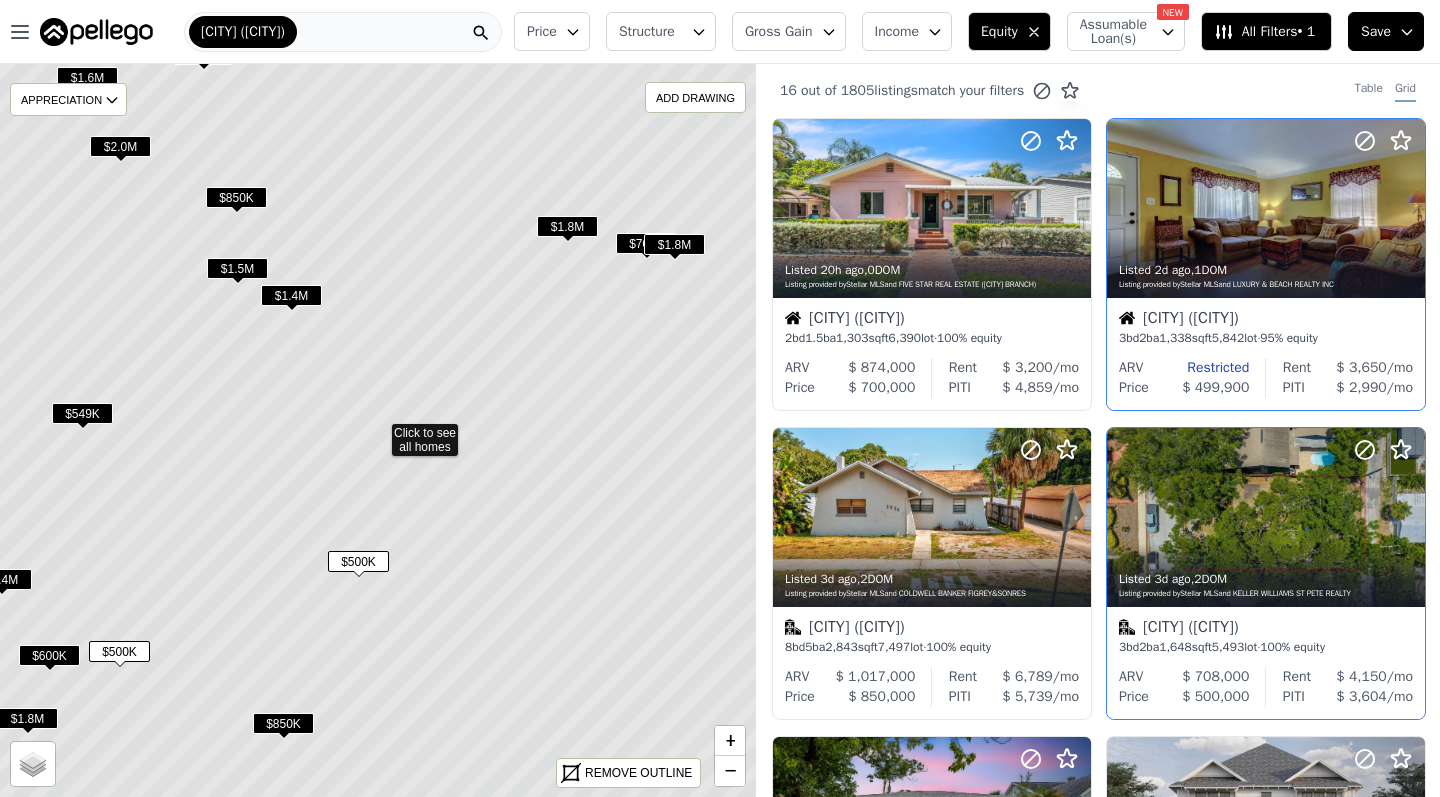 click on "$549K" at bounding box center (82, 413) 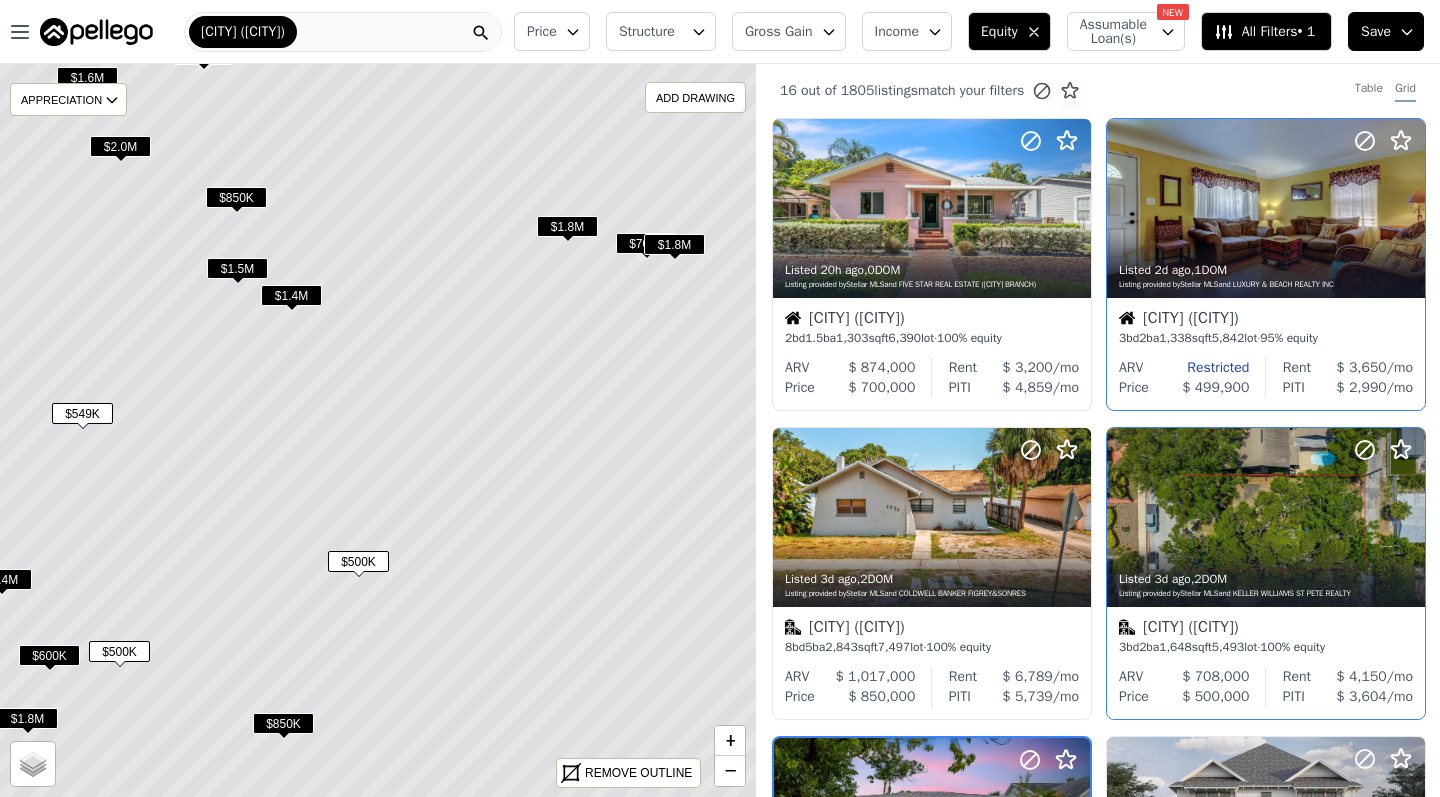 scroll, scrollTop: 423, scrollLeft: 0, axis: vertical 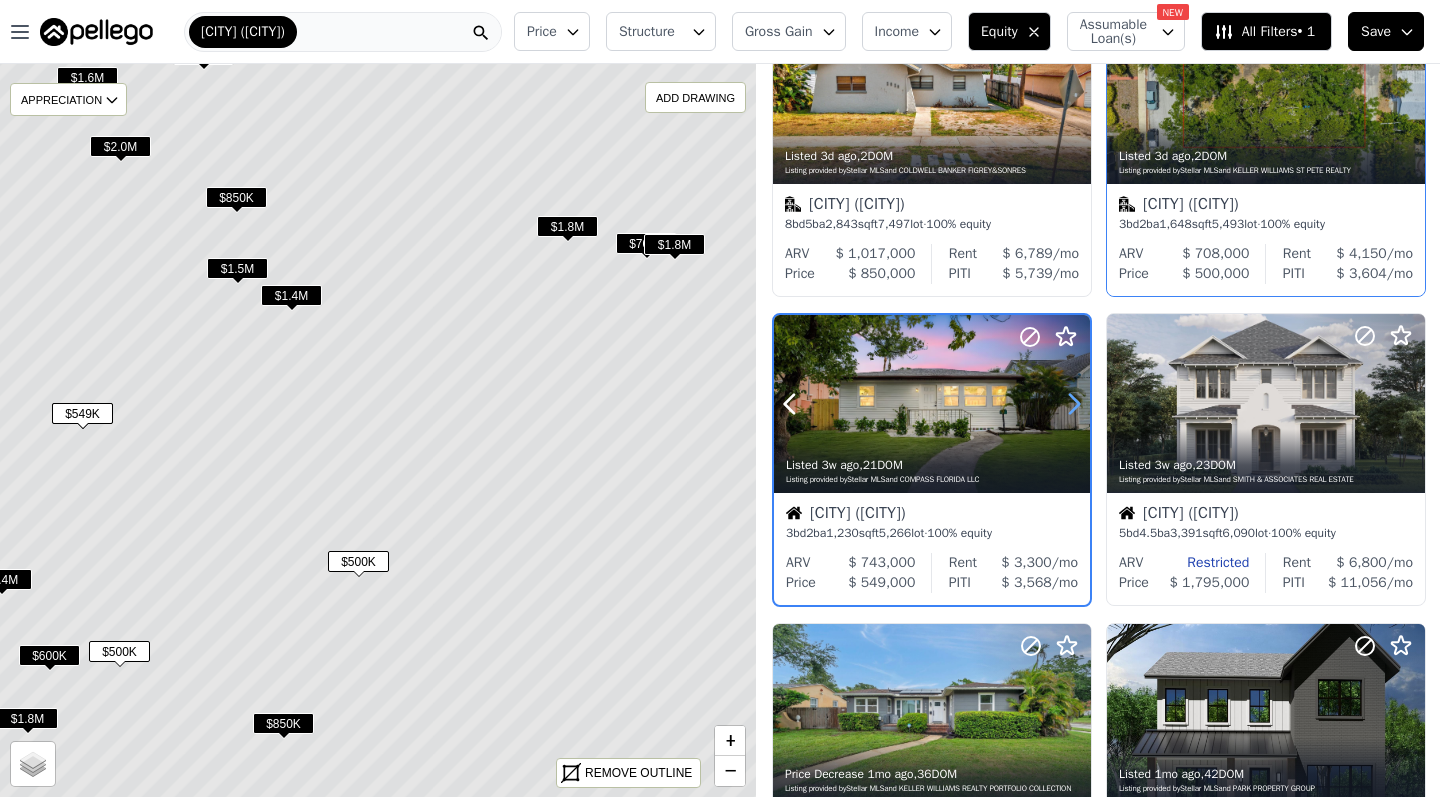 click 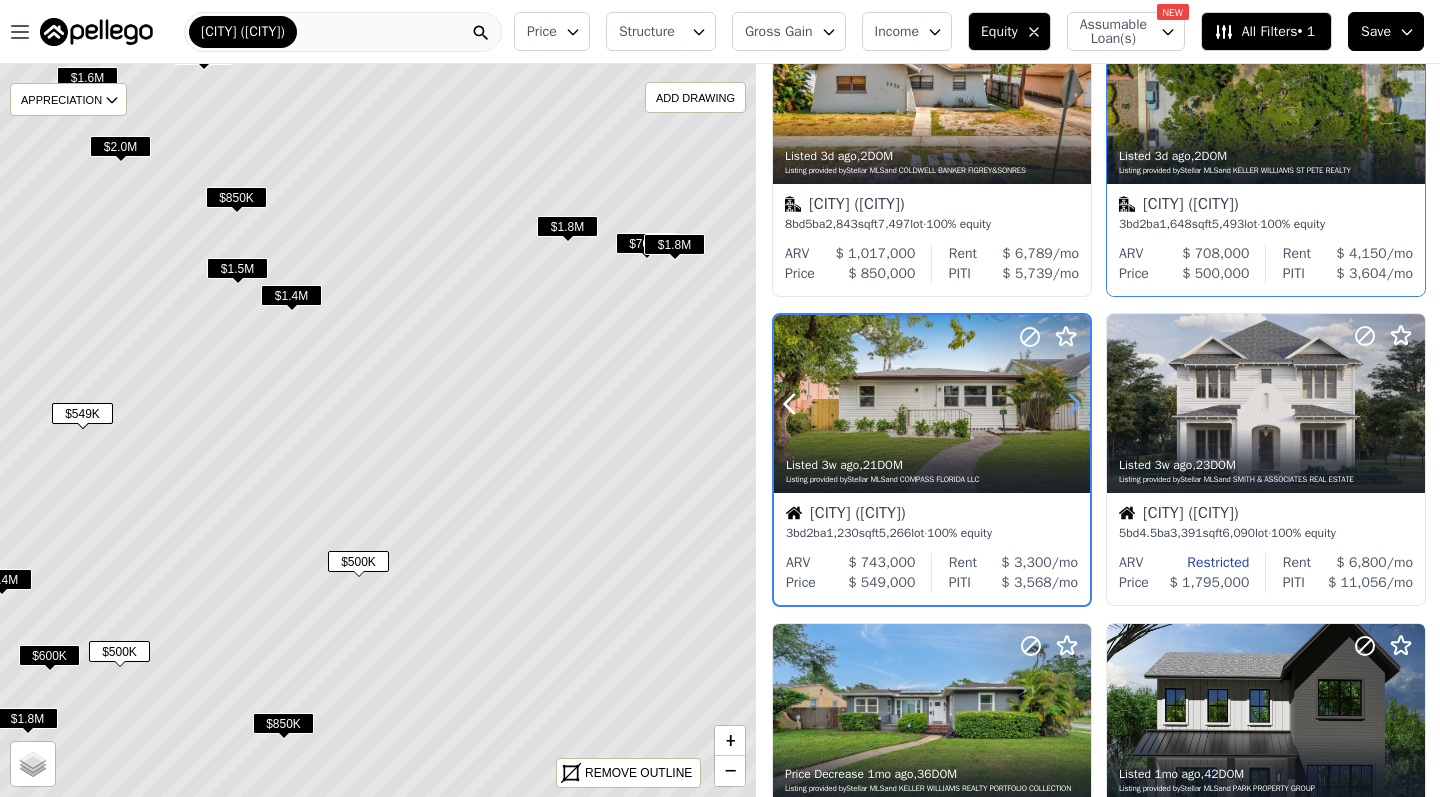 click 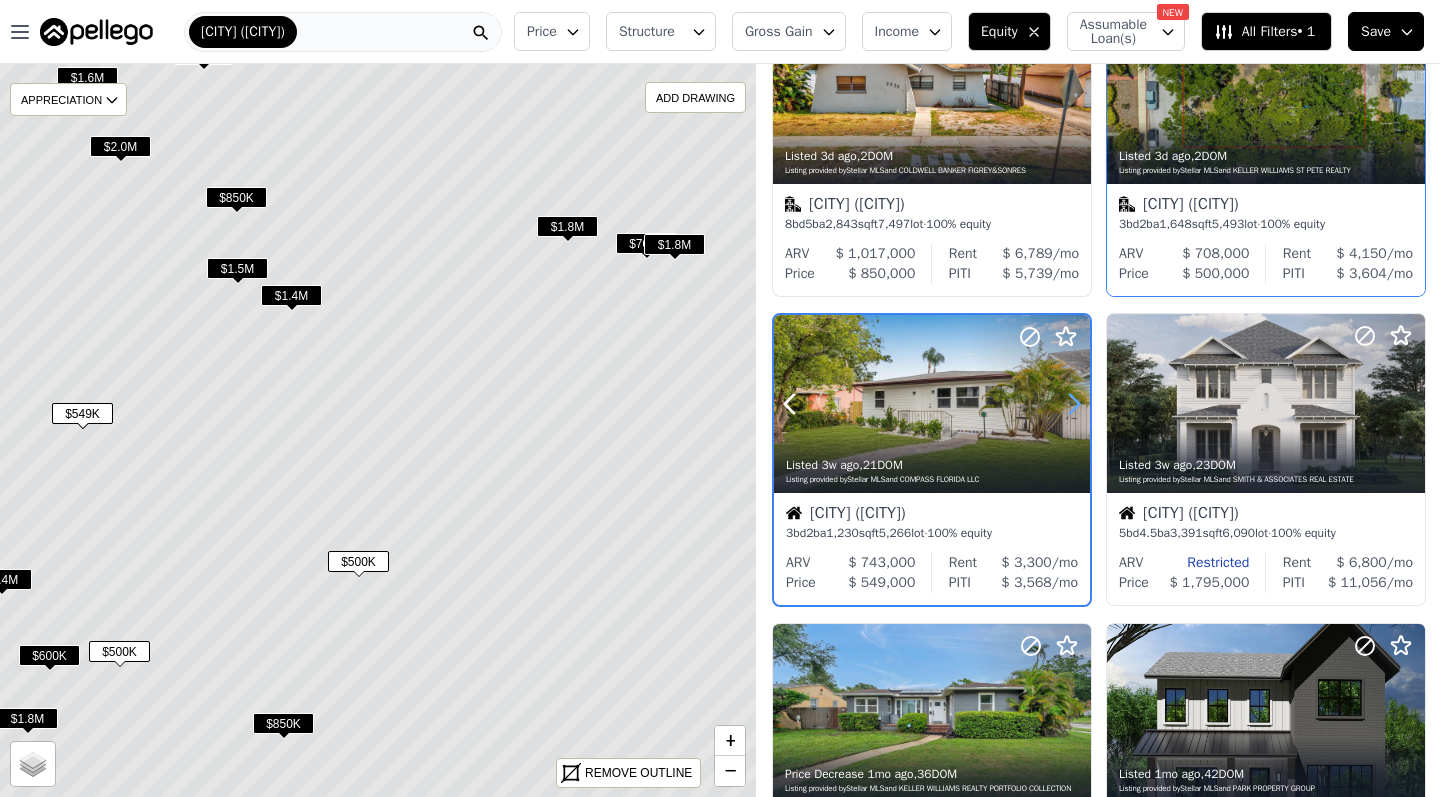 click 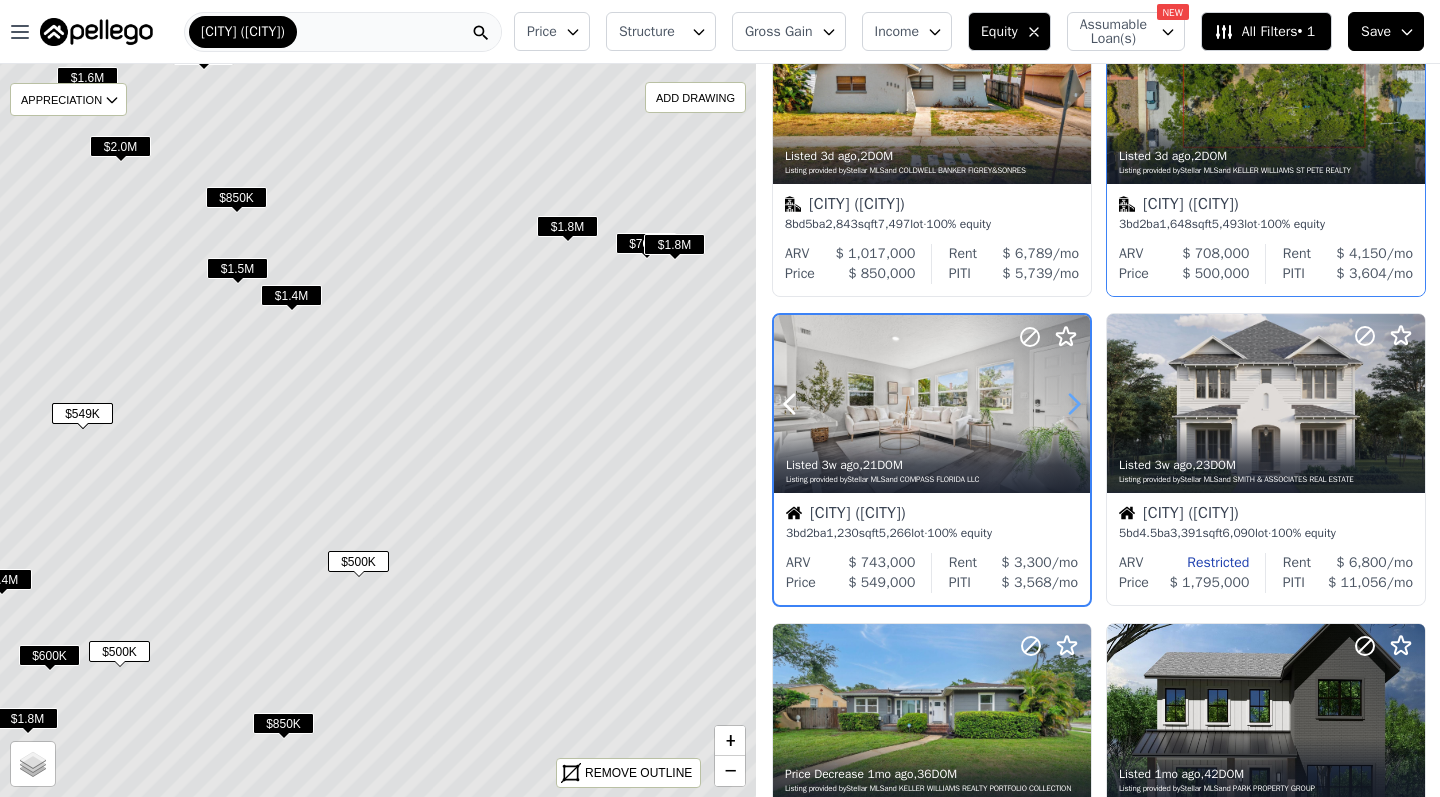 click 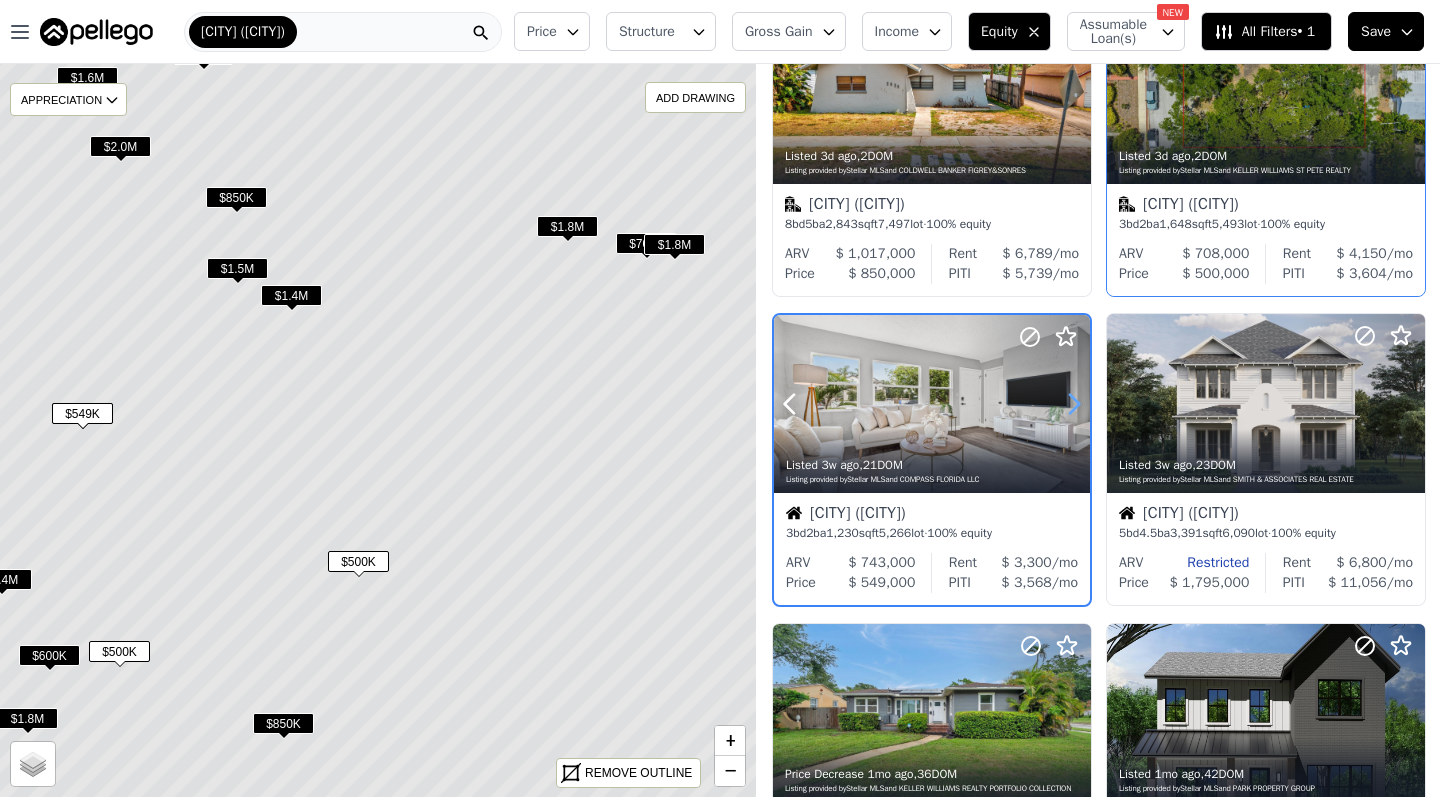 click 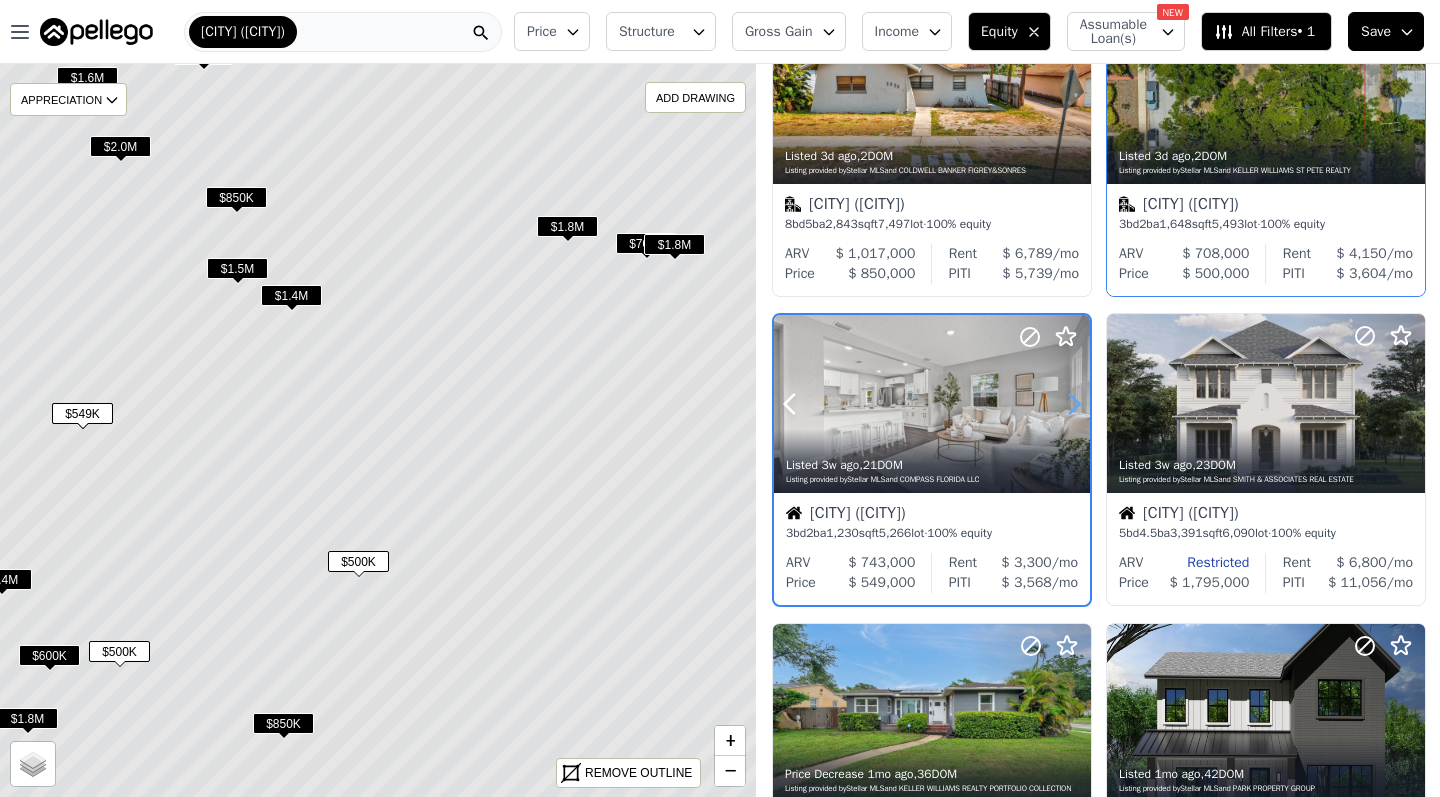 click 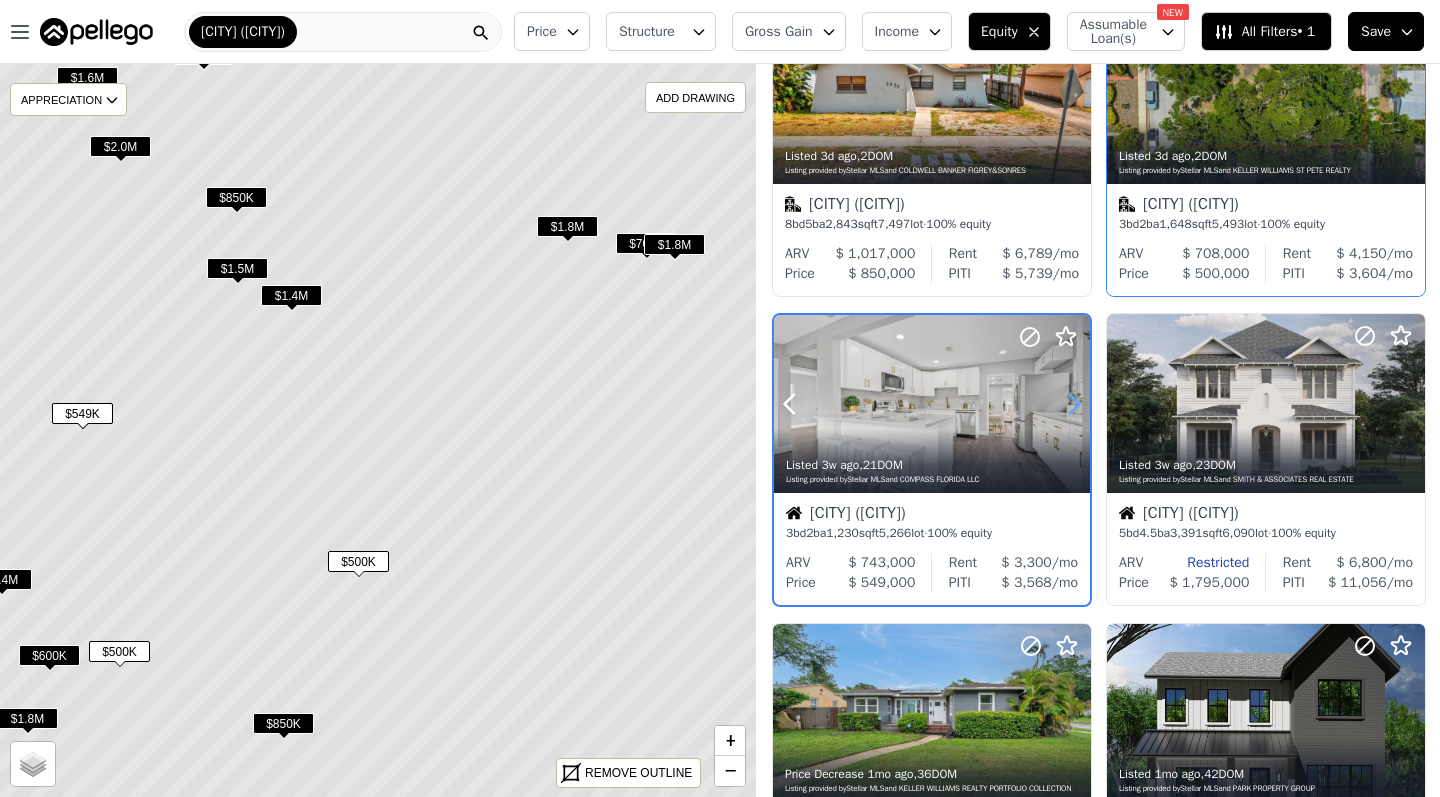 click 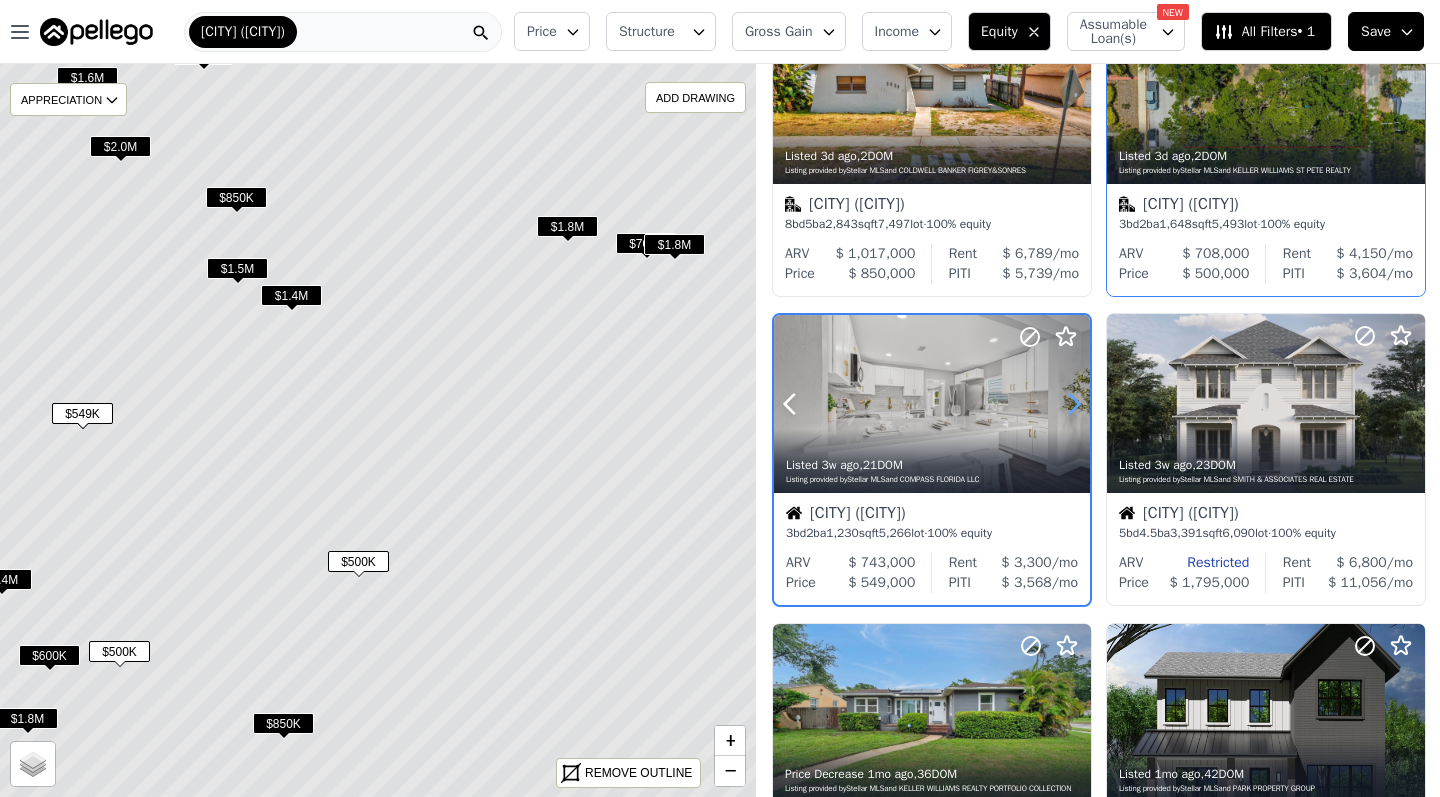 click 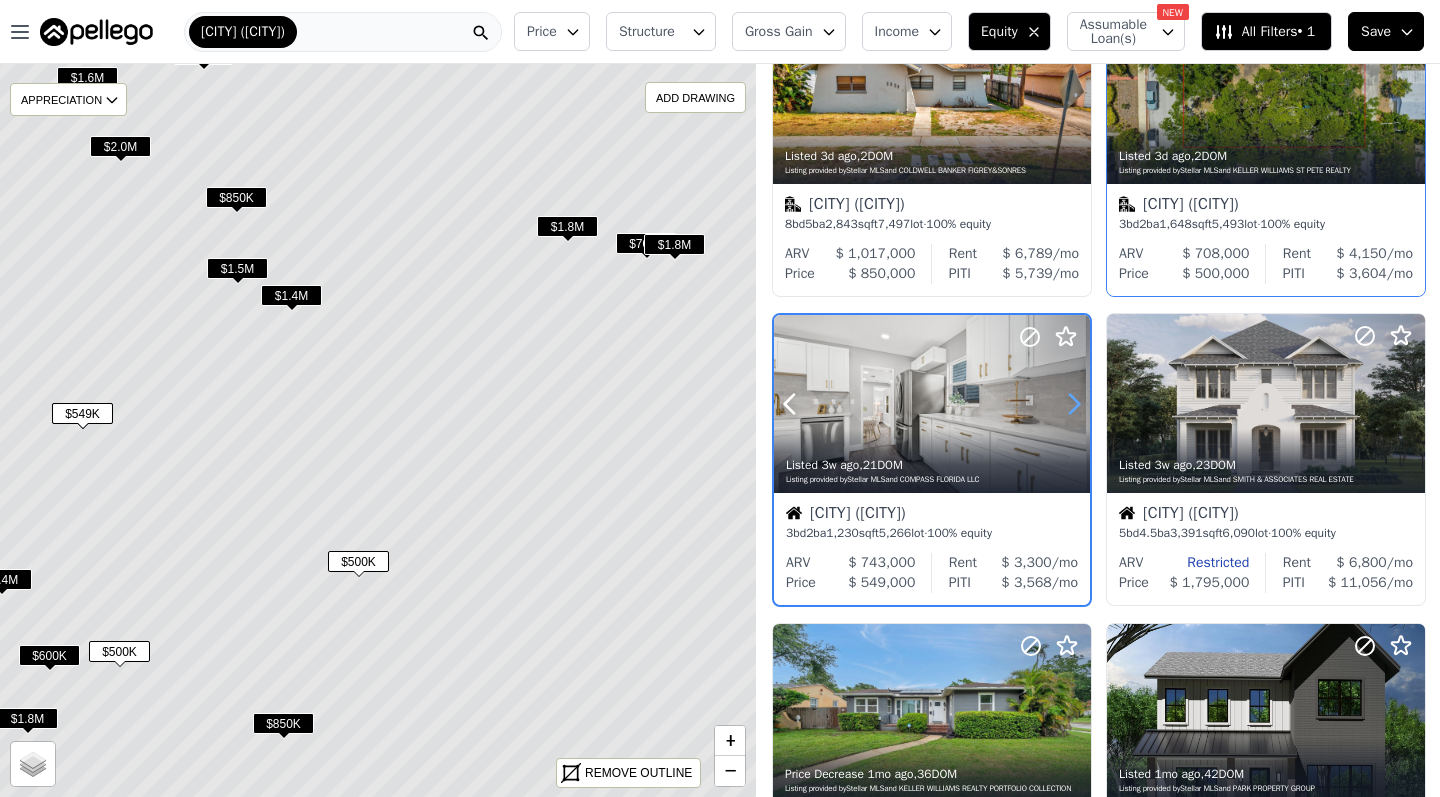 click 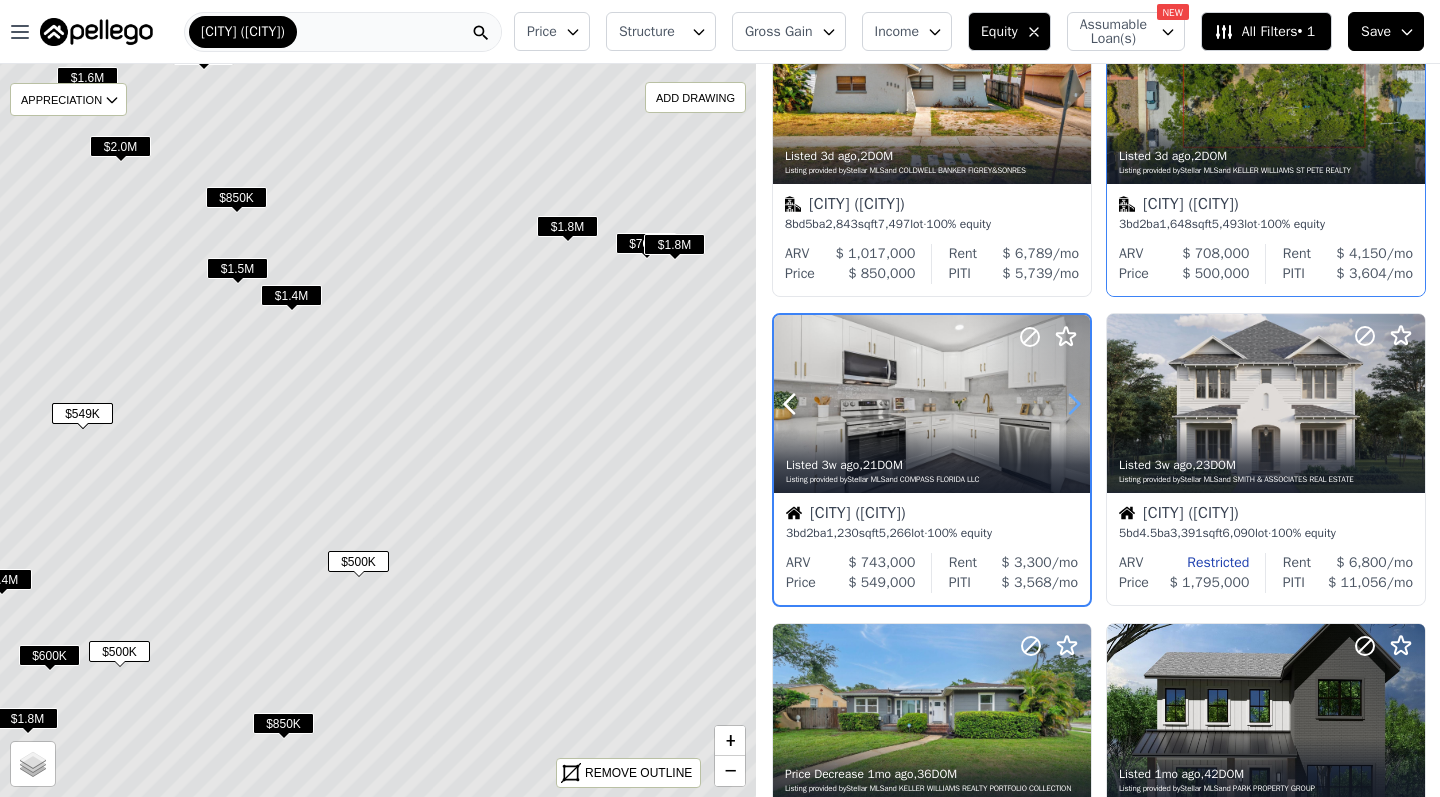click 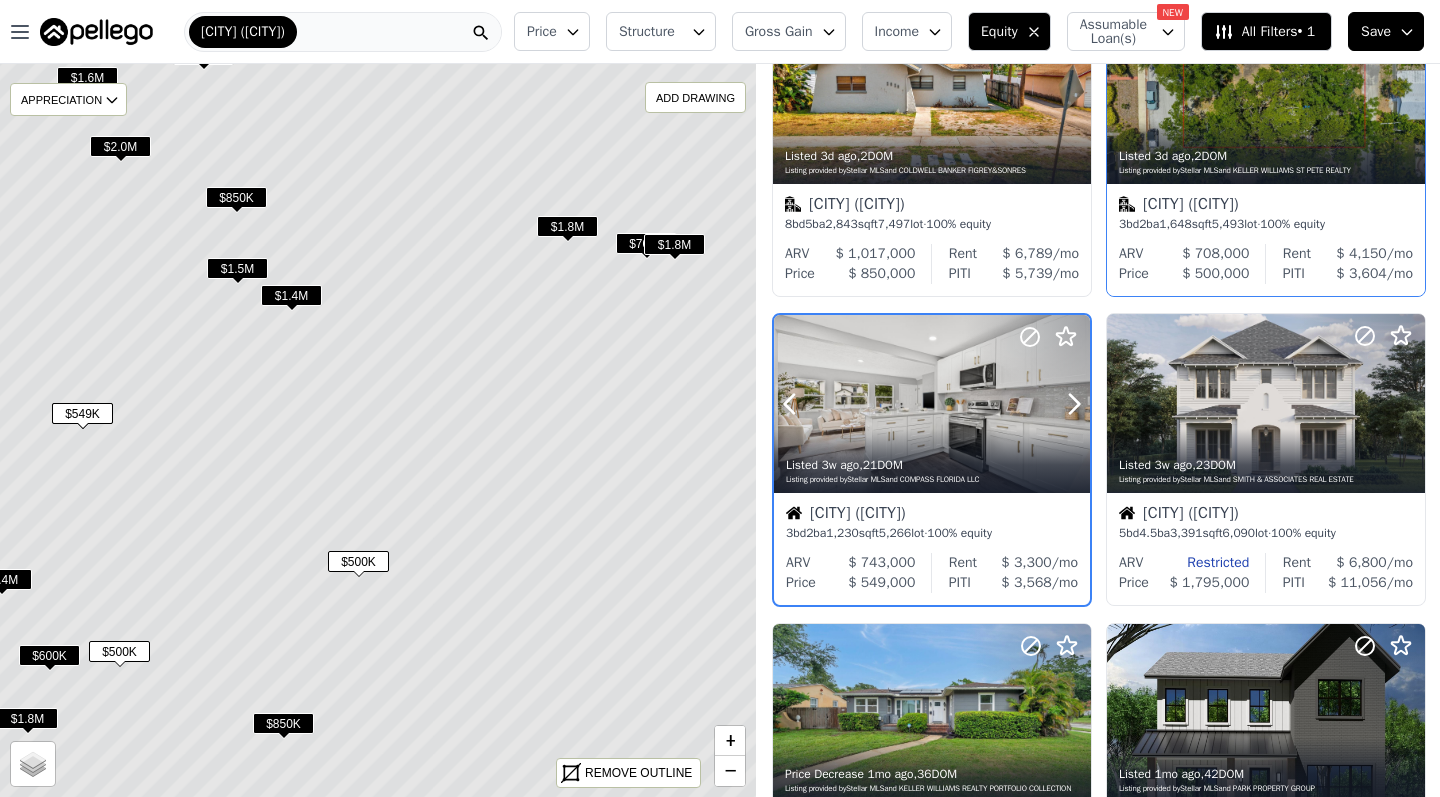 click at bounding box center [932, 404] 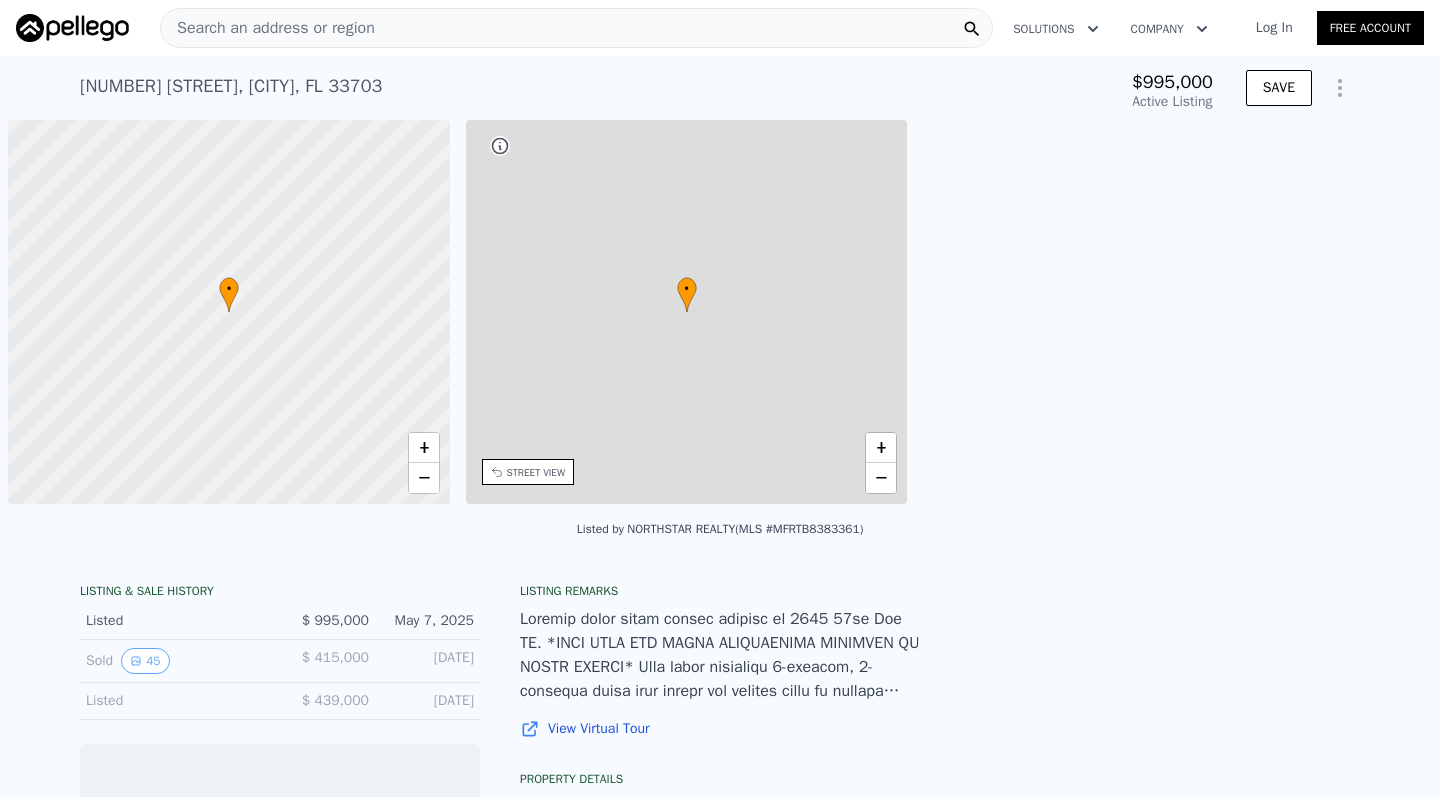 scroll, scrollTop: 0, scrollLeft: 0, axis: both 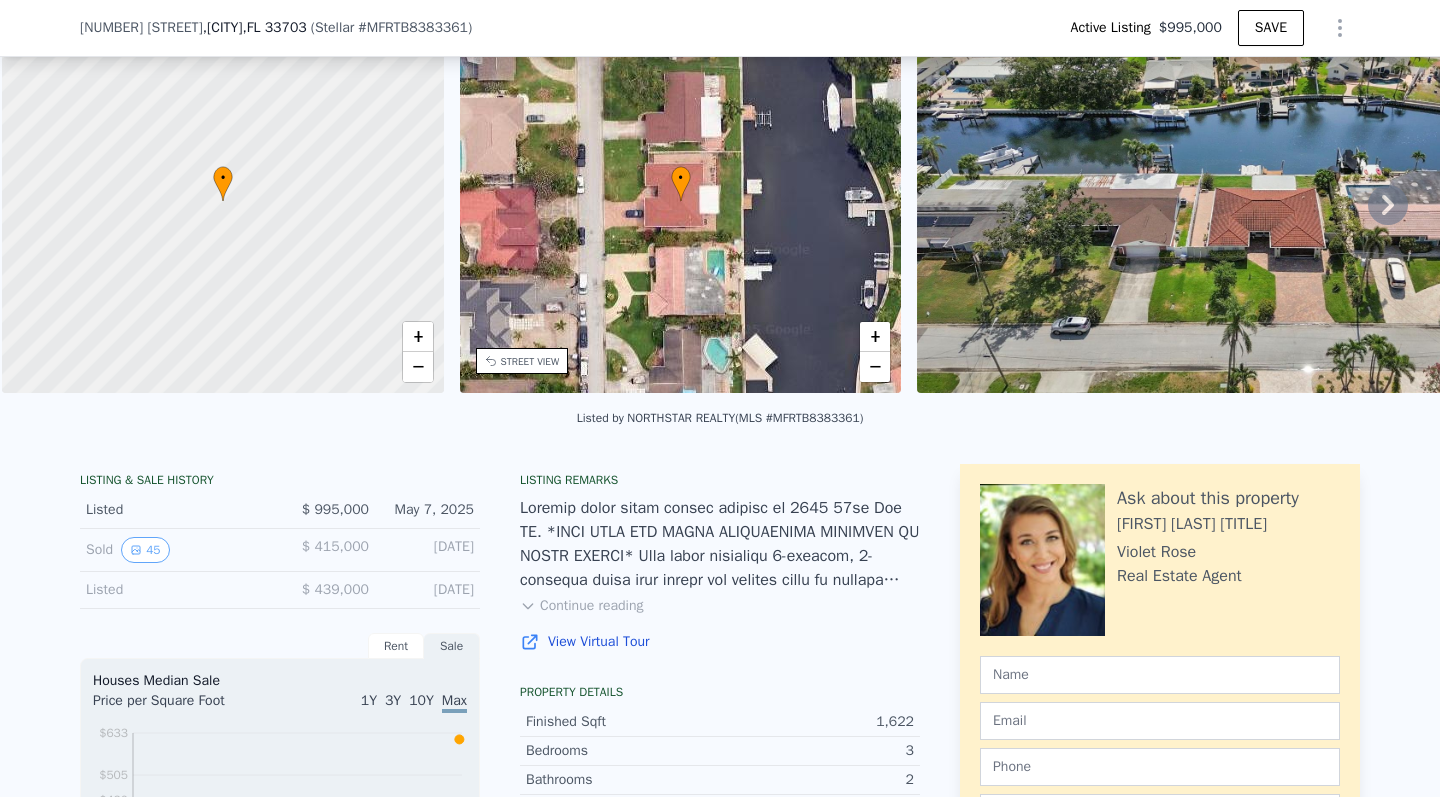 click on "Continue reading" at bounding box center [581, 606] 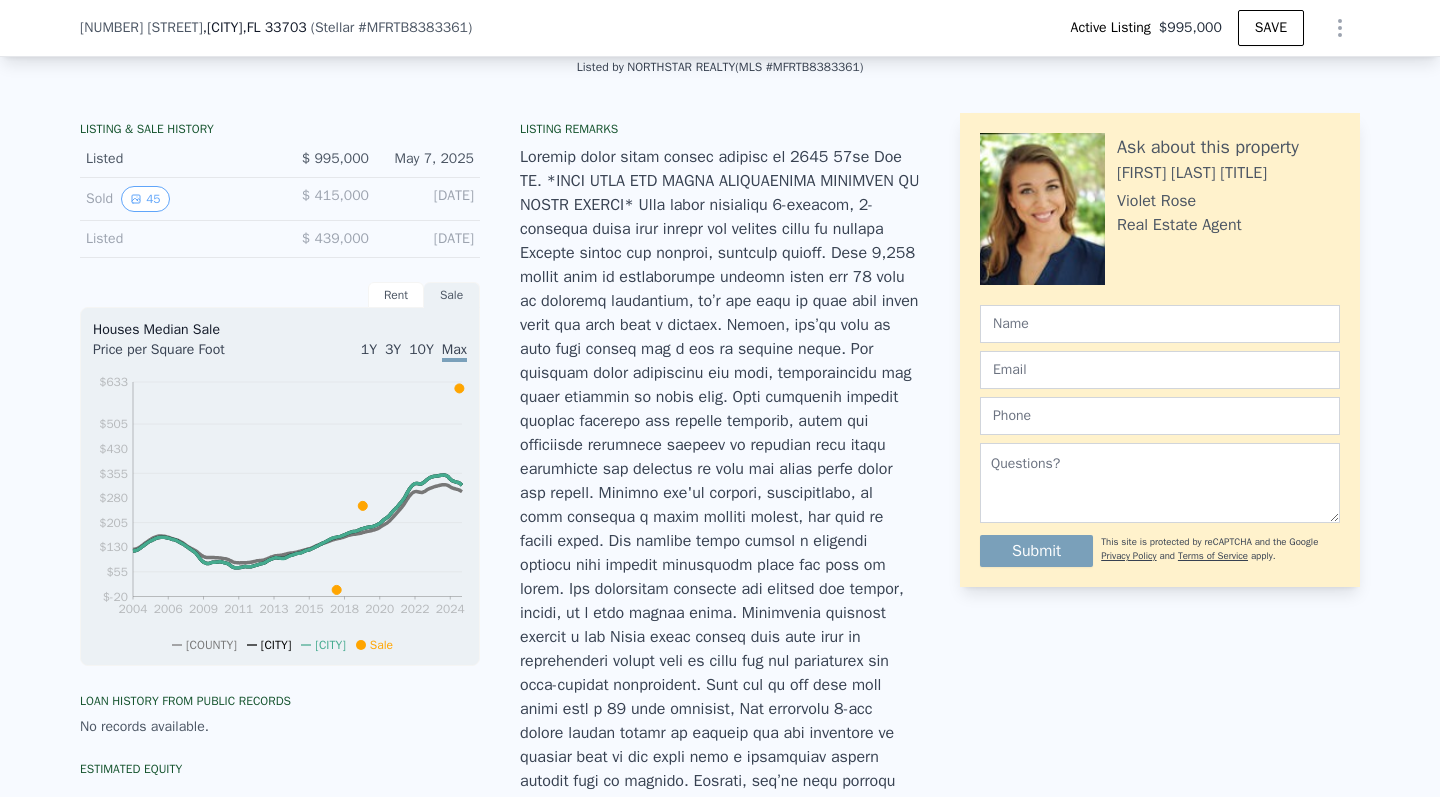 scroll, scrollTop: 594, scrollLeft: 0, axis: vertical 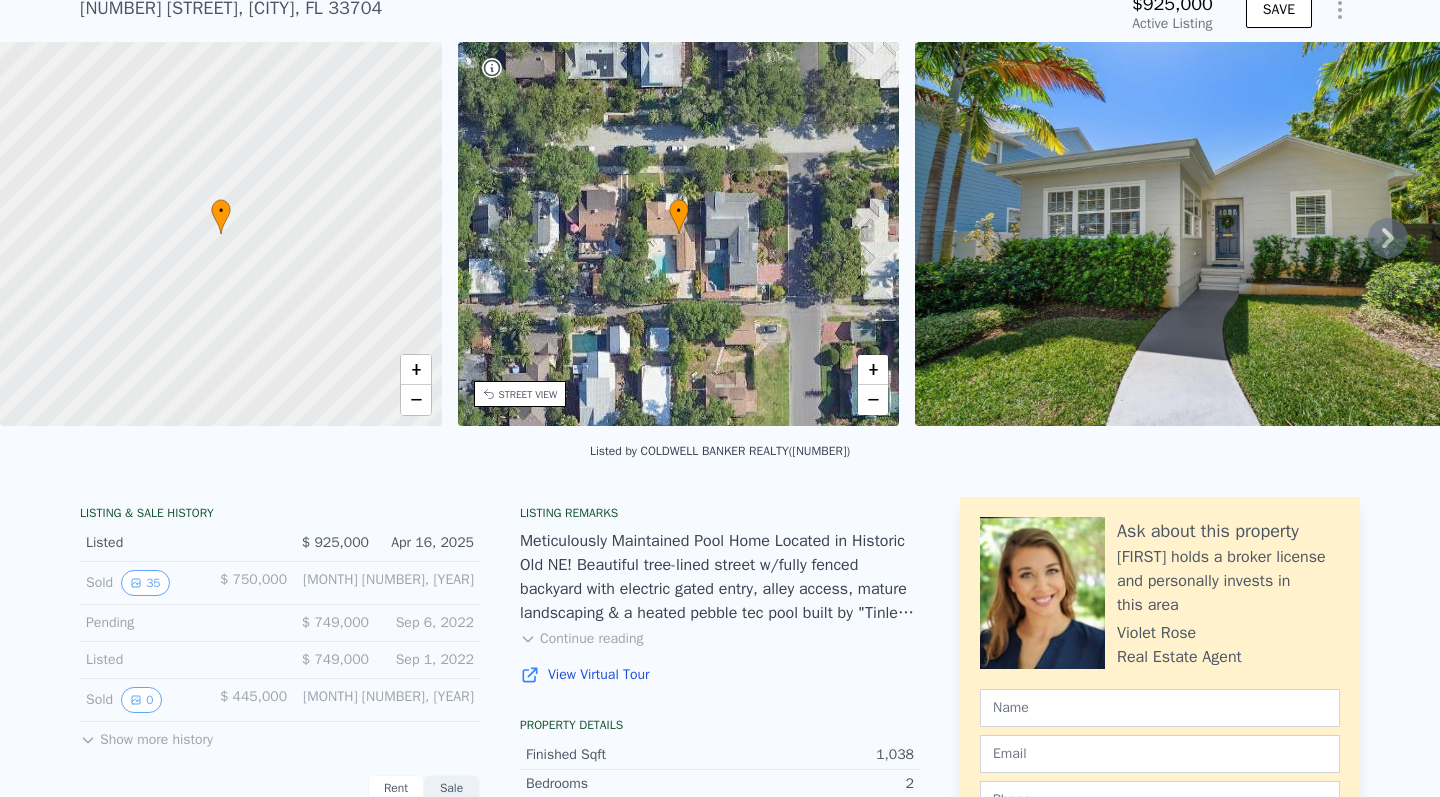 type on "-$ 943,438" 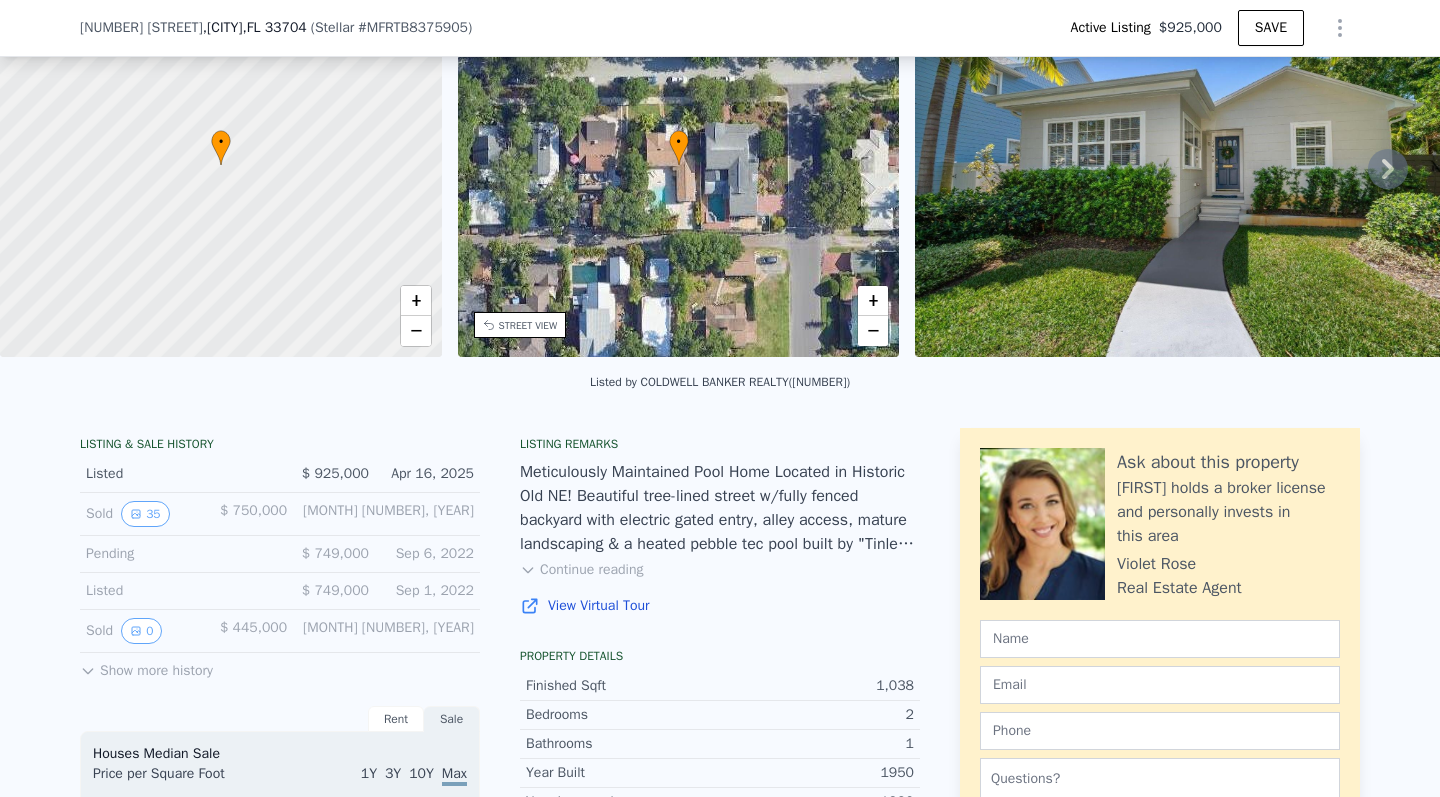 scroll, scrollTop: 140, scrollLeft: 0, axis: vertical 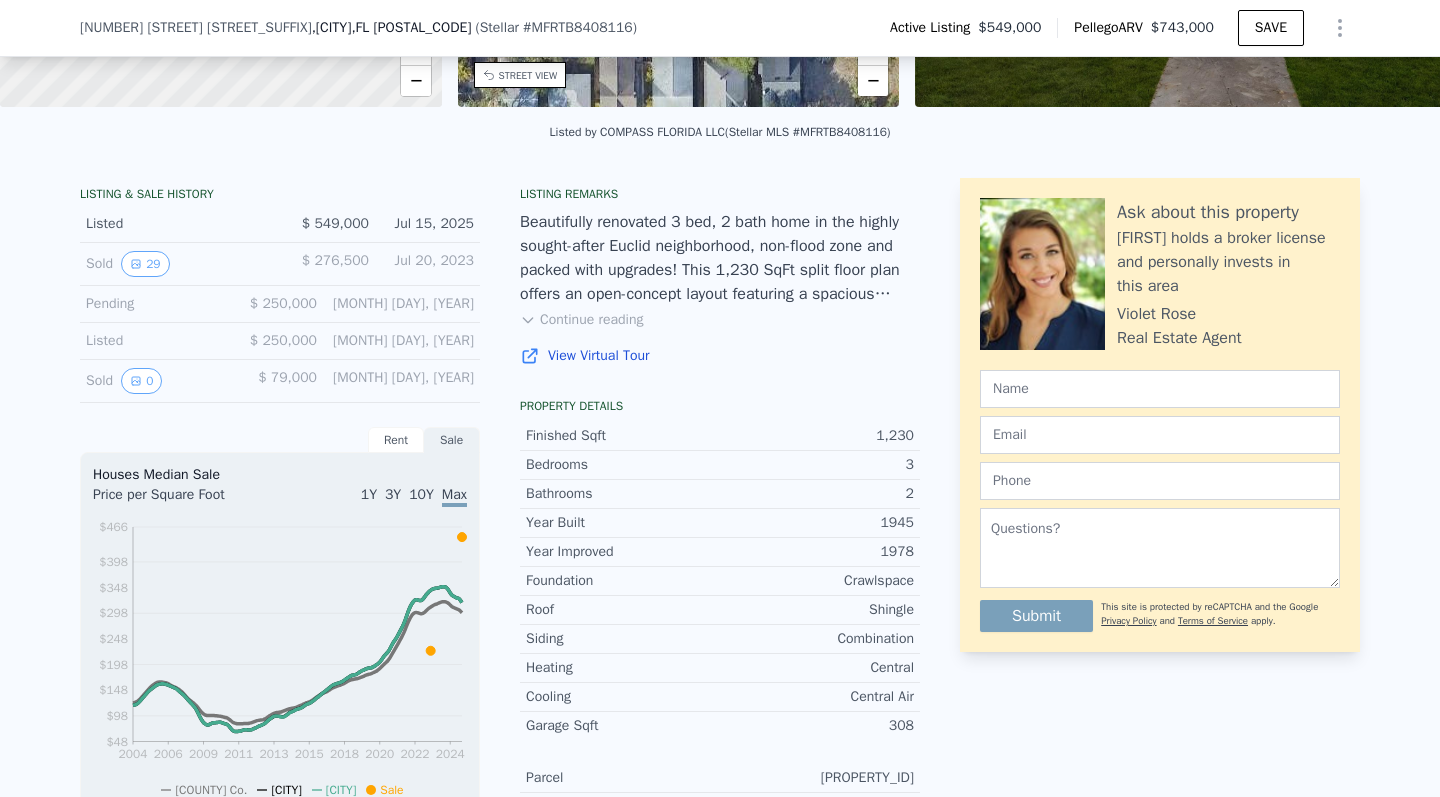 click on "Continue reading" at bounding box center (581, 320) 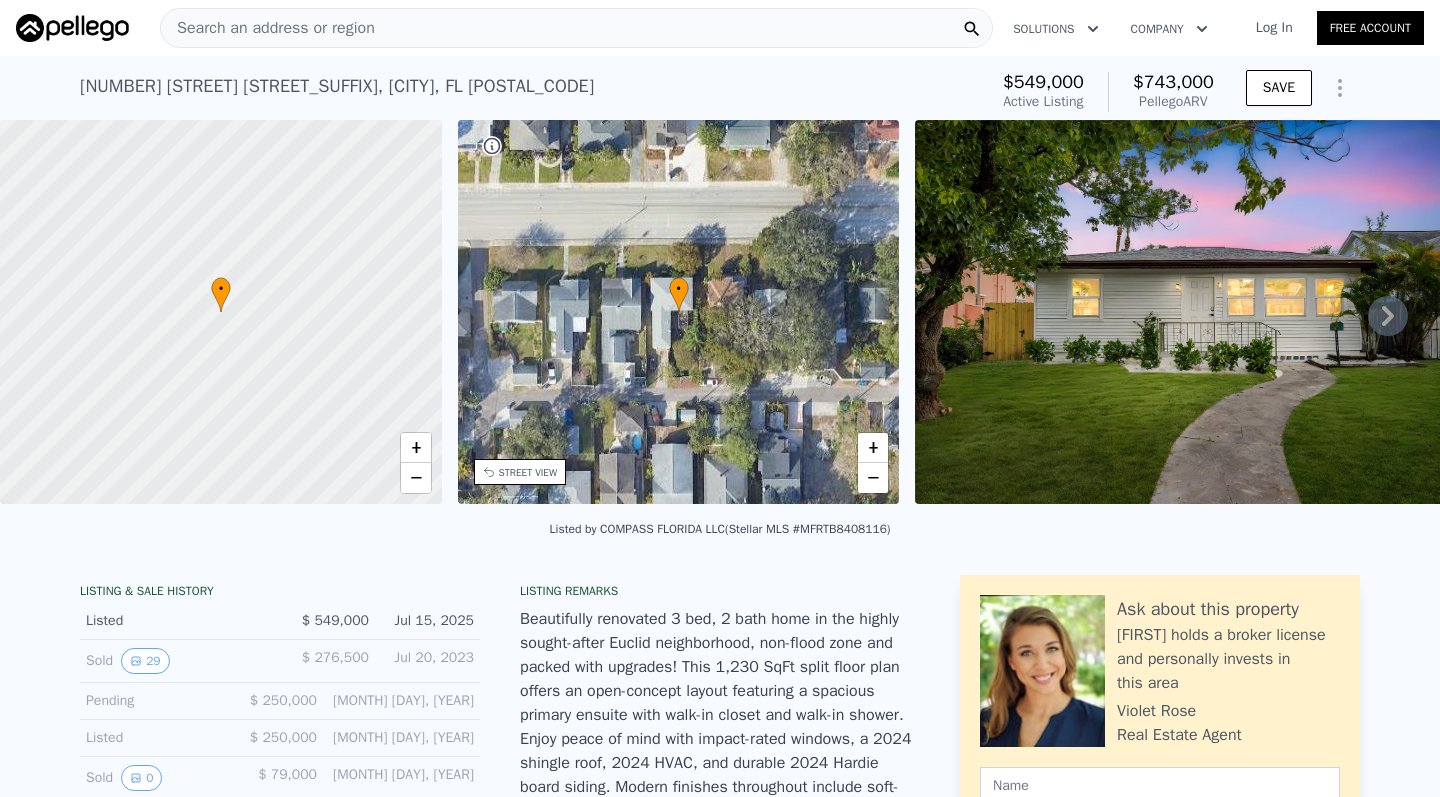 scroll, scrollTop: 0, scrollLeft: 0, axis: both 